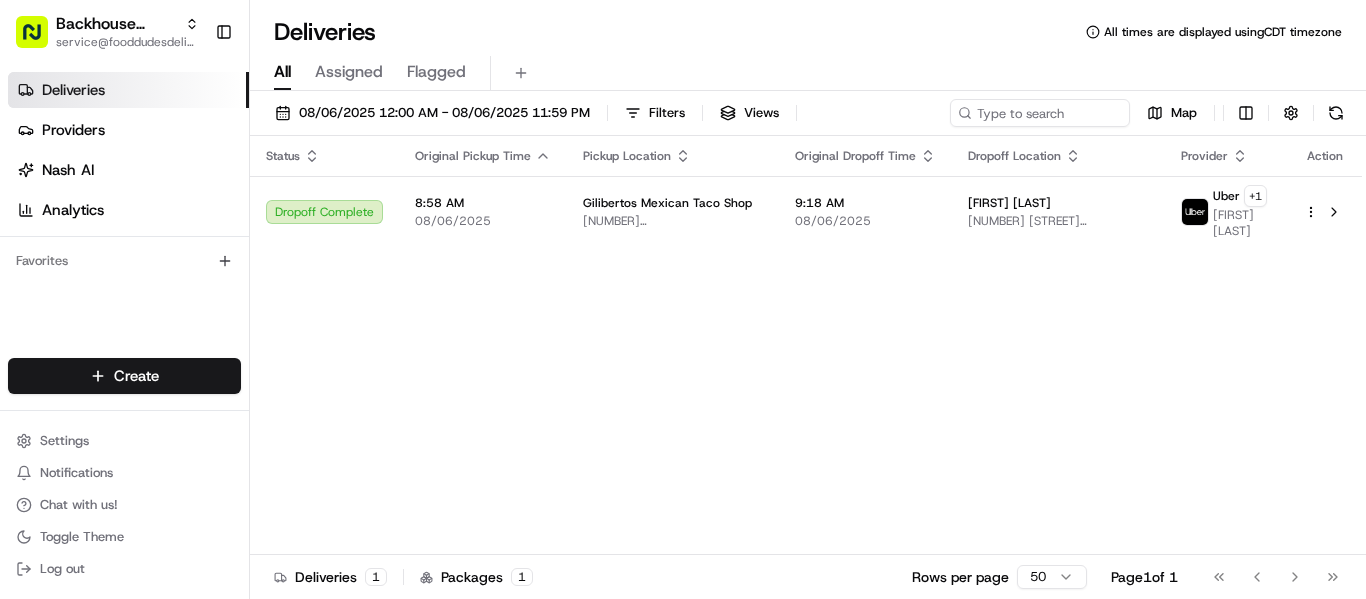 scroll, scrollTop: 0, scrollLeft: 0, axis: both 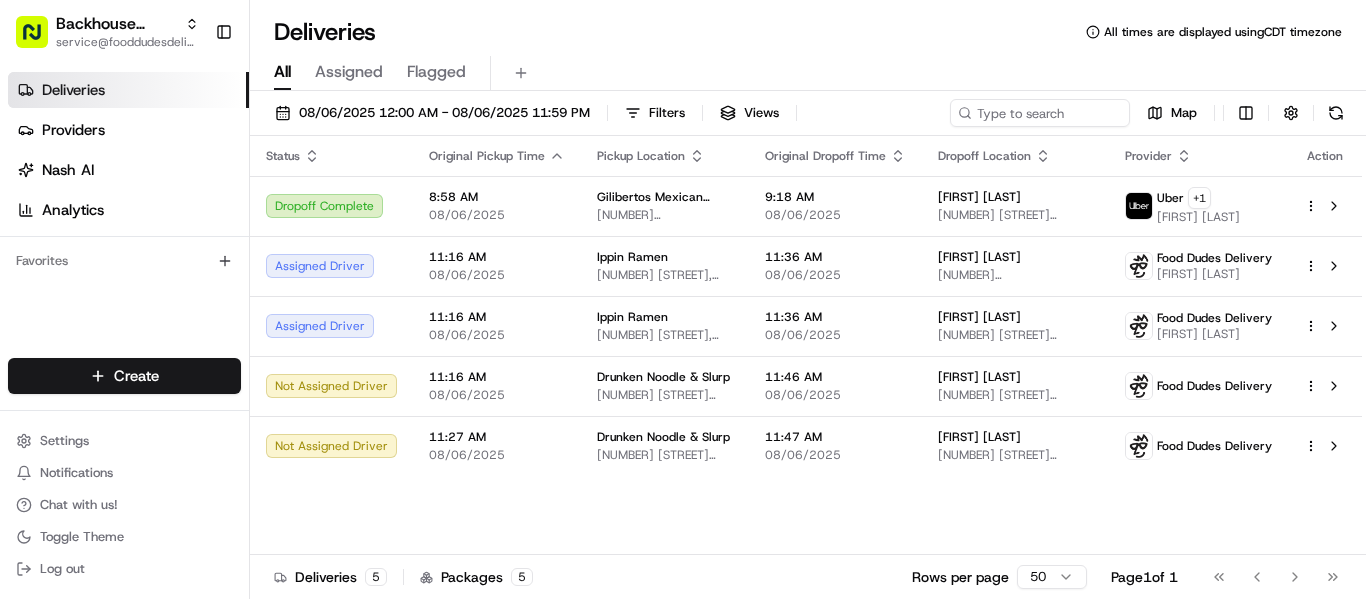 click on "Original Pickup Time" at bounding box center [497, 156] 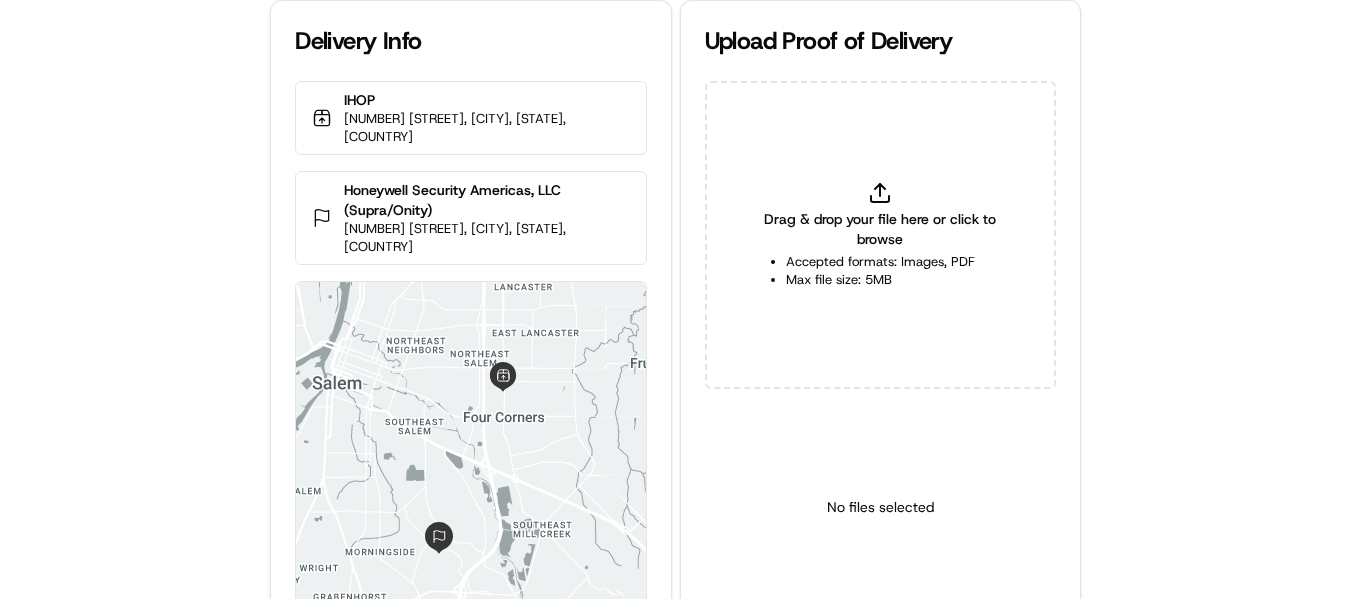 scroll, scrollTop: 0, scrollLeft: 0, axis: both 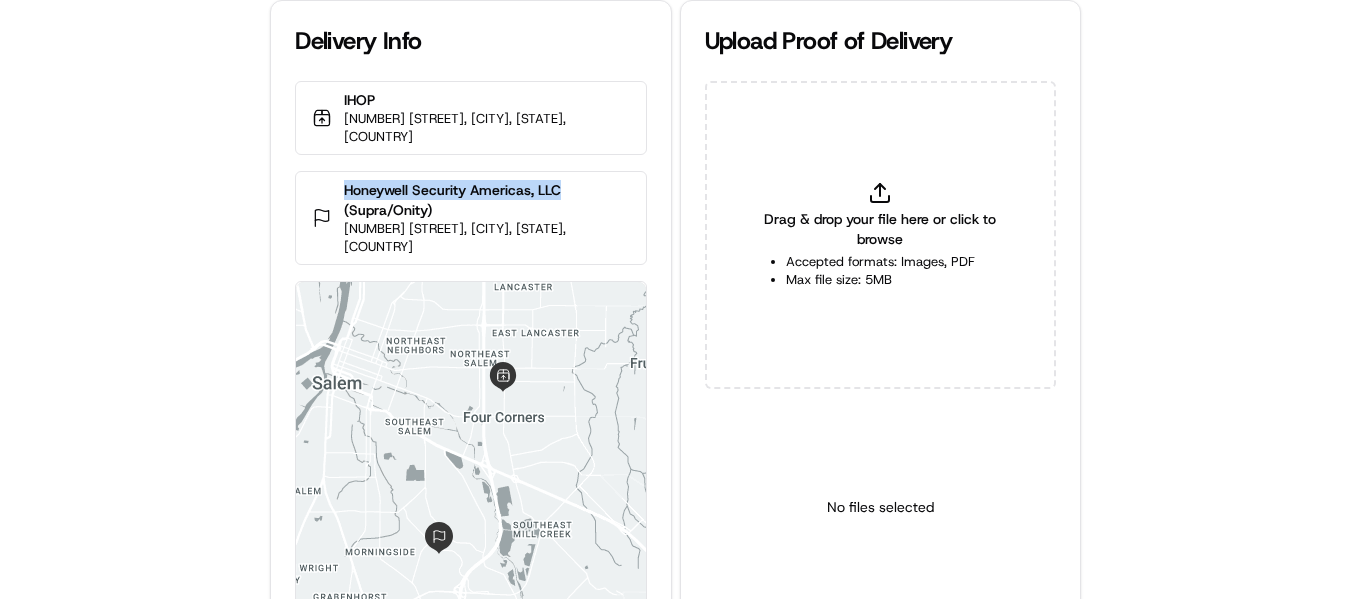 drag, startPoint x: 341, startPoint y: 169, endPoint x: 570, endPoint y: 177, distance: 229.1397 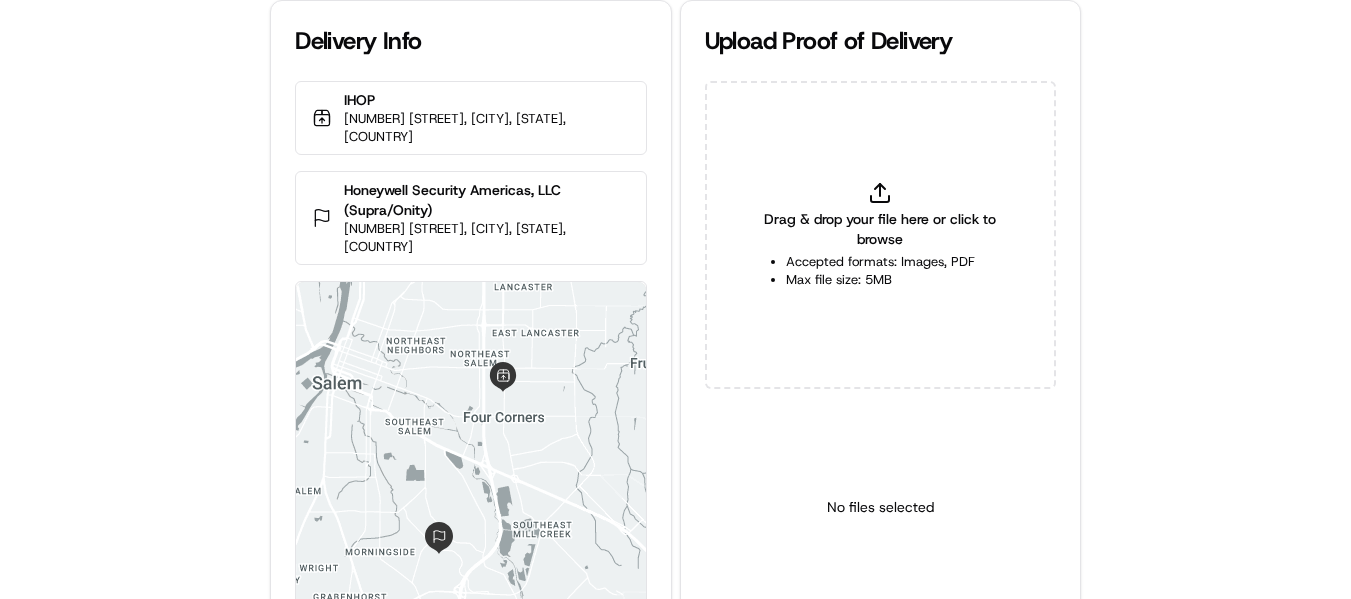 type on "C:\fakepath\Honeywell Security Americas delivery1.jpg" 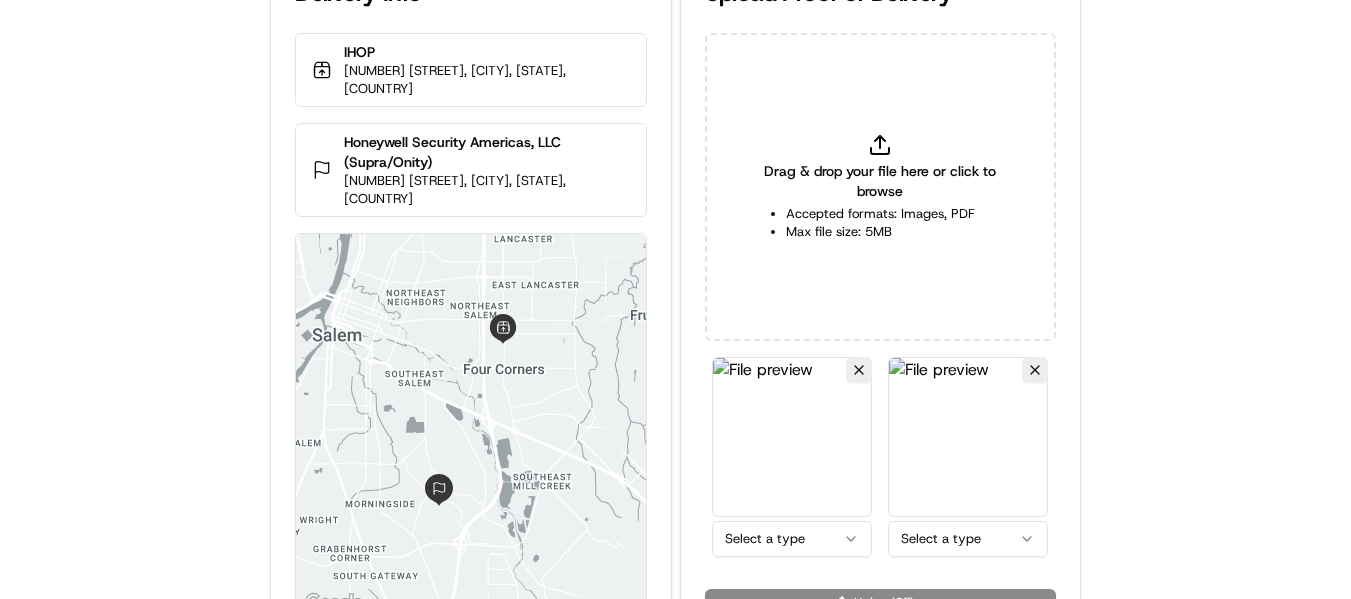 scroll, scrollTop: 87, scrollLeft: 0, axis: vertical 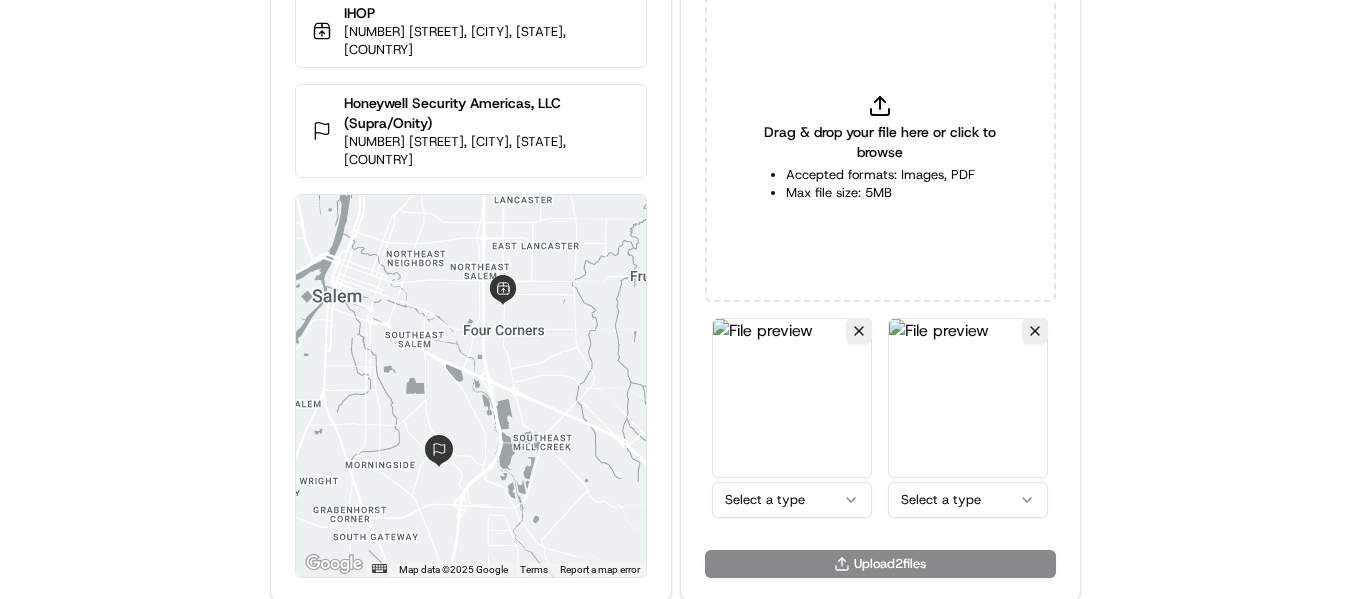 click on "Delivery Info IHOP 407 Lancaster Dr NE, Salem, OR 97301, USA Honeywell Security Americas, LLC  (Supra/Onity)   4001 Fairview Industrial Dr SE, Salem, OR 97302, USA ← Move left → Move right ↑ Move up ↓ Move down + Zoom in - Zoom out Home Jump left by 75% End Jump right by 75% Page Up Jump up by 75% Page Down Jump down by 75% Map Data Map data ©2025 Google Map data ©2025 Google 2 km  Click to toggle between metric and imperial units Terms Report a map error Upload Proof of Delivery Drag & drop your file here or click to browse Accepted formats: Images, PDF Max file size: 5MB Select a type Select a type   Upload  2  file s" at bounding box center (675, 212) 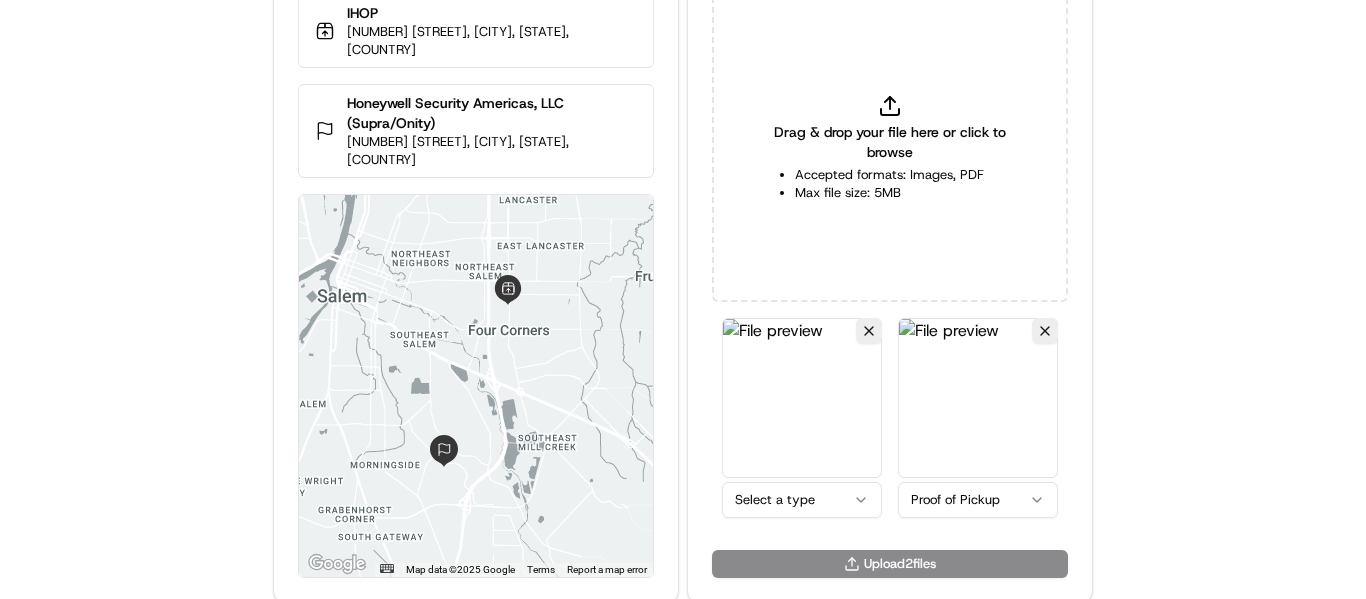 click on "Delivery Info IHOP 407 Lancaster Dr NE, Salem, OR 97301, USA Honeywell Security Americas, LLC  (Supra/Onity)   4001 Fairview Industrial Dr SE, Salem, OR 97302, USA ← Move left → Move right ↑ Move up ↓ Move down + Zoom in - Zoom out Home Jump left by 75% End Jump right by 75% Page Up Jump up by 75% Page Down Jump down by 75% Map Data Map data ©2025 Google Map data ©2025 Google 2 km  Click to toggle between metric and imperial units Terms Report a map error Upload Proof of Delivery Drag & drop your file here or click to browse Accepted formats: Images, PDF Max file size: 5MB Select a type Proof of Pickup   Upload  2  file s" at bounding box center [683, 212] 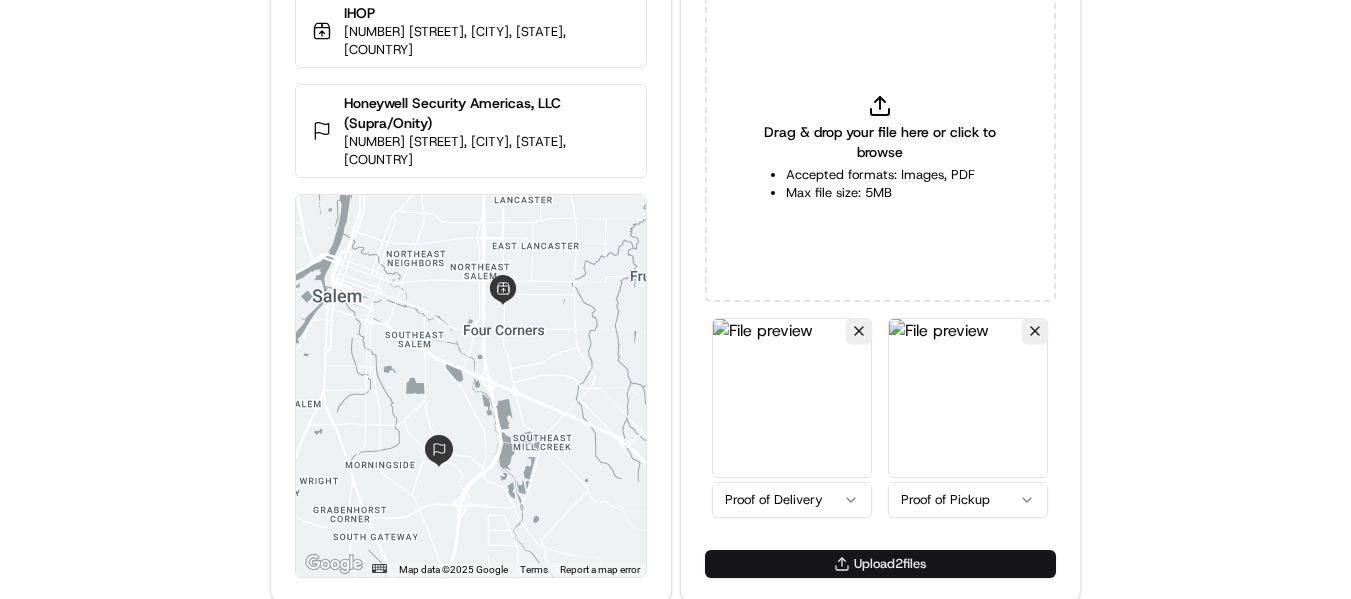 click on "Upload  2  file s" at bounding box center (880, 564) 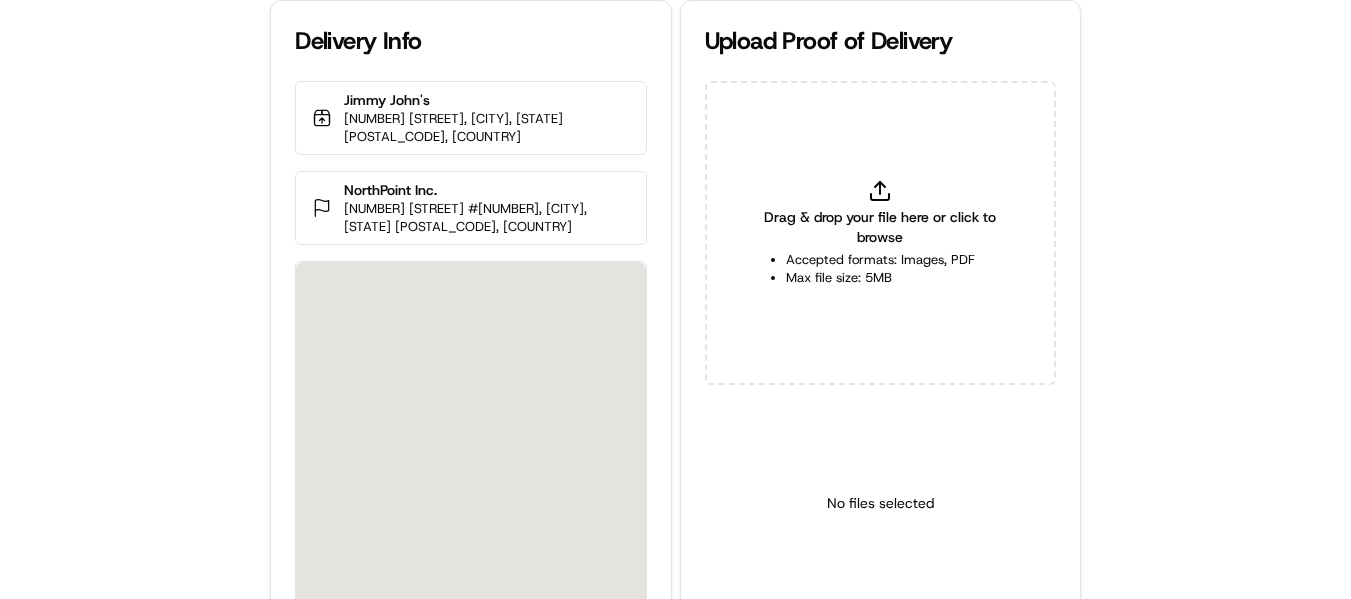 scroll, scrollTop: 0, scrollLeft: 0, axis: both 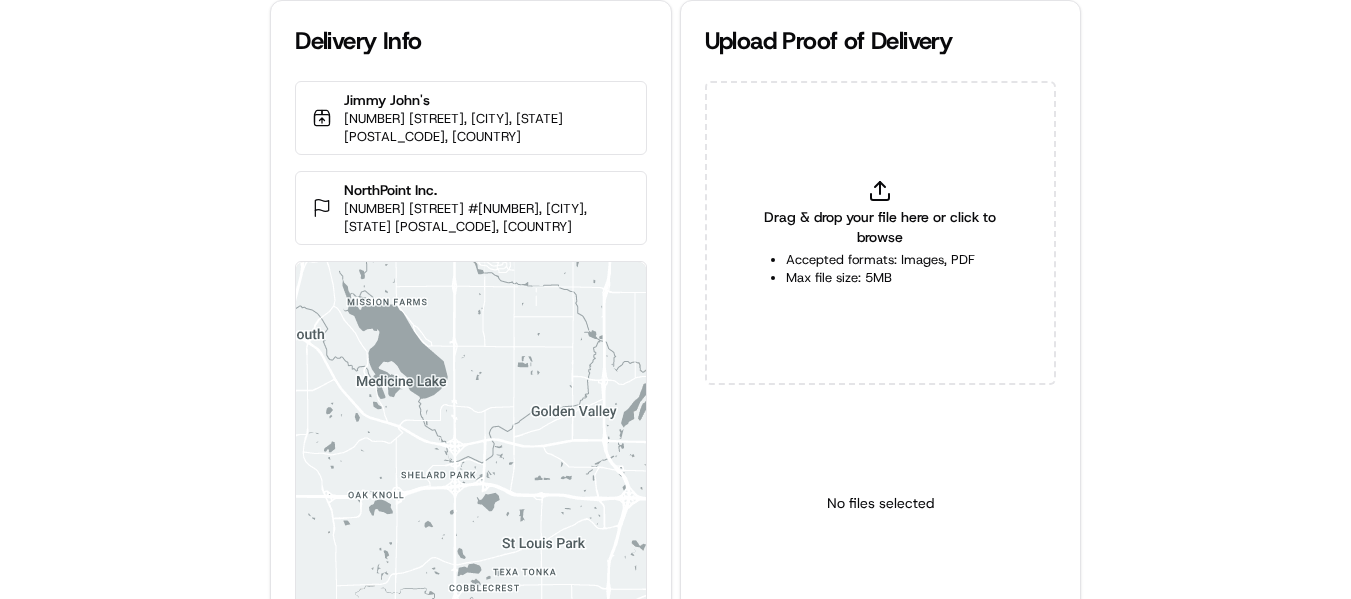 click on "NorthPoint Inc." at bounding box center [486, 190] 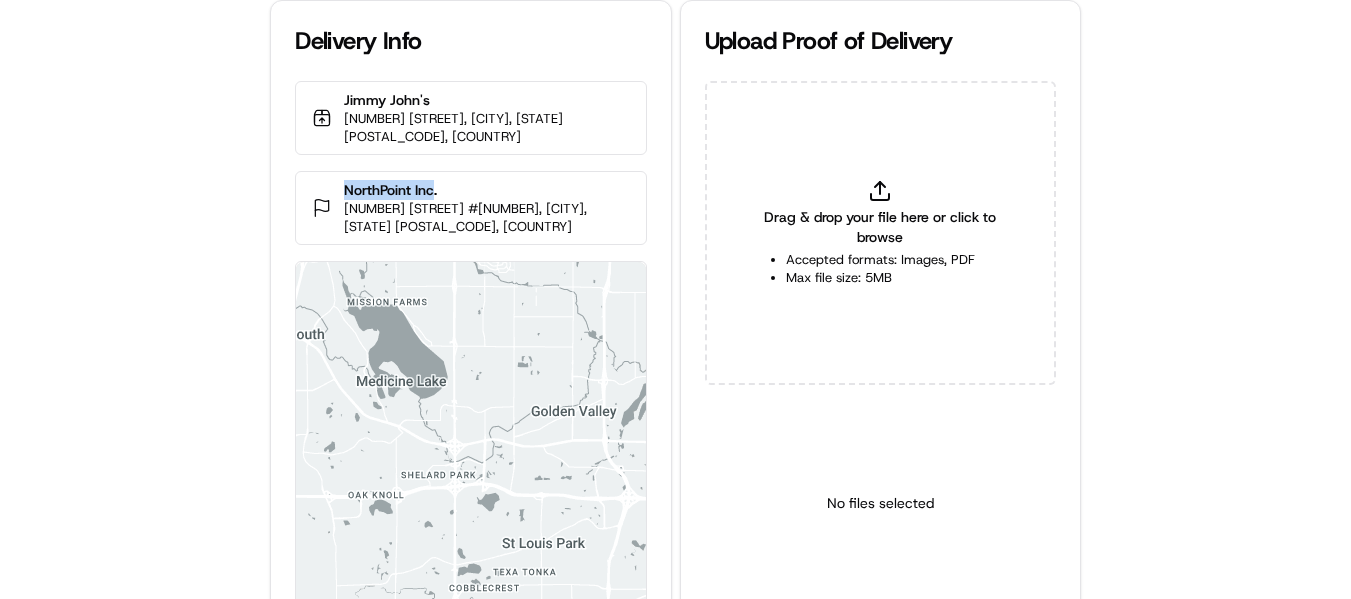 drag, startPoint x: 435, startPoint y: 189, endPoint x: 350, endPoint y: 187, distance: 85.02353 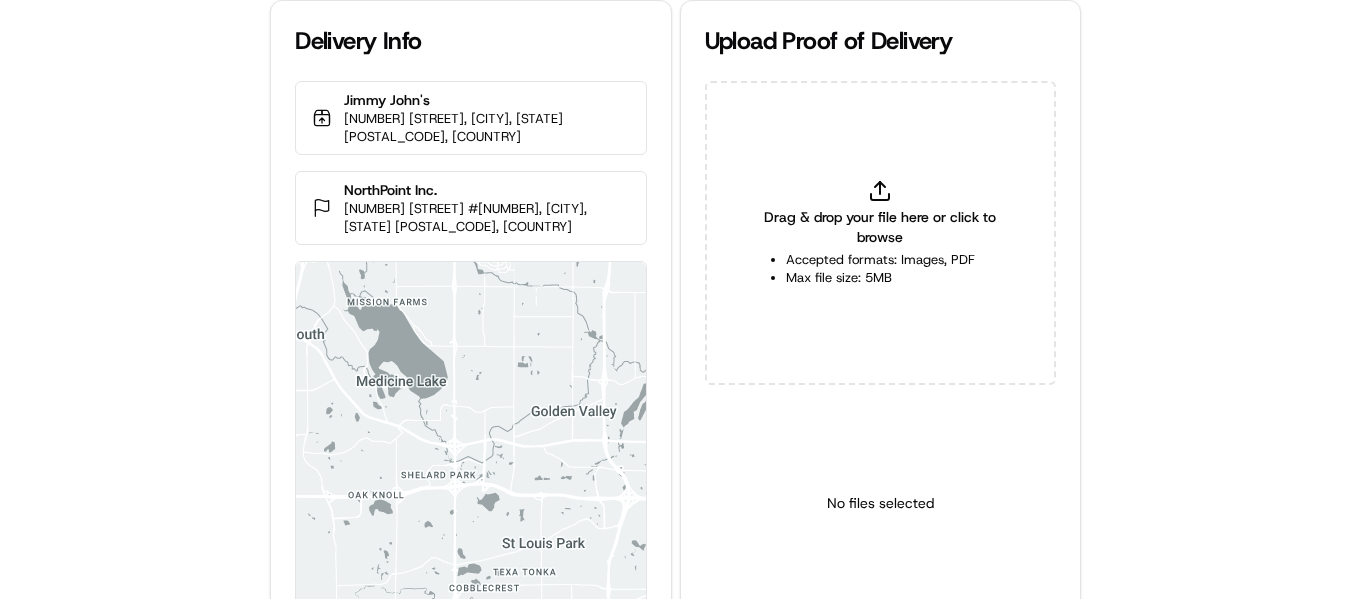 type on "C:\fakepath\NorthPoint Inc. delivery.jpeg" 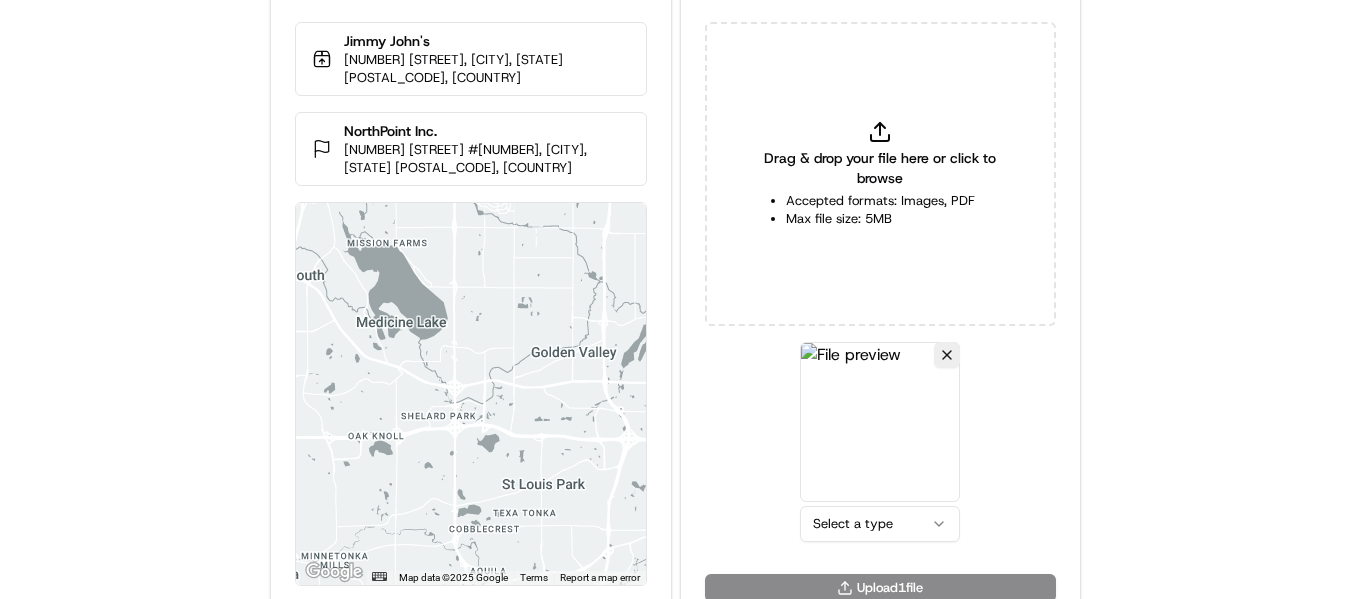scroll, scrollTop: 87, scrollLeft: 0, axis: vertical 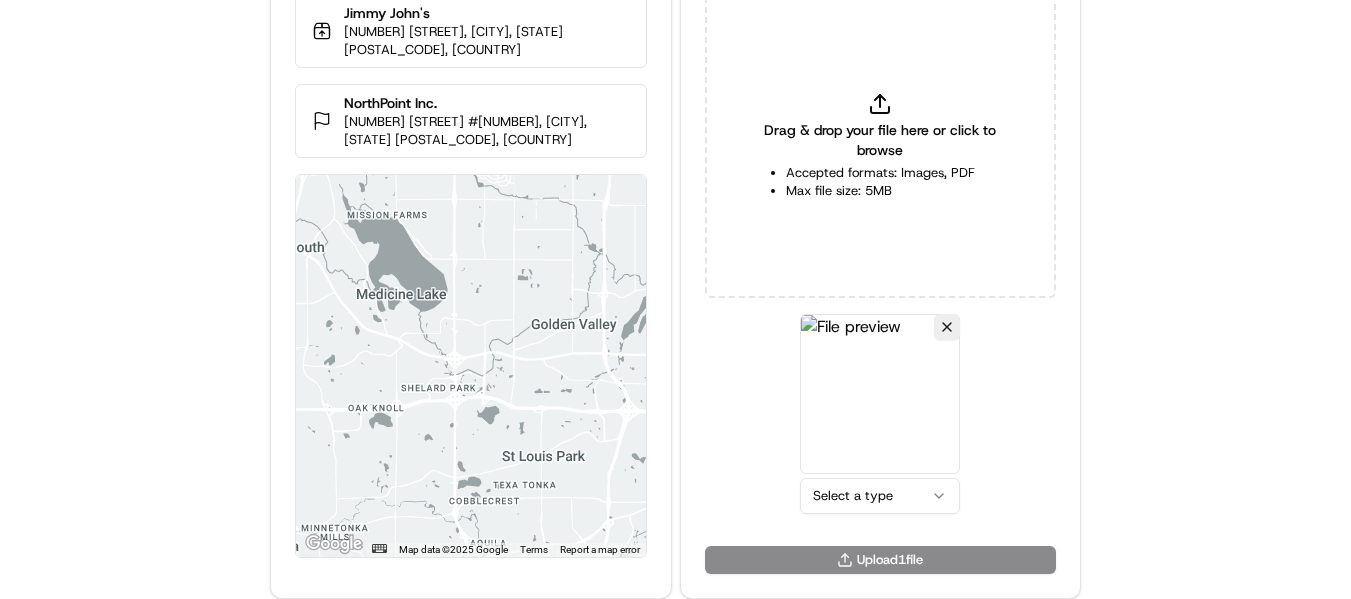 click on "Delivery Info Jimmy John's 1140 Wayzata Blvd E, Wayzata, MN 55391, USA NorthPoint Inc.   2220 Plymouth Ave N #2401, Minneapolis, MN 55411, USA ← Move left → Move right ↑ Move up ↓ Move down + Zoom in - Zoom out Home Jump left by 75% End Jump right by 75% Page Up Jump up by 75% Page Down Jump down by 75% Map Data Map data ©2025 Google Map data ©2025 Google 2 km  Click to toggle between metric and imperial units Terms Report a map error Upload Proof of Delivery Drag & drop your file here or click to browse Accepted formats: Images, PDF Max file size: 5MB Select a type   Upload  1  file" at bounding box center (675, 212) 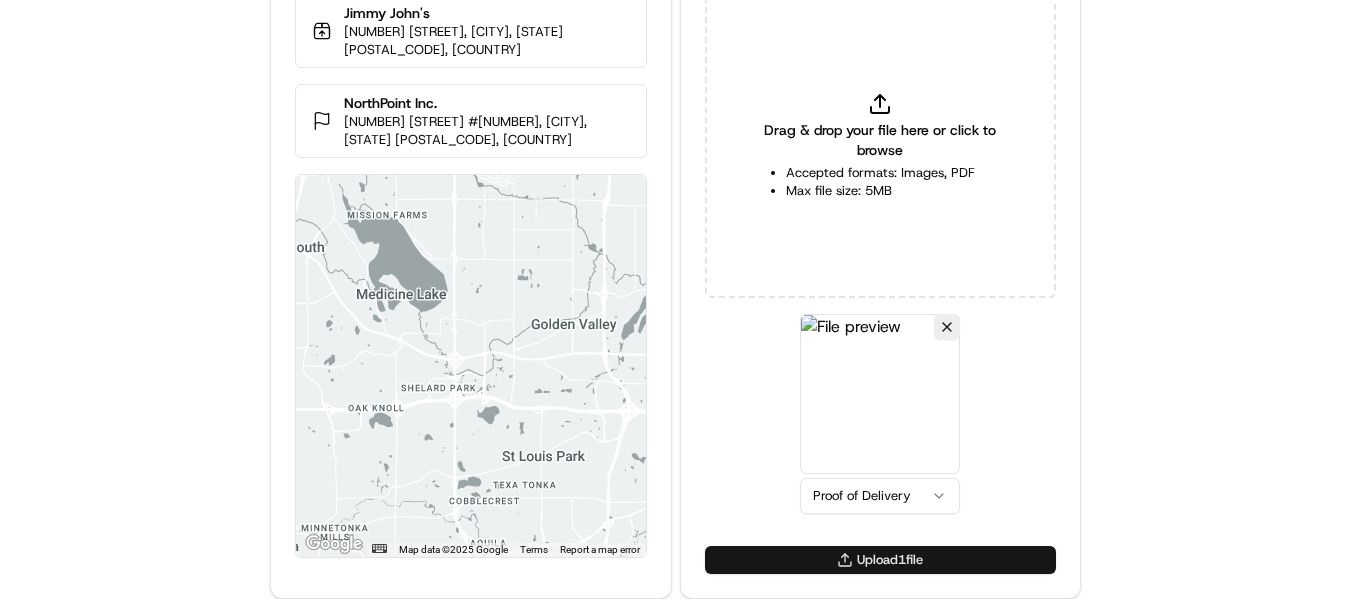 click on "Upload  1  file" at bounding box center (880, 560) 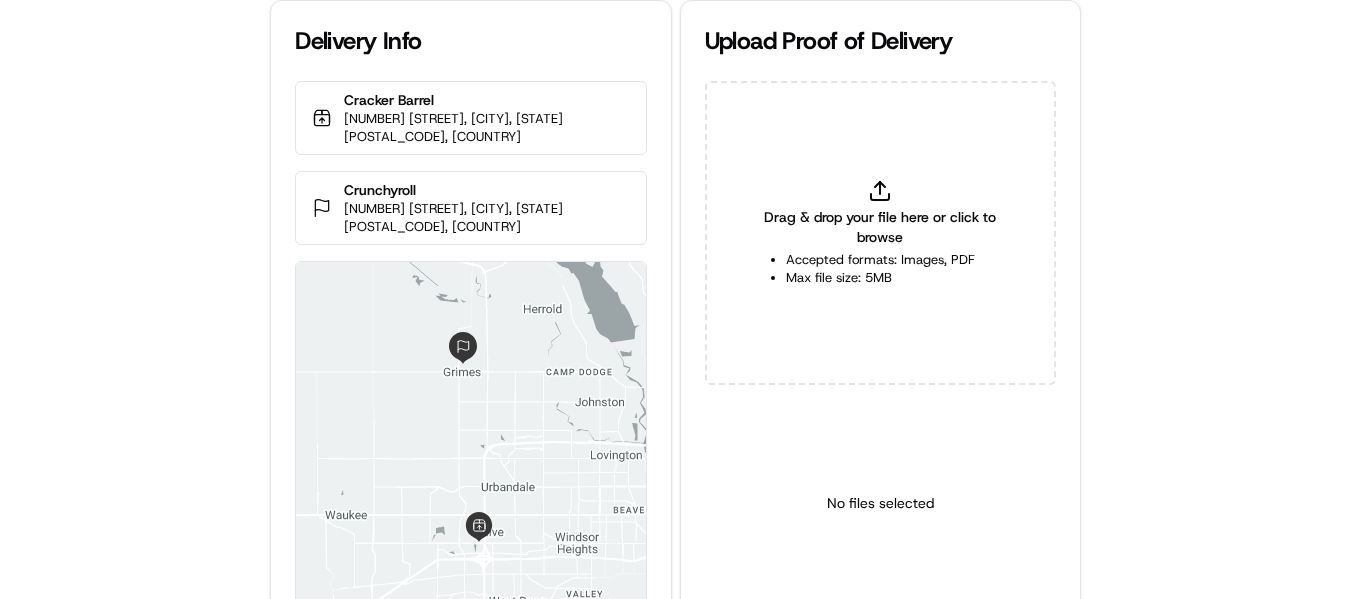 scroll, scrollTop: 0, scrollLeft: 0, axis: both 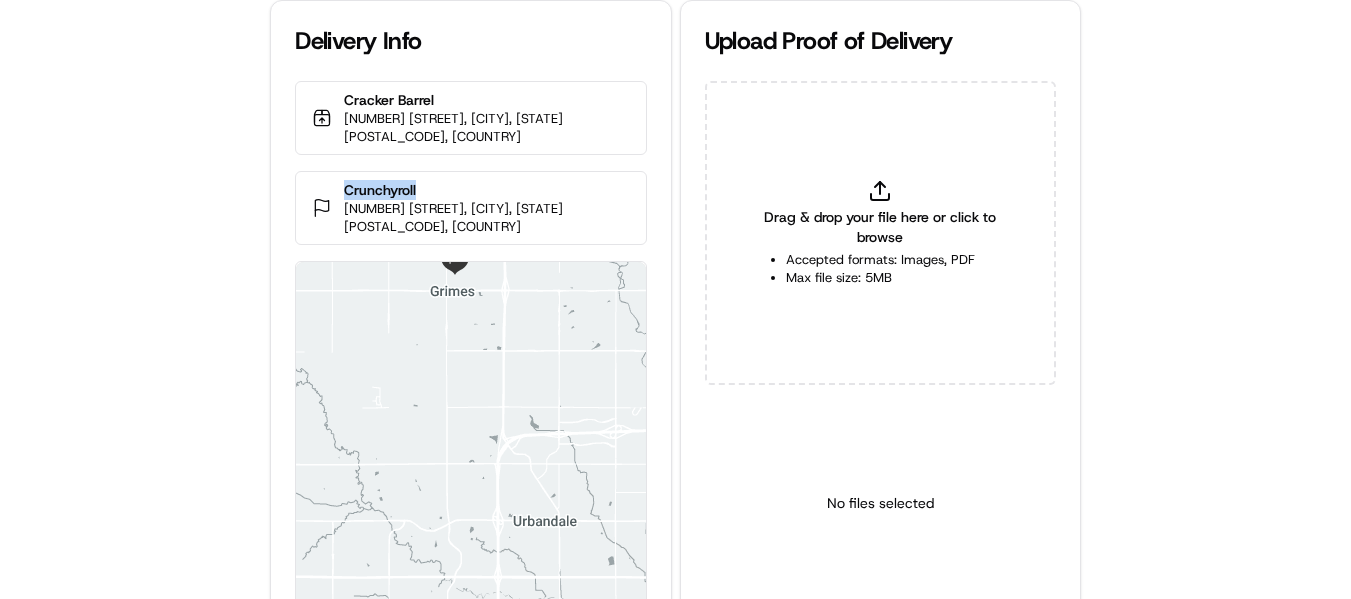drag, startPoint x: 338, startPoint y: 172, endPoint x: 458, endPoint y: 169, distance: 120.03749 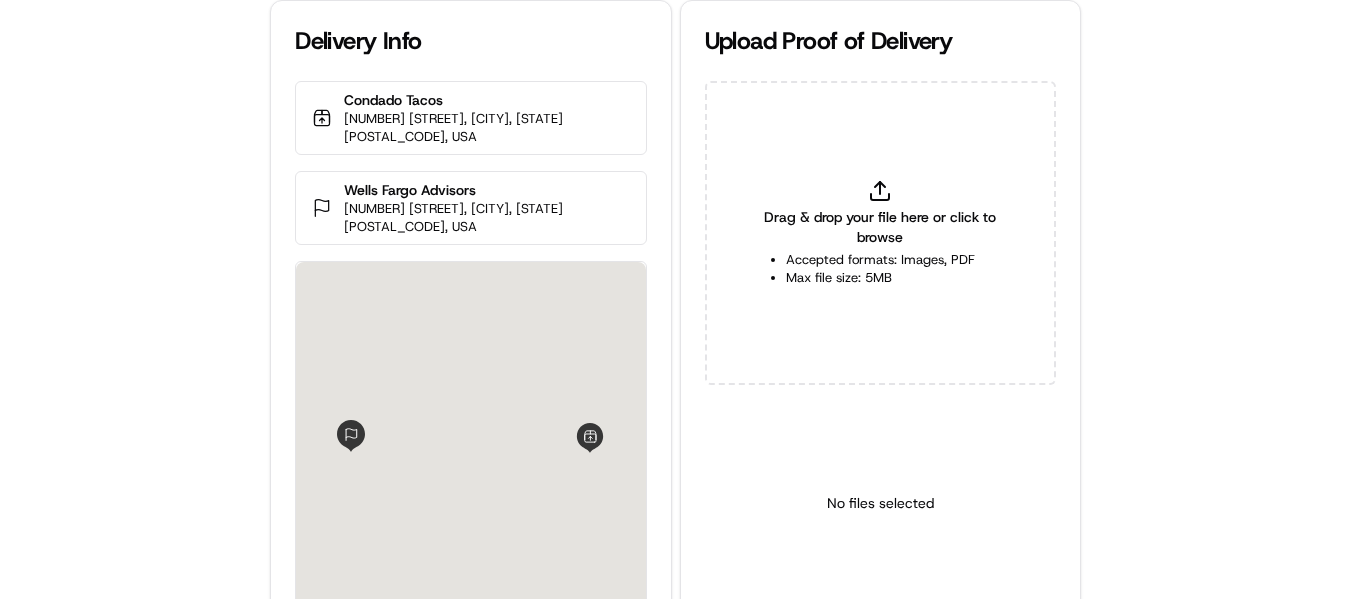 scroll, scrollTop: 0, scrollLeft: 0, axis: both 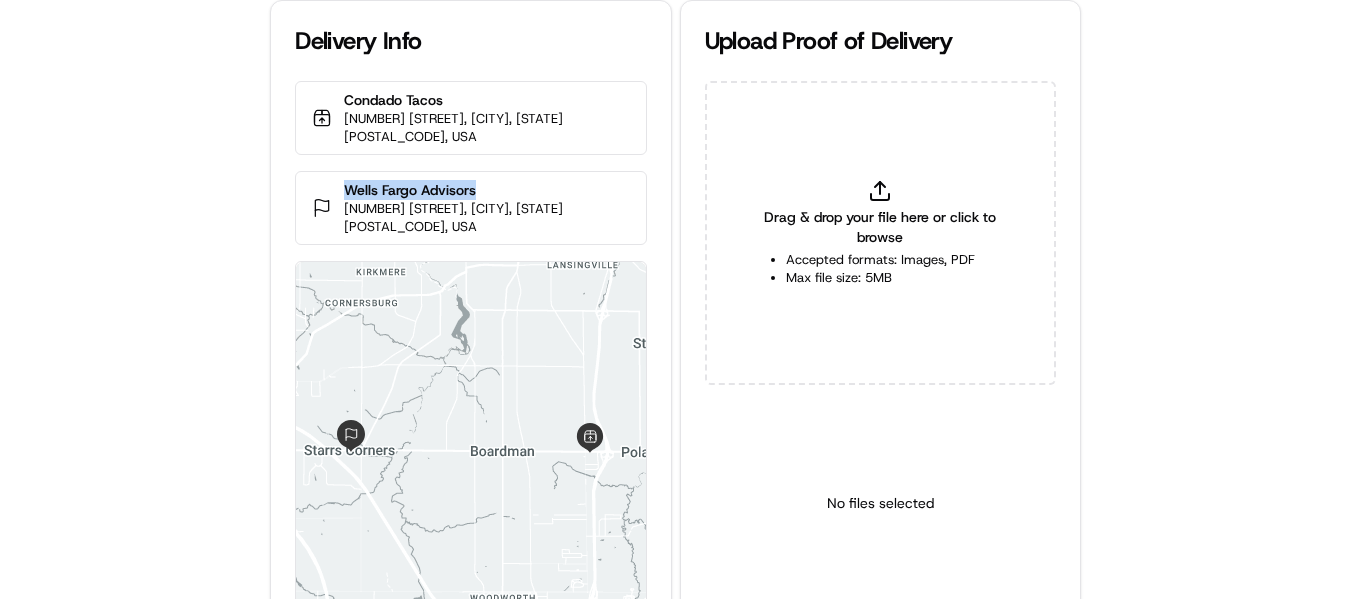 drag, startPoint x: 479, startPoint y: 189, endPoint x: 340, endPoint y: 188, distance: 139.0036 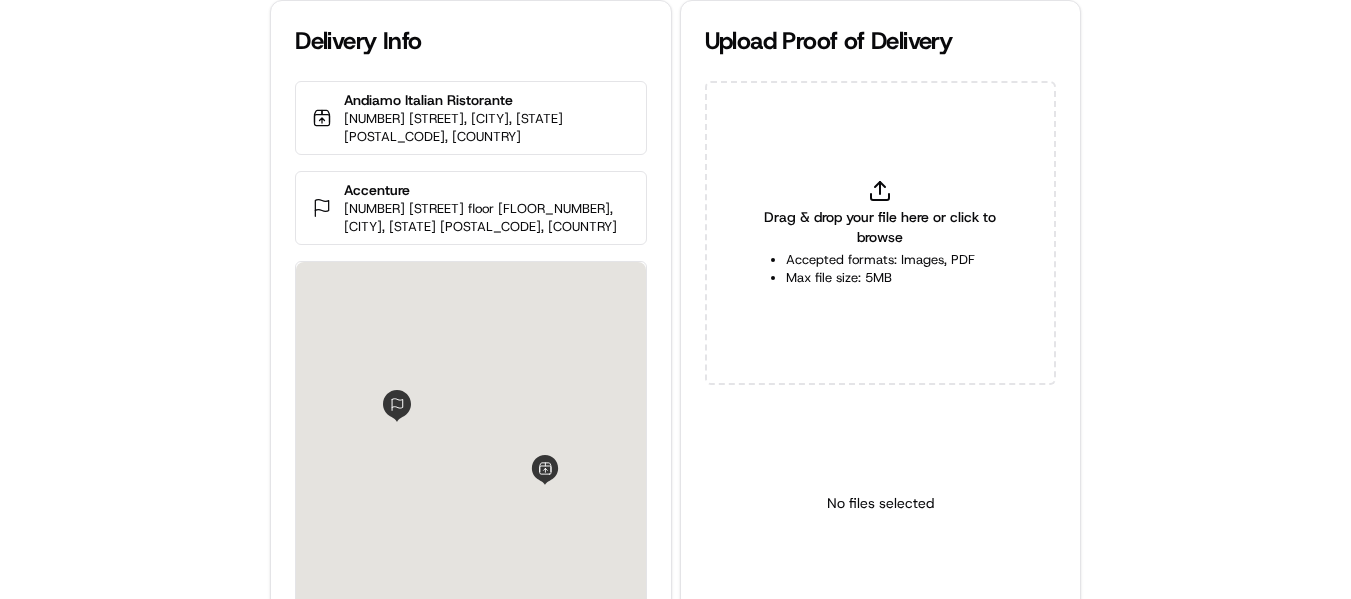scroll, scrollTop: 0, scrollLeft: 0, axis: both 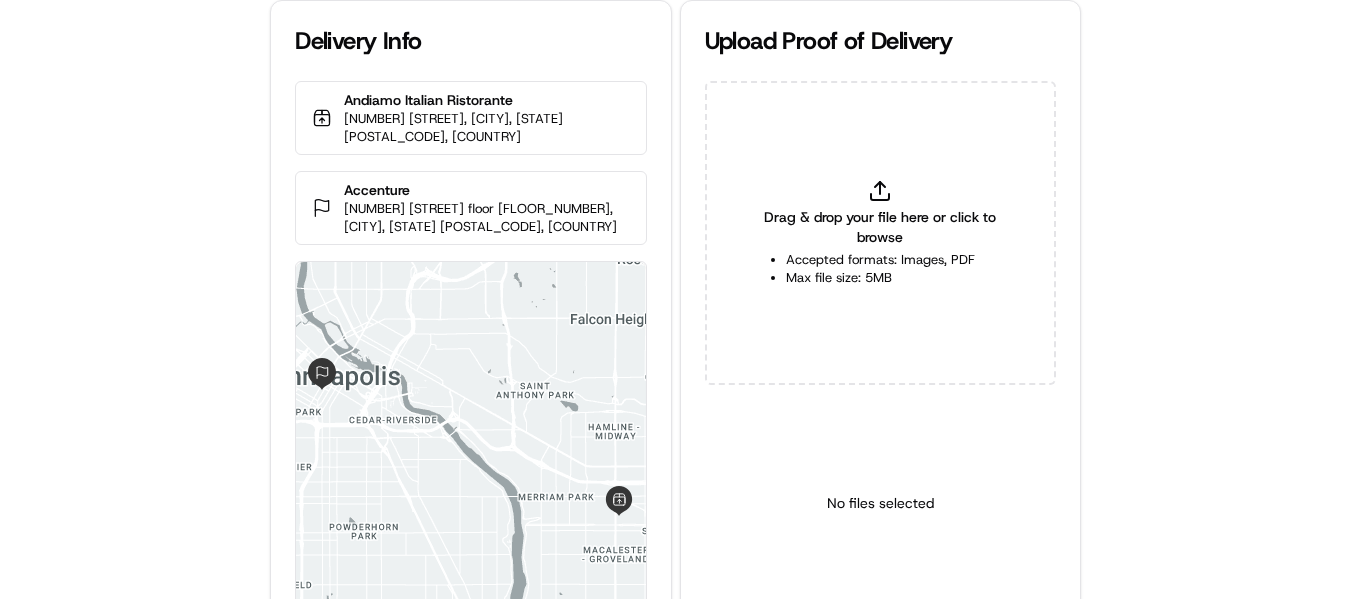 click on "Delivery Info Andiamo Italian Ristorante [NUMBER] [STREET], [CITY], [STATE] [POSTAL_CODE], [COUNTRY] Accenture   [NUMBER] [STREET] floor [FLOOR_NUMBER], [CITY], [STATE] [POSTAL_CODE], [COUNTRY] ← Move left → Move right ↑ Move up ↓ Move down + Zoom in - Zoom out Home Jump left by 75% End Jump right by 75% Page Up Jump up by 75% Page Down Jump down by 75% Map Data Map data ©2025 Google Map data ©2025 Google 2 km  Click to toggle between metric and imperial units Terms Report a map error Upload Proof of Delivery Drag & drop your file here or click to browse Accepted formats: Images, PDF Max file size: 5MB No files selected   Upload   file" at bounding box center [675, 299] 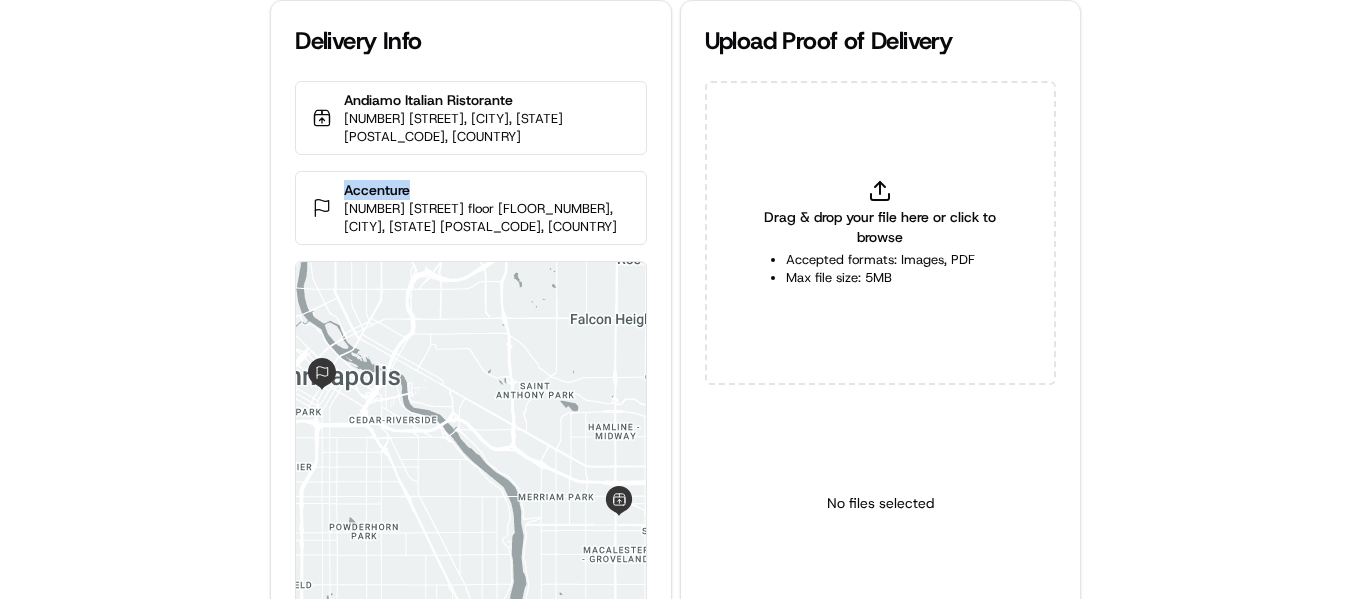 copy on "Accenture" 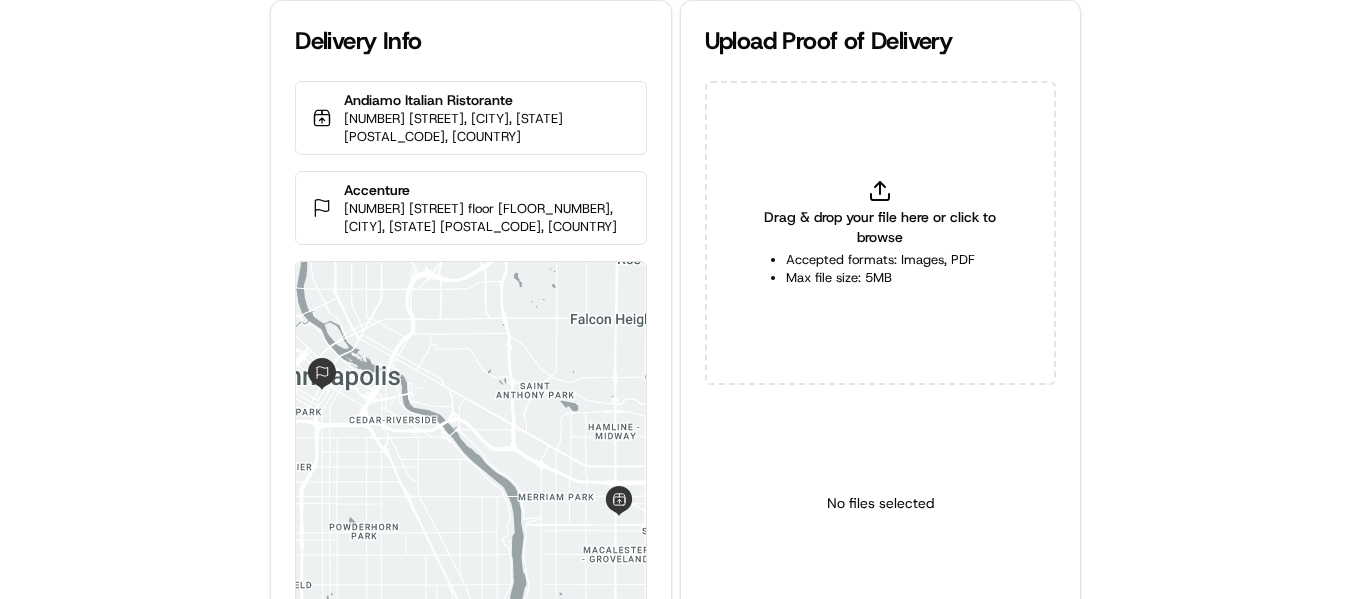type on "C:\fakepath\Accenture delivery.jpg" 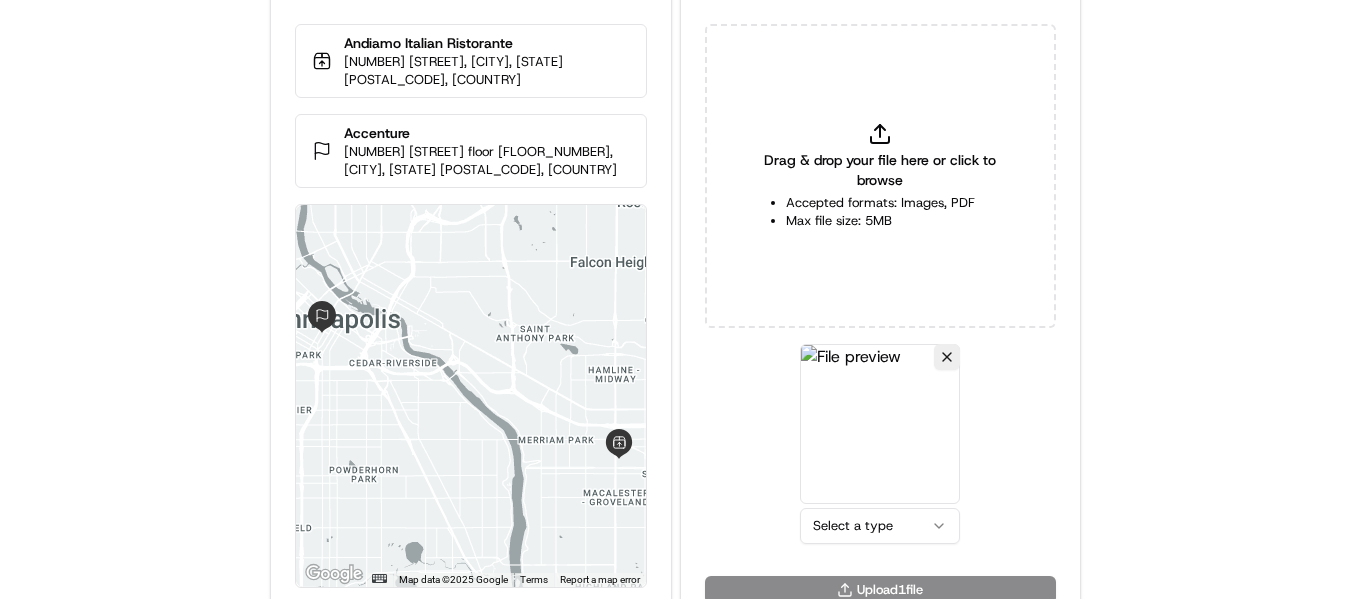 scroll, scrollTop: 87, scrollLeft: 0, axis: vertical 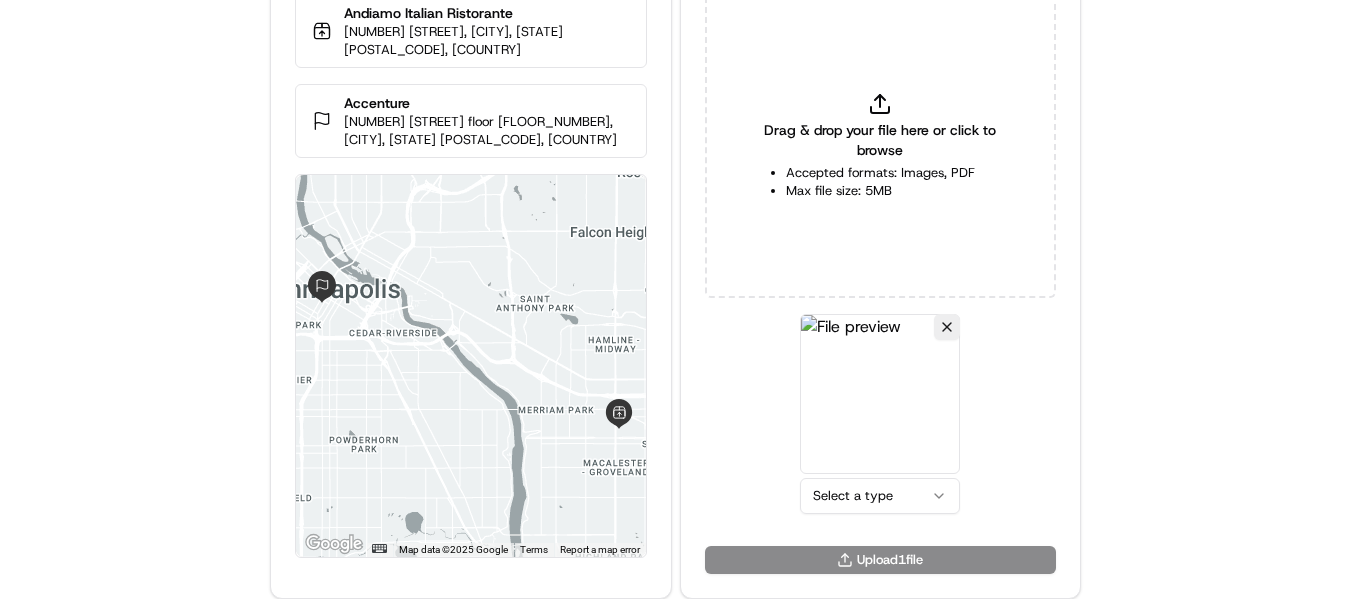 click on "Delivery Info Andiamo Italian Ristorante 80 Snelling Ave, St Paul, MN 55104, USA Accenture   333 S 7th St floor 17, Minneapolis, MN 55402, USA ← Move left → Move right ↑ Move up ↓ Move down + Zoom in - Zoom out Home Jump left by 75% End Jump right by 75% Page Up Jump up by 75% Page Down Jump down by 75% Map Data Map data ©2025 Google Map data ©2025 Google 2 km  Click to toggle between metric and imperial units Terms Report a map error Upload Proof of Delivery Drag & drop your file here or click to browse Accepted formats: Images, PDF Max file size: 5MB Select a type   Upload  1  file" at bounding box center [675, 212] 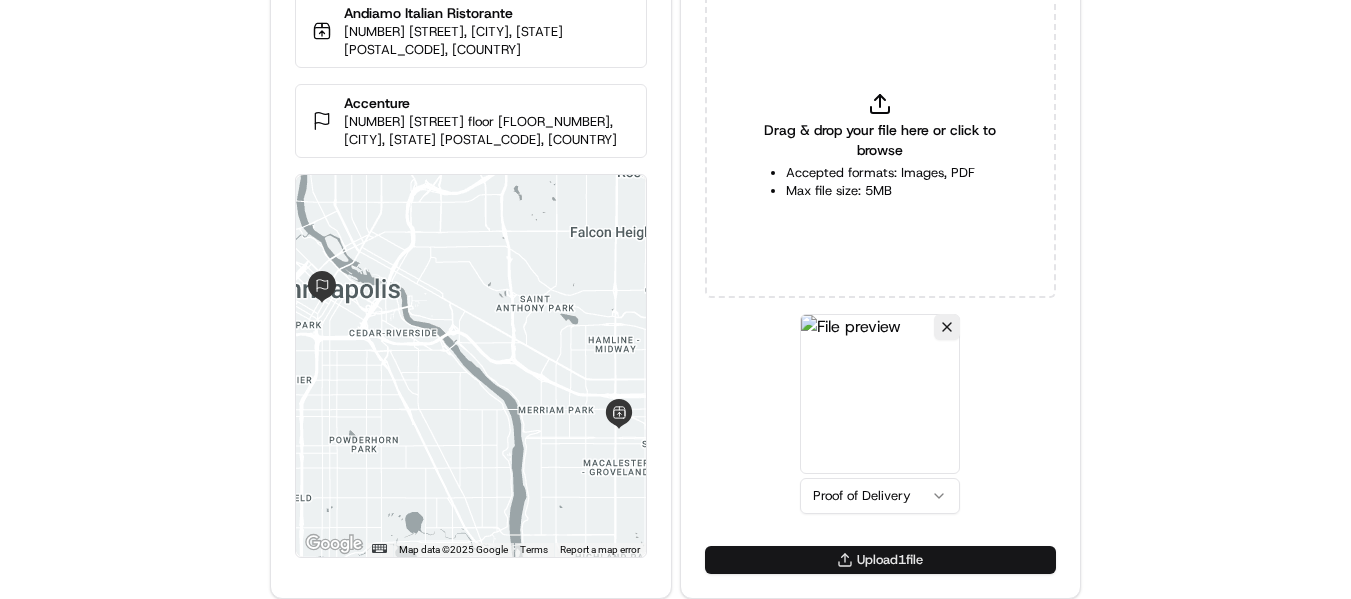click on "Upload  1  file" at bounding box center [880, 560] 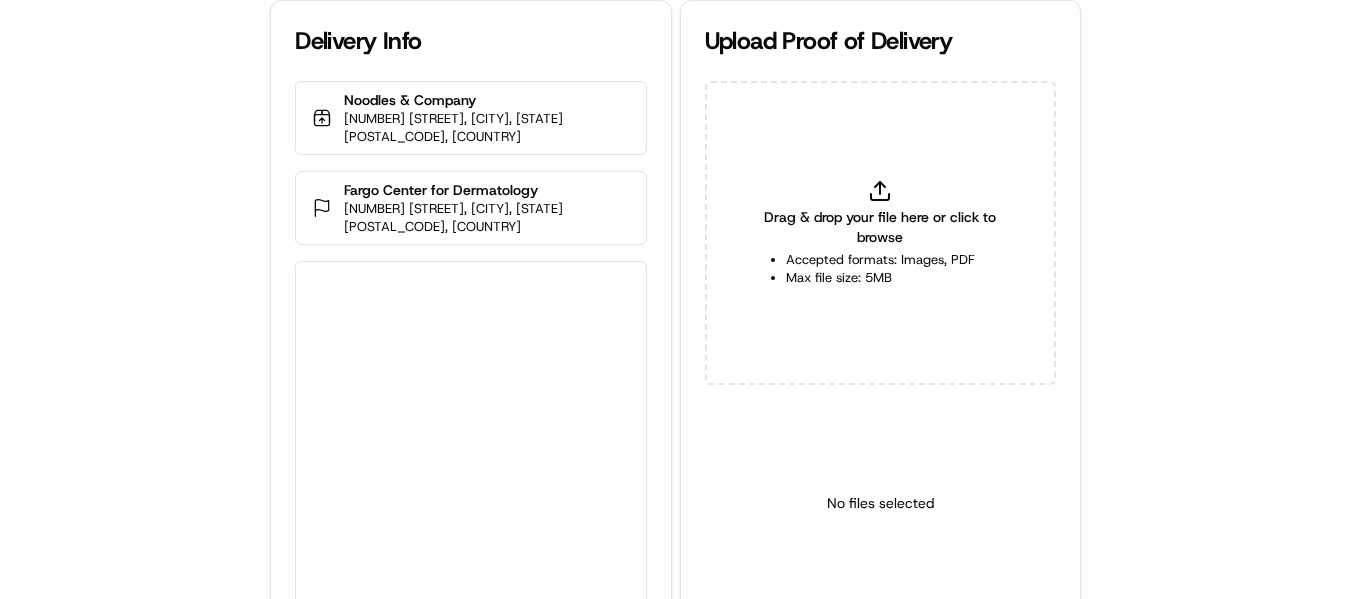 scroll, scrollTop: 0, scrollLeft: 0, axis: both 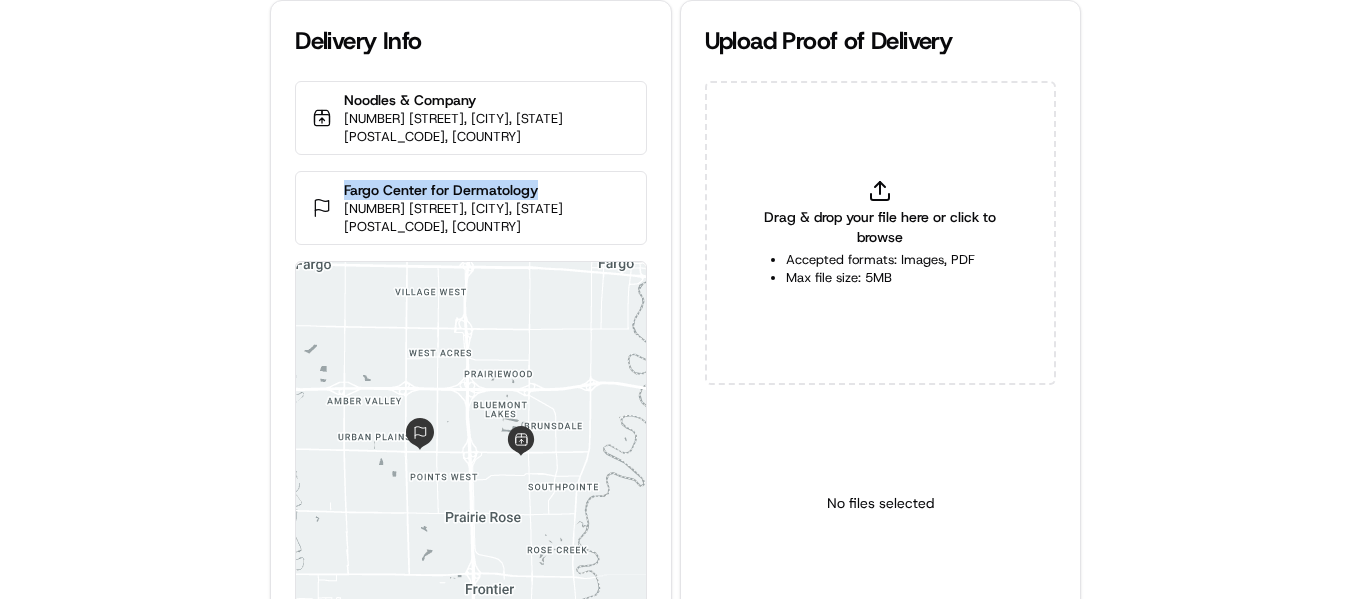 drag, startPoint x: 344, startPoint y: 167, endPoint x: 569, endPoint y: 160, distance: 225.10886 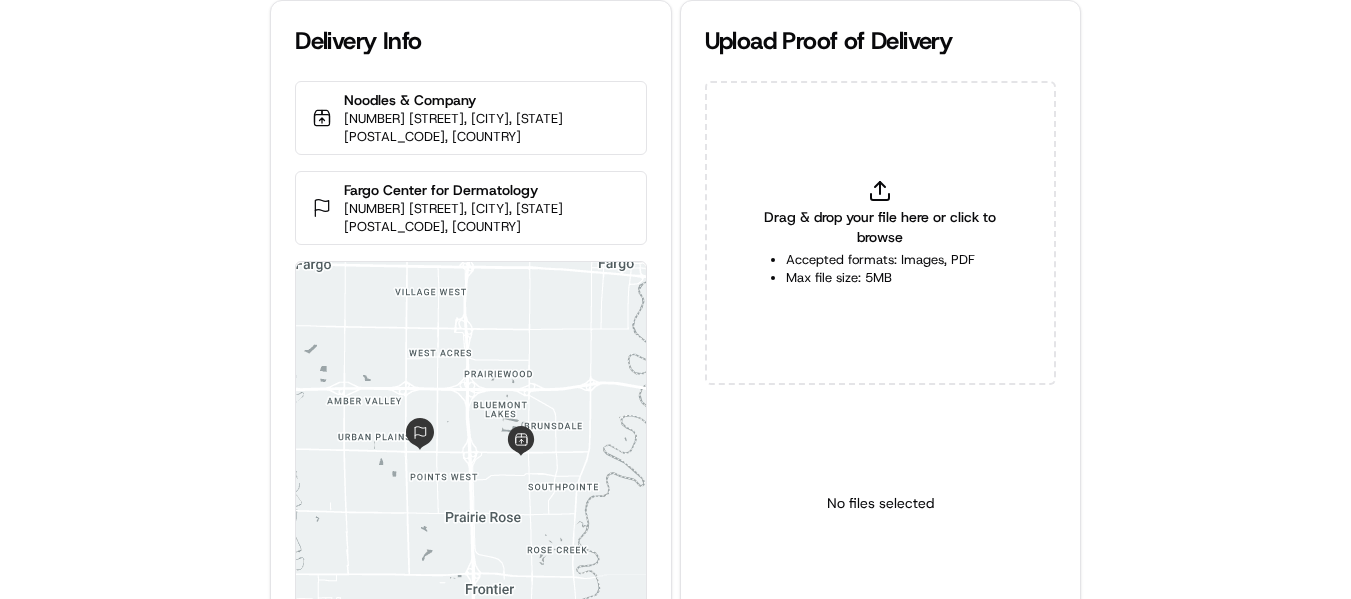 type on "C:\fakepath\Fargo Center for Dermatology.jpg" 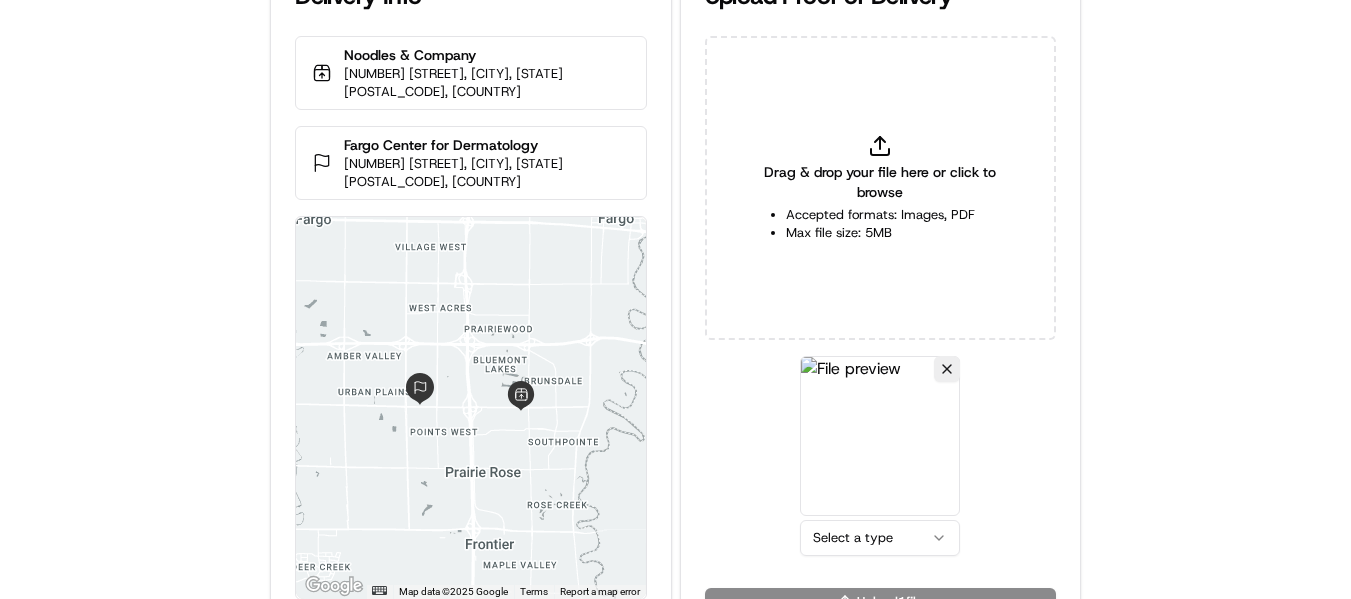 scroll, scrollTop: 87, scrollLeft: 0, axis: vertical 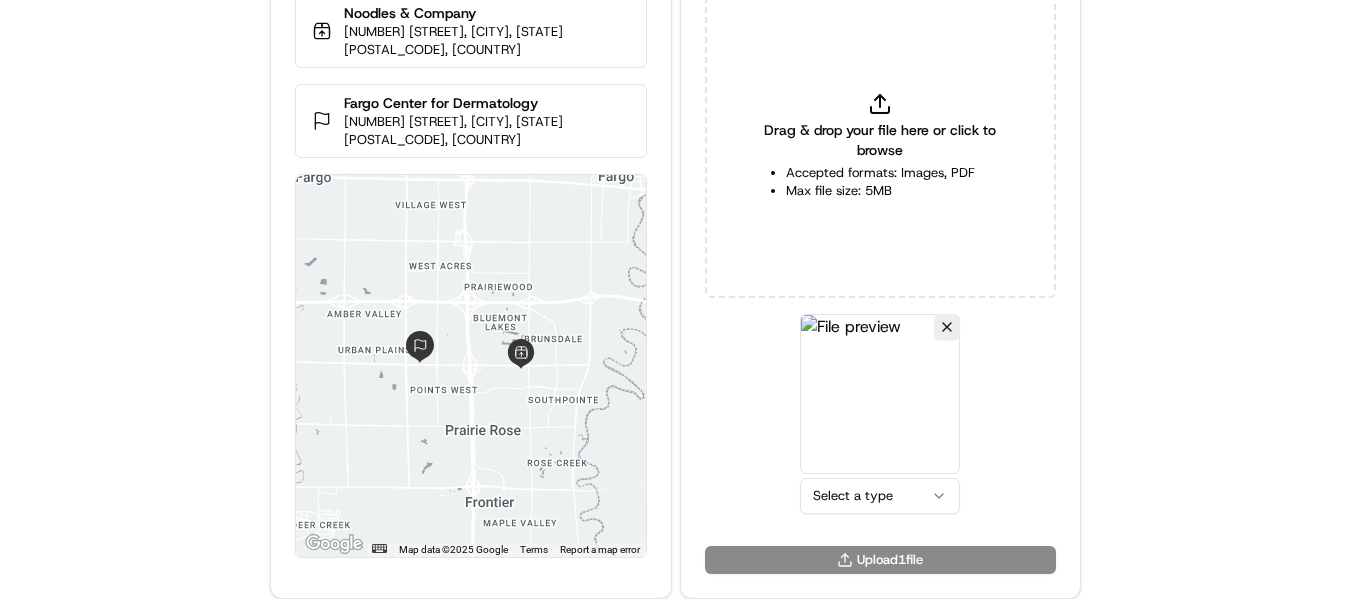 click on "Delivery Info Noodles & Company [NUMBER] [STREET], [CITY], [STATE] [POSTAL_CODE], [COUNTRY] [CITY] Center for Dermatology   [NUMBER] [STREET], [CITY], [STATE] [POSTAL_CODE], [COUNTRY] ← Move left → Move right ↑ Move up ↓ Move down + Zoom in - Zoom out Home Jump left by 75% End Jump right by 75% Page Up Jump up by 75% Page Down Jump down by 75% Map Data Map data ©2025 Google Map data ©2025 Google 2 km  Click to toggle between metric and imperial units Terms Report a map error Upload Proof of Delivery Drag & drop your file here or click to browse Accepted formats: Images, PDF Max file size: 5MB Select a type   Upload  1  file" at bounding box center (675, 212) 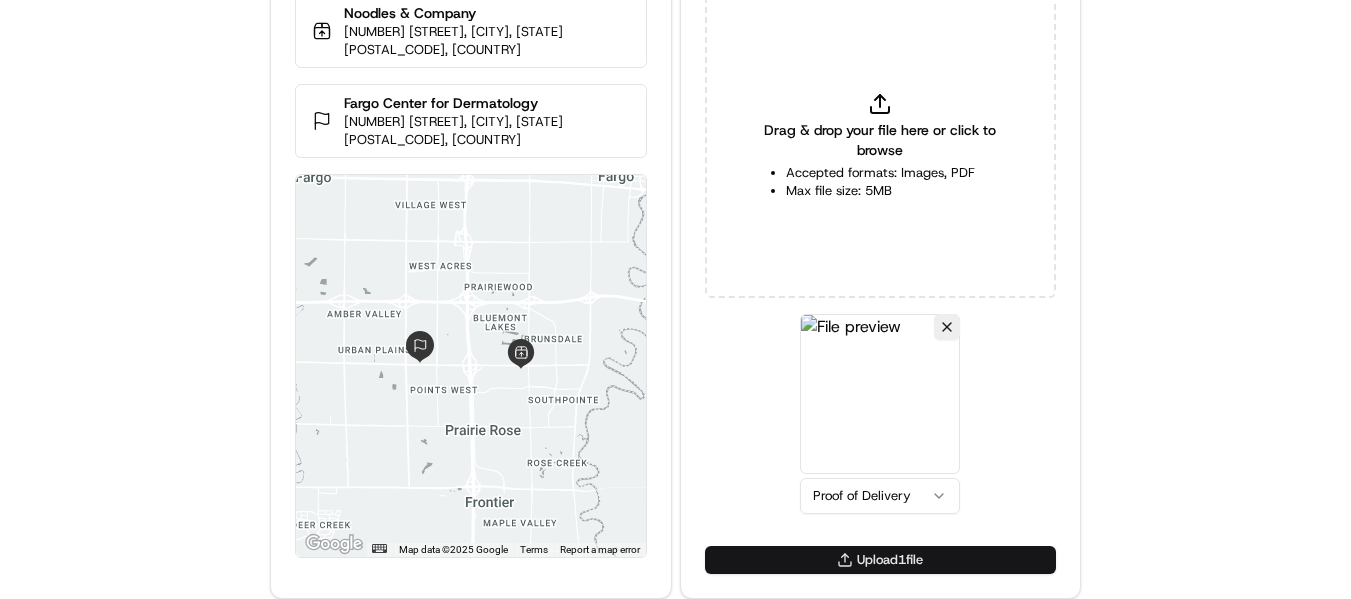click on "Upload  1  file" at bounding box center [880, 560] 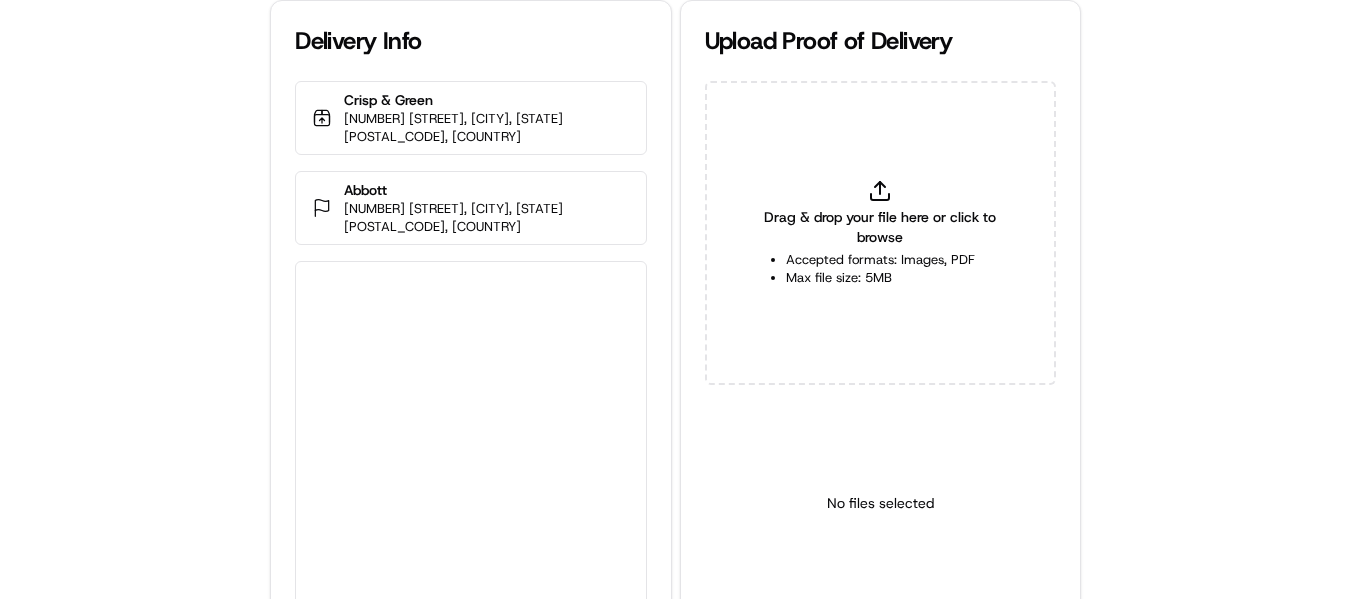 scroll, scrollTop: 0, scrollLeft: 0, axis: both 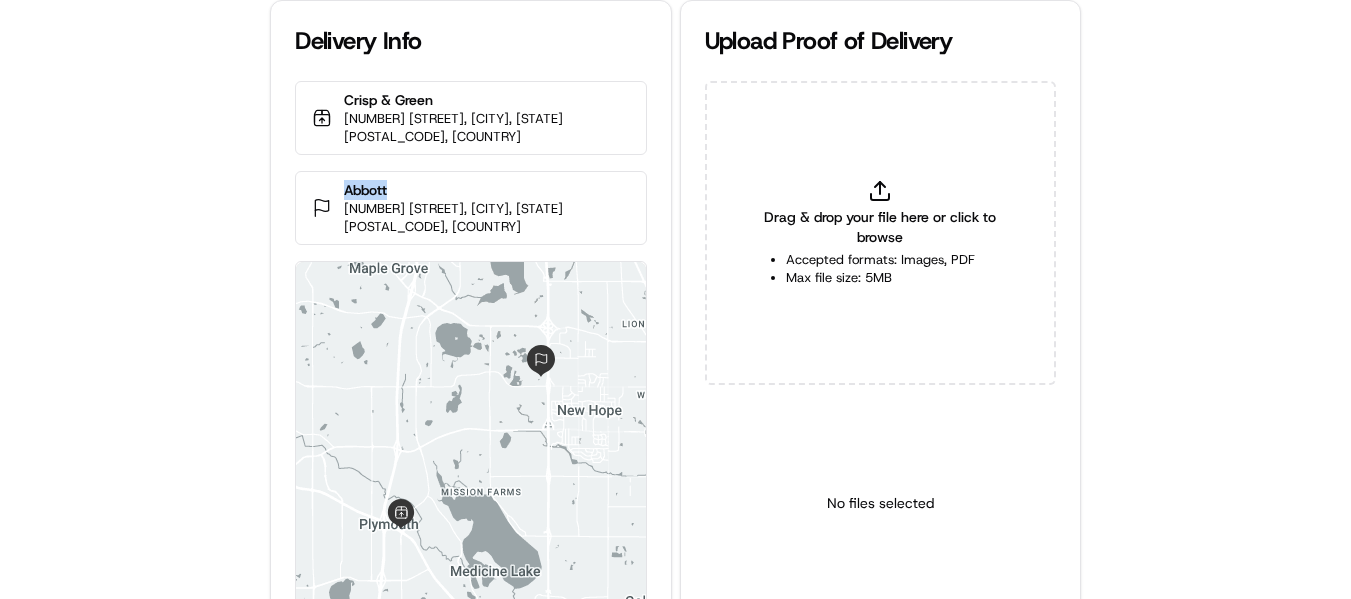 drag, startPoint x: 413, startPoint y: 185, endPoint x: 348, endPoint y: 188, distance: 65.06919 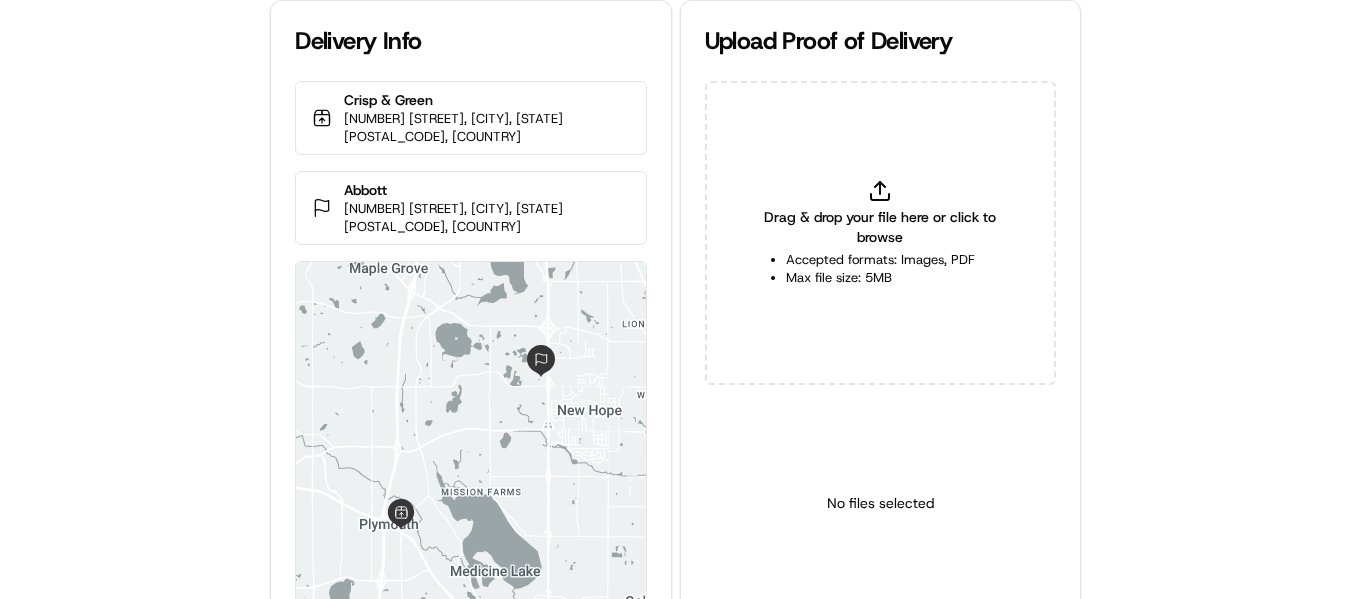 click on "Drag & drop your file here or click to browse Accepted formats: Images, PDF Max file size: 5MB" at bounding box center [880, 233] 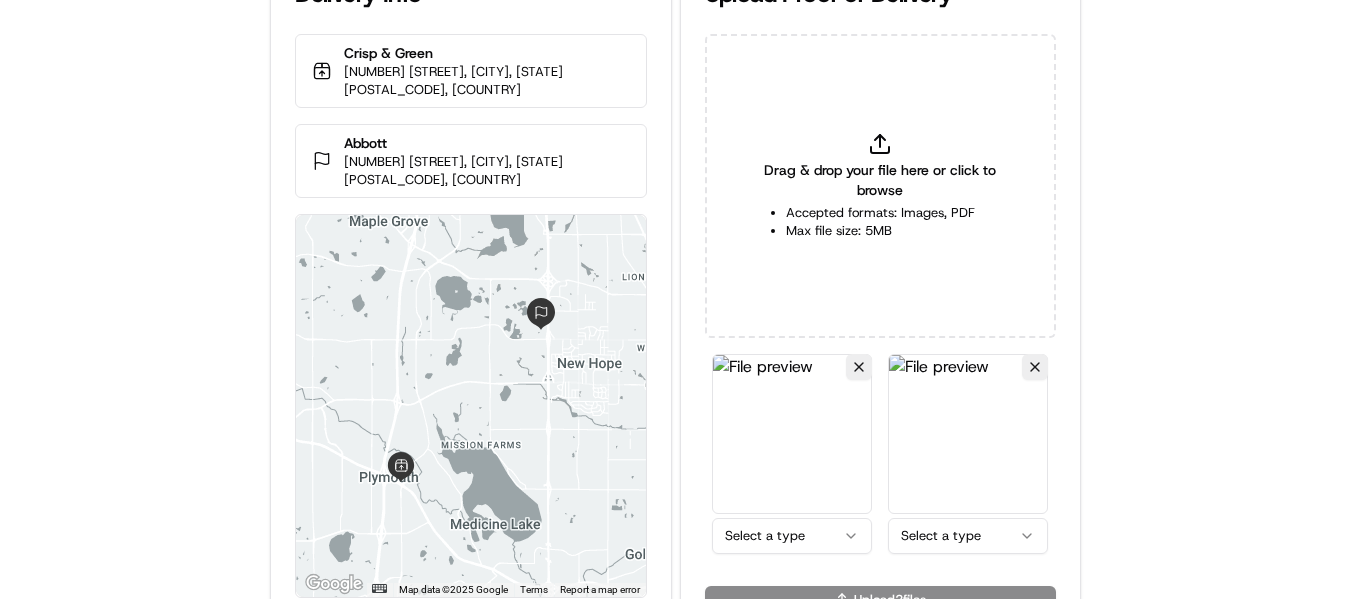 scroll, scrollTop: 87, scrollLeft: 0, axis: vertical 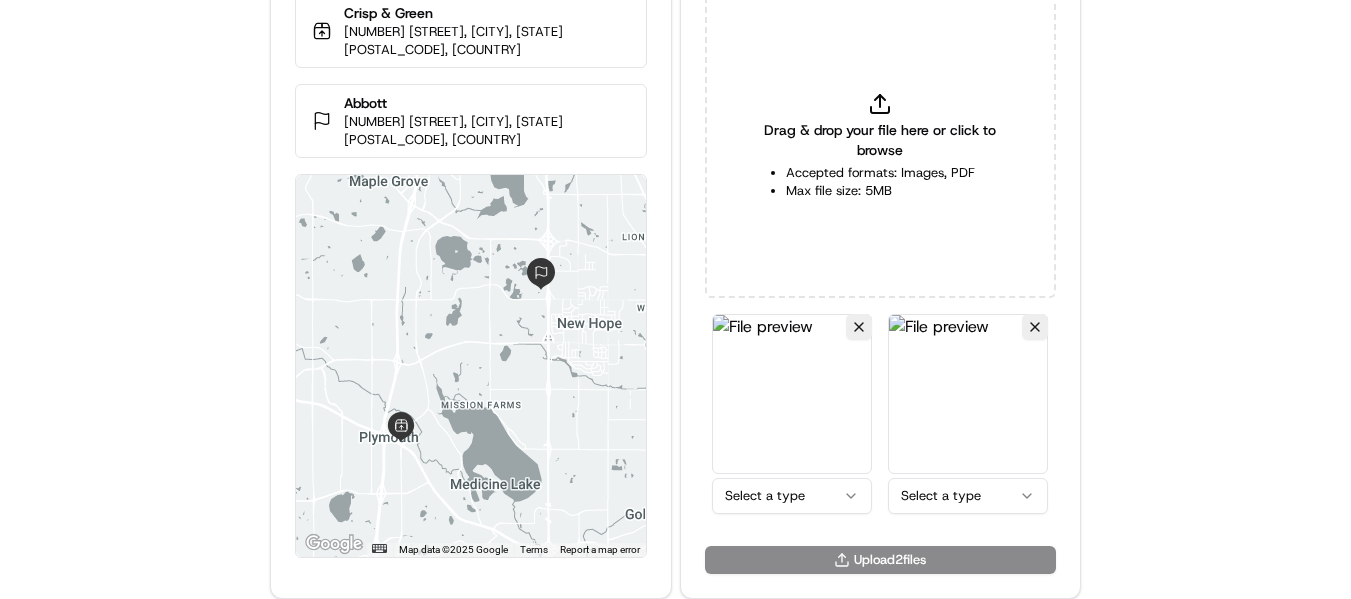 click on "Delivery Info Crisp & Green 2700 Annapolis Cir N, Plymouth, MN 55441, USA Abbott   5050 Nathan Ln N, Plymouth, MN 55442, USA ← Move left → Move right ↑ Move up ↓ Move down + Zoom in - Zoom out Home Jump left by 75% End Jump right by 75% Page Up Jump up by 75% Page Down Jump down by 75% Map Data Map data ©2025 Google Map data ©2025 Google 2 km  Click to toggle between metric and imperial units Terms Report a map error Upload Proof of Delivery Drag & drop your file here or click to browse Accepted formats: Images, PDF Max file size: 5MB Select a type Select a type   Upload  2  file s" at bounding box center (675, 212) 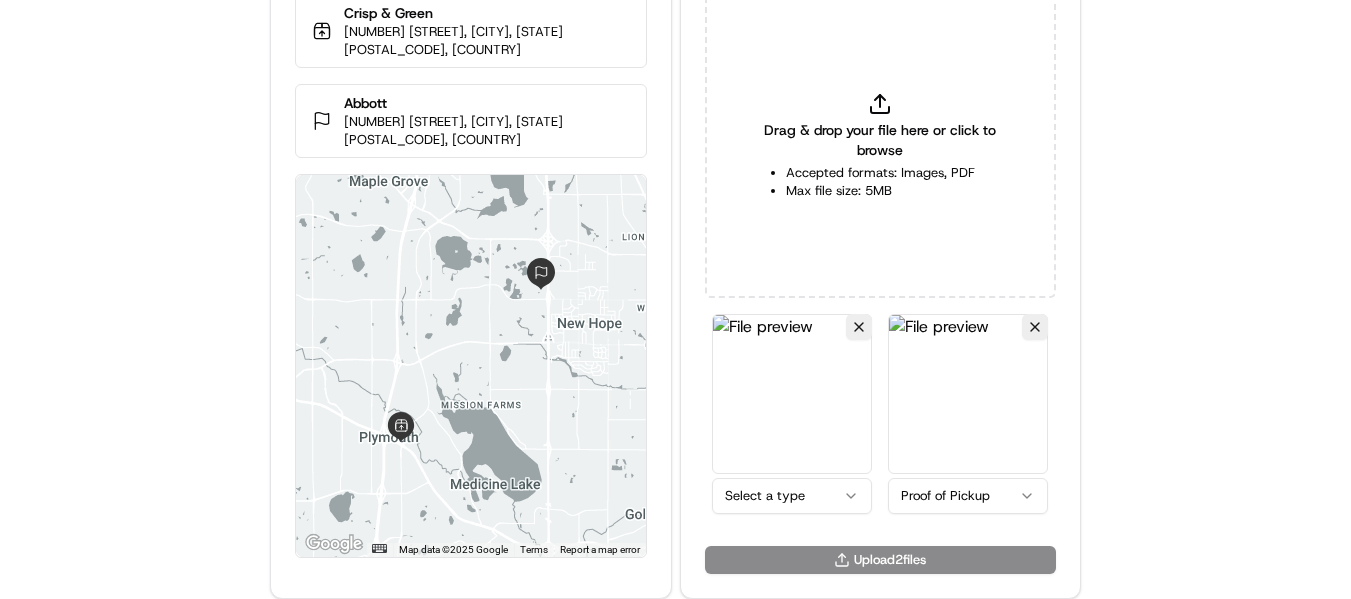click on "Delivery Info Crisp & Green 2700 Annapolis Cir N, Plymouth, MN 55441, USA Abbott   5050 Nathan Ln N, Plymouth, MN 55442, USA ← Move left → Move right ↑ Move up ↓ Move down + Zoom in - Zoom out Home Jump left by 75% End Jump right by 75% Page Up Jump up by 75% Page Down Jump down by 75% Map Data Map data ©2025 Google Map data ©2025 Google 2 km  Click to toggle between metric and imperial units Terms Report a map error Upload Proof of Delivery Drag & drop your file here or click to browse Accepted formats: Images, PDF Max file size: 5MB Select a type Proof of Pickup   Upload  2  file s" at bounding box center (675, 212) 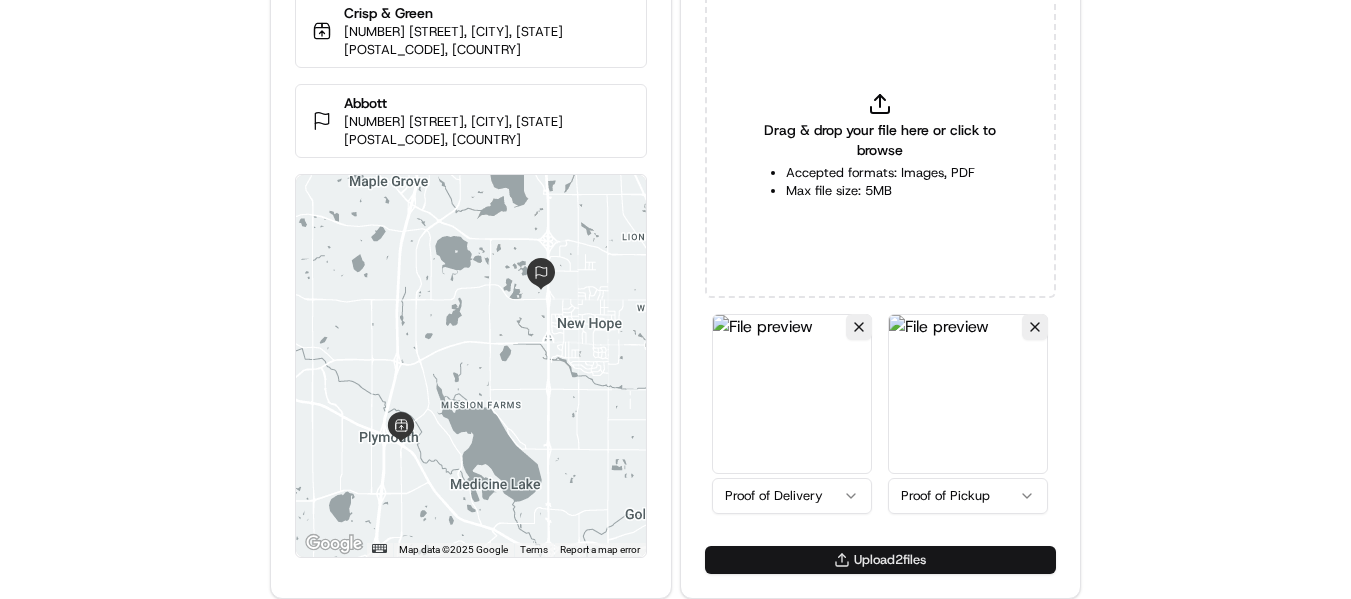 click on "Upload  2  file s" at bounding box center (880, 560) 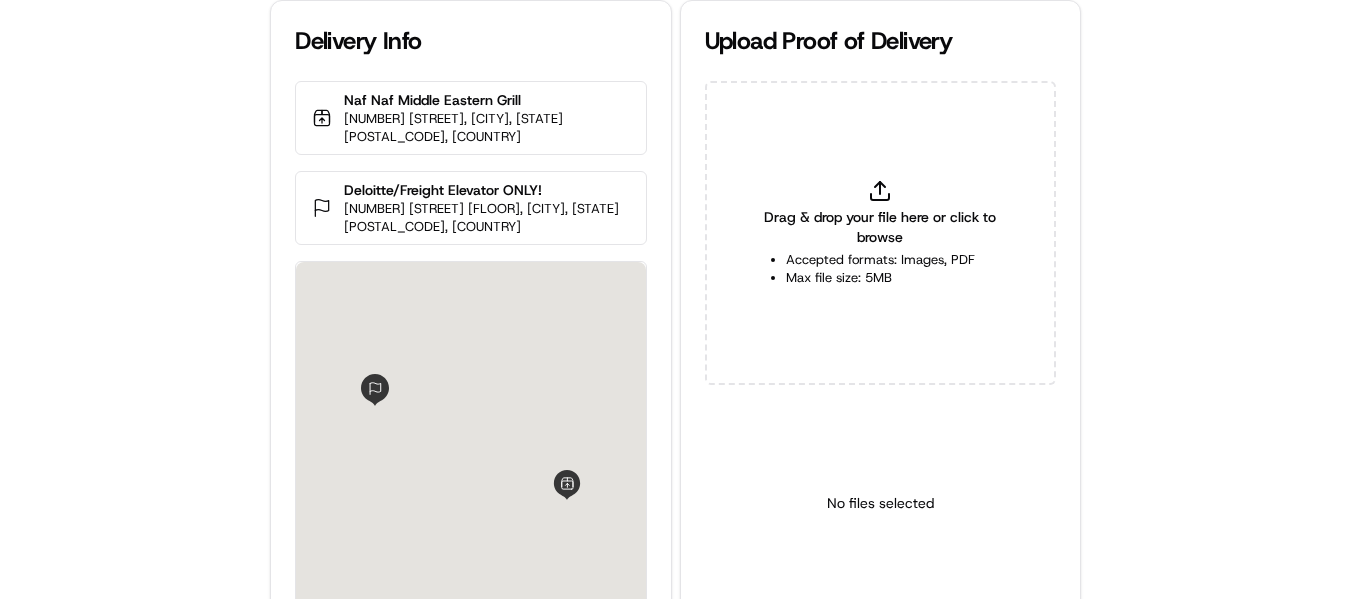 scroll, scrollTop: 0, scrollLeft: 0, axis: both 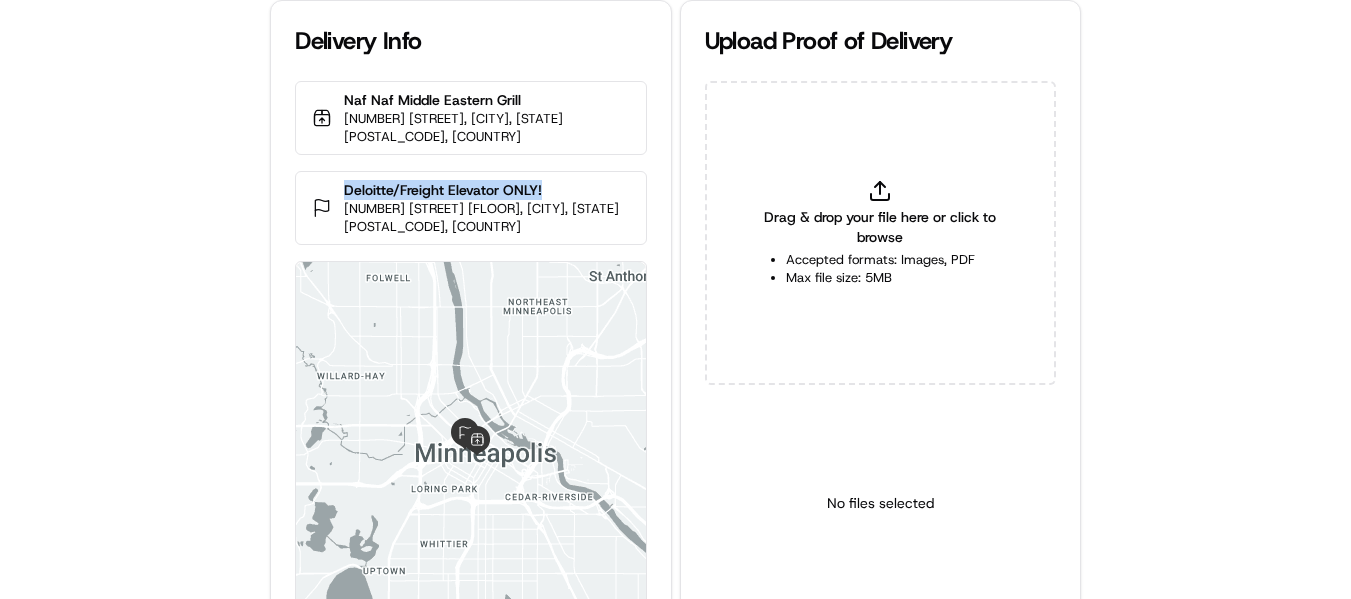 drag, startPoint x: 335, startPoint y: 193, endPoint x: 586, endPoint y: 182, distance: 251.24092 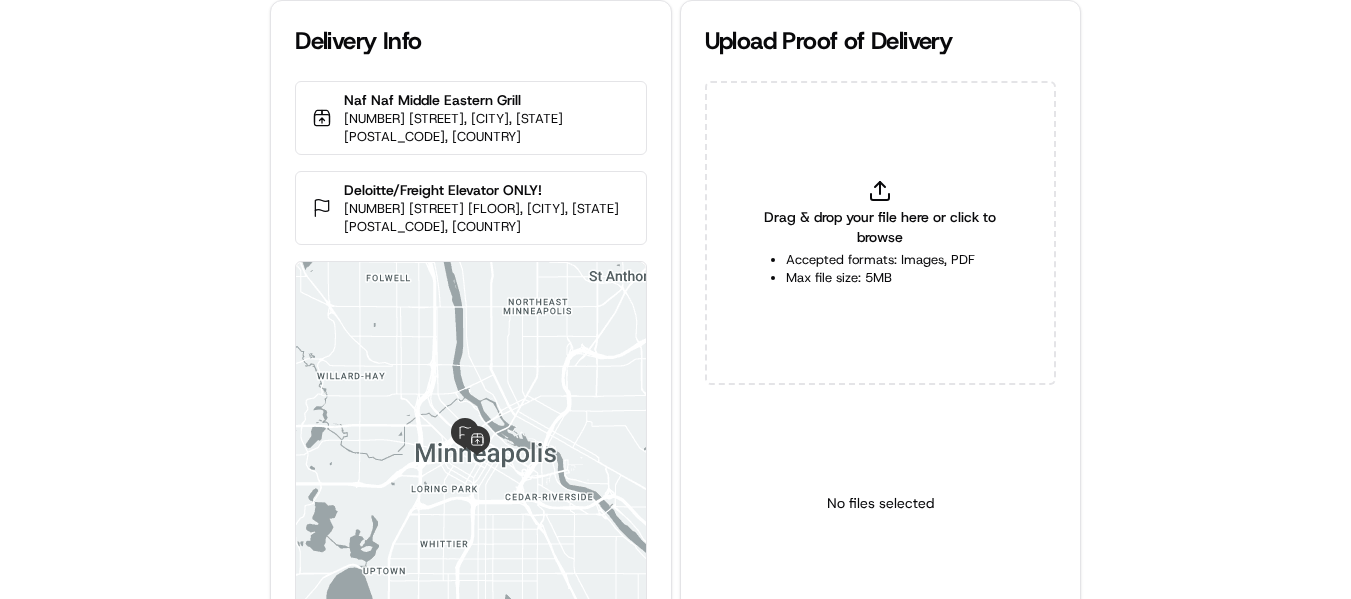 type on "C:\fakepath\Deloitte Freight Elevator DELIVERY.jpg" 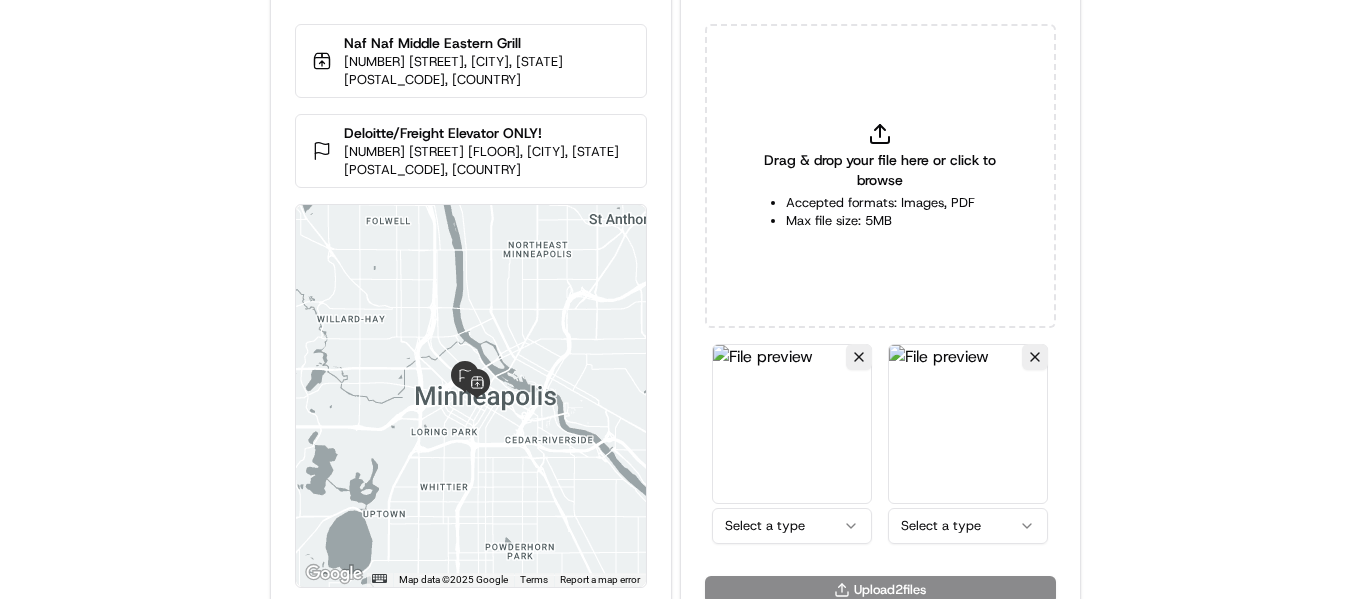 scroll, scrollTop: 87, scrollLeft: 0, axis: vertical 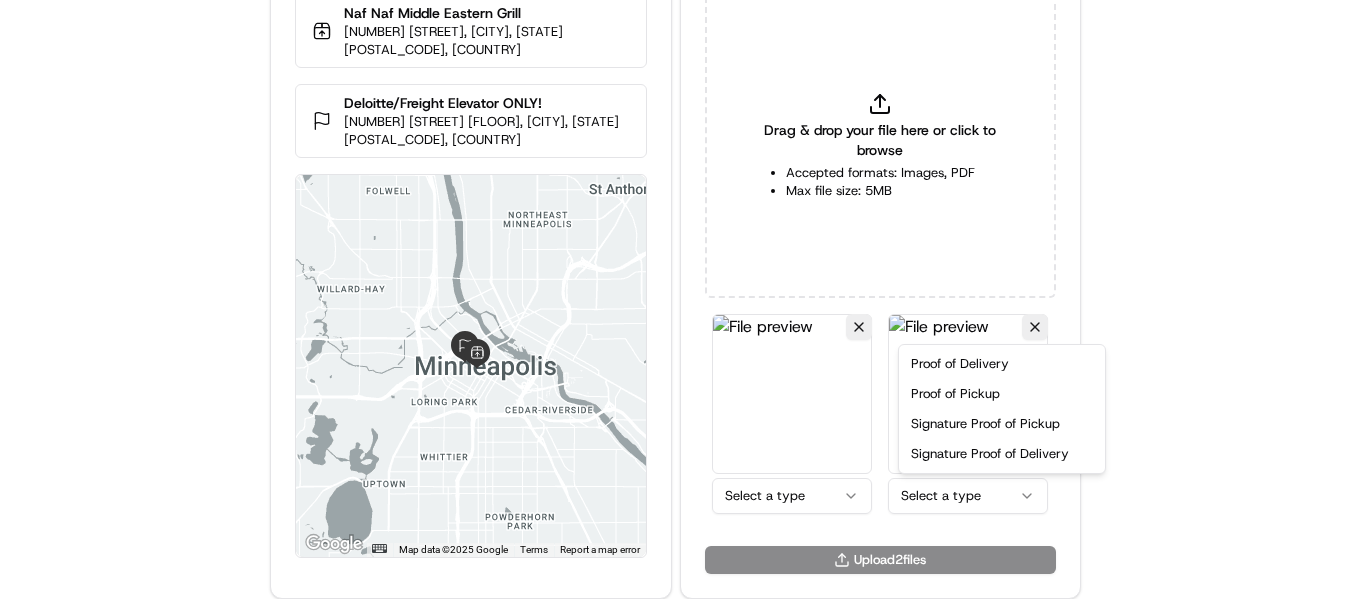 click on "Delivery Info Naf Naf Middle Eastern Grill [NUMBER] [STREET], [CITY], [STATE] [POSTAL_CODE], [COUNTRY] Deloitte/Freight Elevator ONLY!   [NUMBER] [STREET] [FLOOR], [CITY], [STATE] [POSTAL_CODE], [COUNTRY] ← Move left → Move right ↑ Move up ↓ Move down + Zoom in - Zoom out Home Jump left by 75% End Jump right by 75% Page Up Jump up by 75% Page Down Jump down by 75% Map Data Map data ©2025 Google Map data ©2025 Google 2 km  Click to toggle between metric and imperial units Terms Report a map error Upload Proof of Delivery Drag & drop your file here or click to browse Accepted formats: Images, PDF Max file size: 5MB Select a type Select a type   Upload  2  file s
Proof of Delivery Proof of Pickup Signature Proof of Pickup Signature Proof of Delivery" at bounding box center (675, 212) 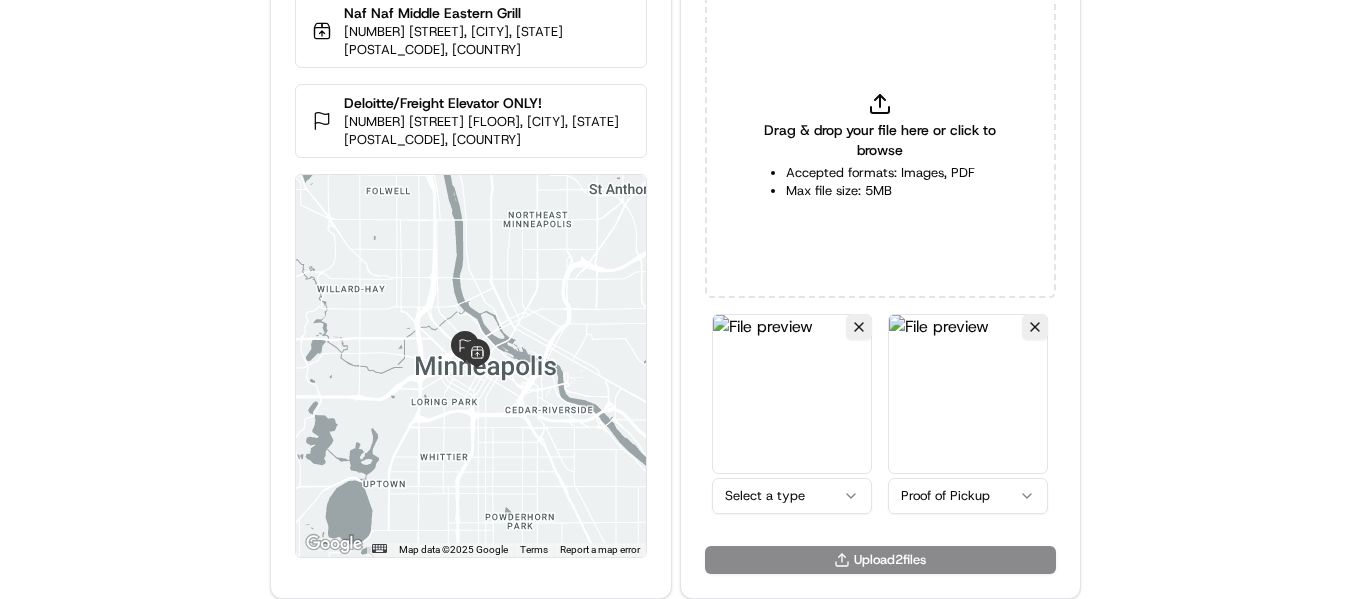 click on "Delivery Info Naf Naf Middle Eastern Grill [NUMBER] [STREET], [CITY], [STATE] [POSTAL_CODE], [COUNTRY] Deloitte/Freight Elevator ONLY!   [NUMBER] [STREET] [FLOOR], [CITY], [STATE] [POSTAL_CODE], [COUNTRY] ← Move left → Move right ↑ Move up ↓ Move down + Zoom in - Zoom out Home Jump left by 75% End Jump right by 75% Page Up Jump up by 75% Page Down Jump down by 75% Map Data Map data ©2025 Google Map data ©2025 Google 2 km  Click to toggle between metric and imperial units Terms Report a map error Upload Proof of Delivery Drag & drop your file here or click to browse Accepted formats: Images, PDF Max file size: 5MB Select a type Proof of Pickup   Upload  2  file s" at bounding box center (675, 212) 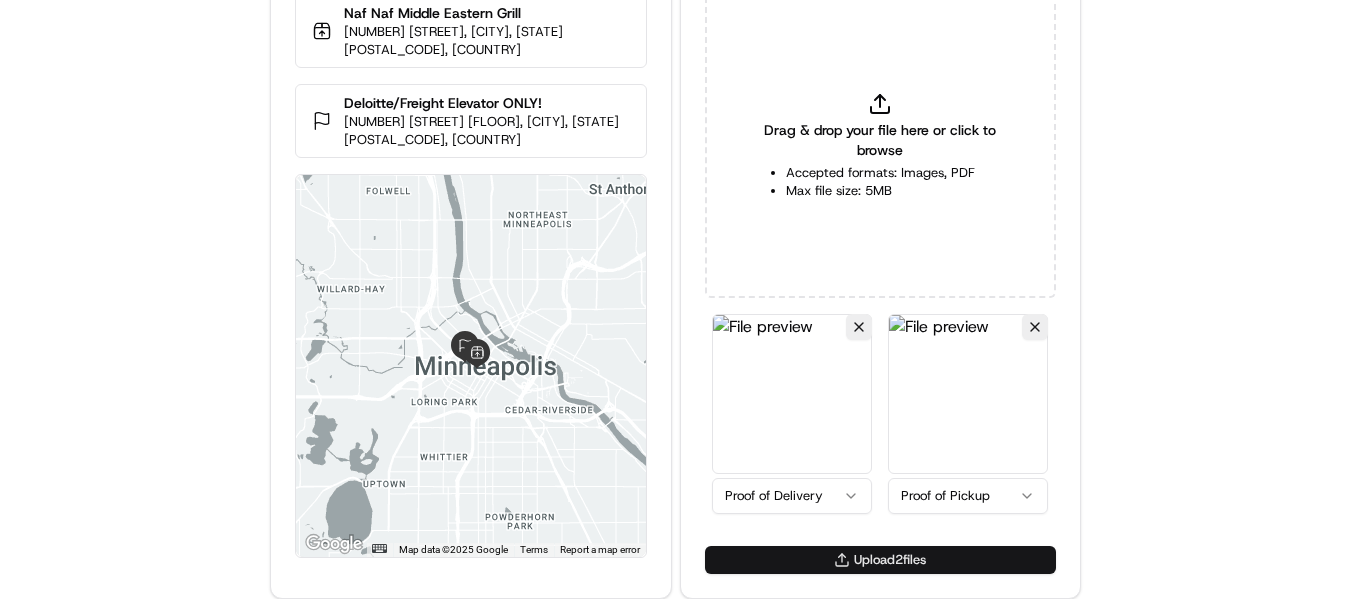 click on "Upload  2  file s" at bounding box center [880, 560] 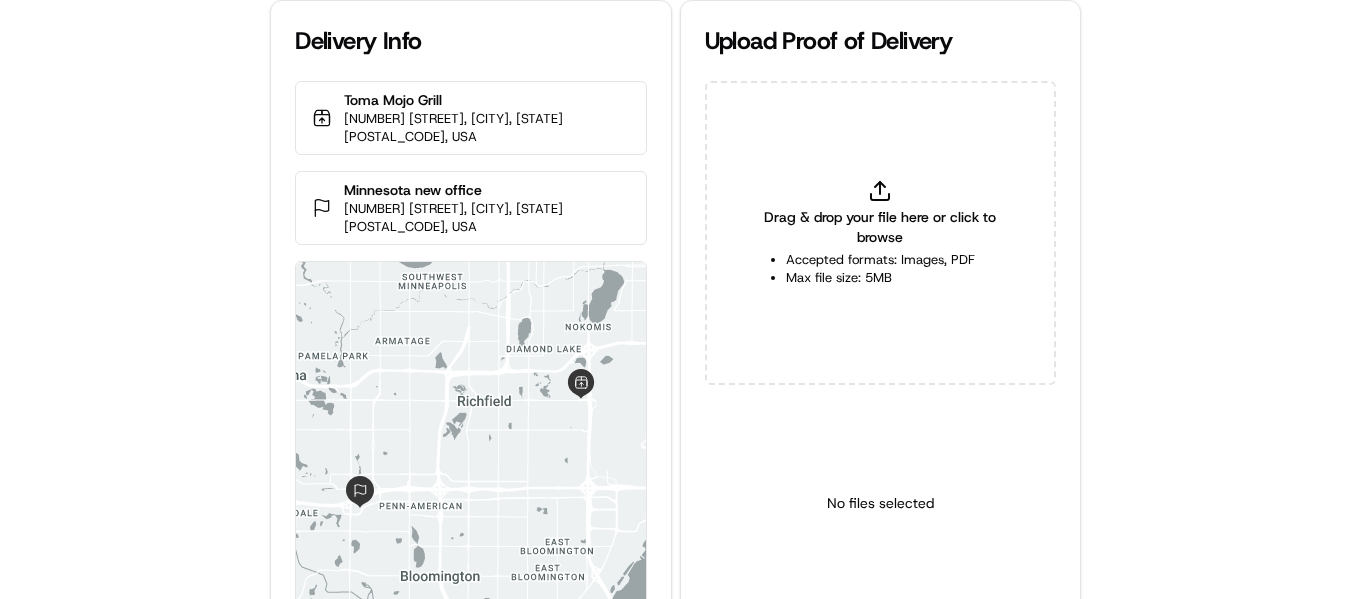 scroll, scrollTop: 0, scrollLeft: 0, axis: both 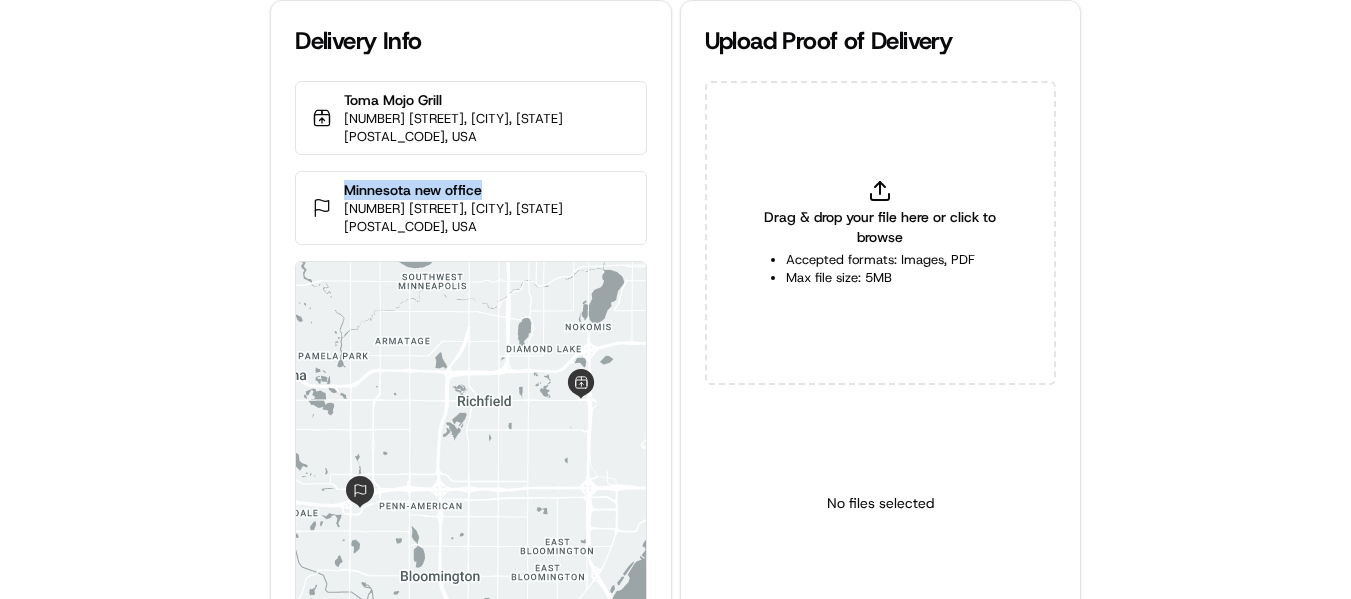 click on "Minnesota new office   3600 American Blvd W Suite 300, Bloomington, MN 55431, USA" at bounding box center [470, 208] 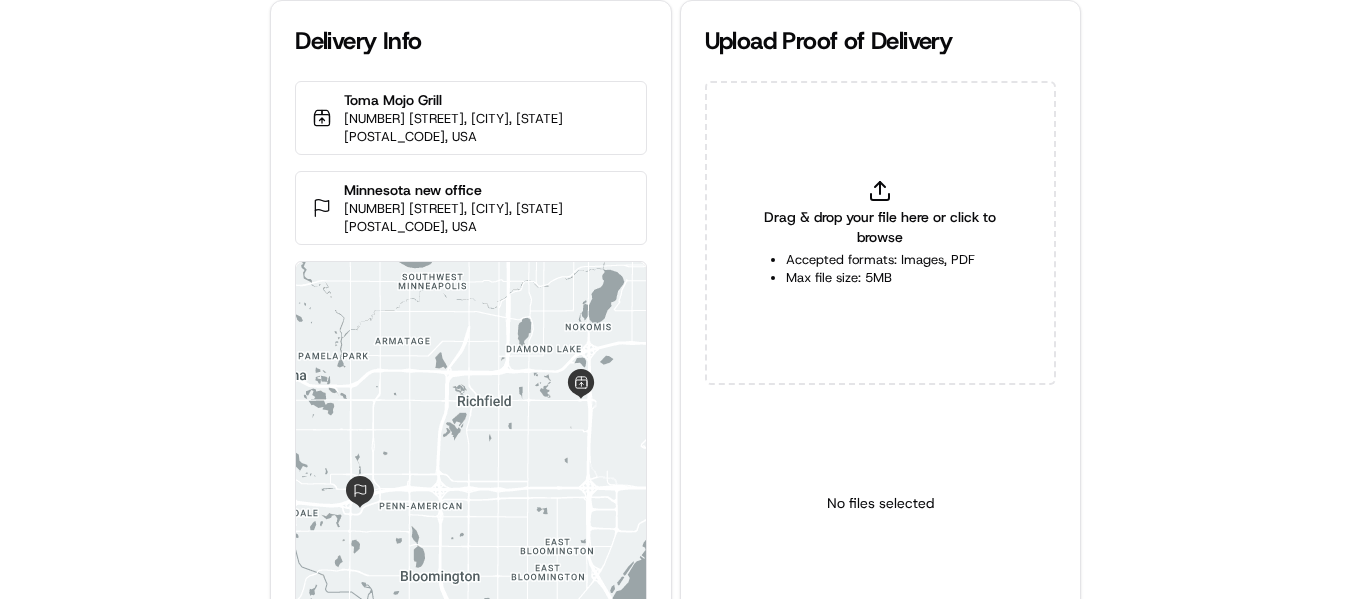 type on "C:\fakepath\Minnesota new office PU.jpg" 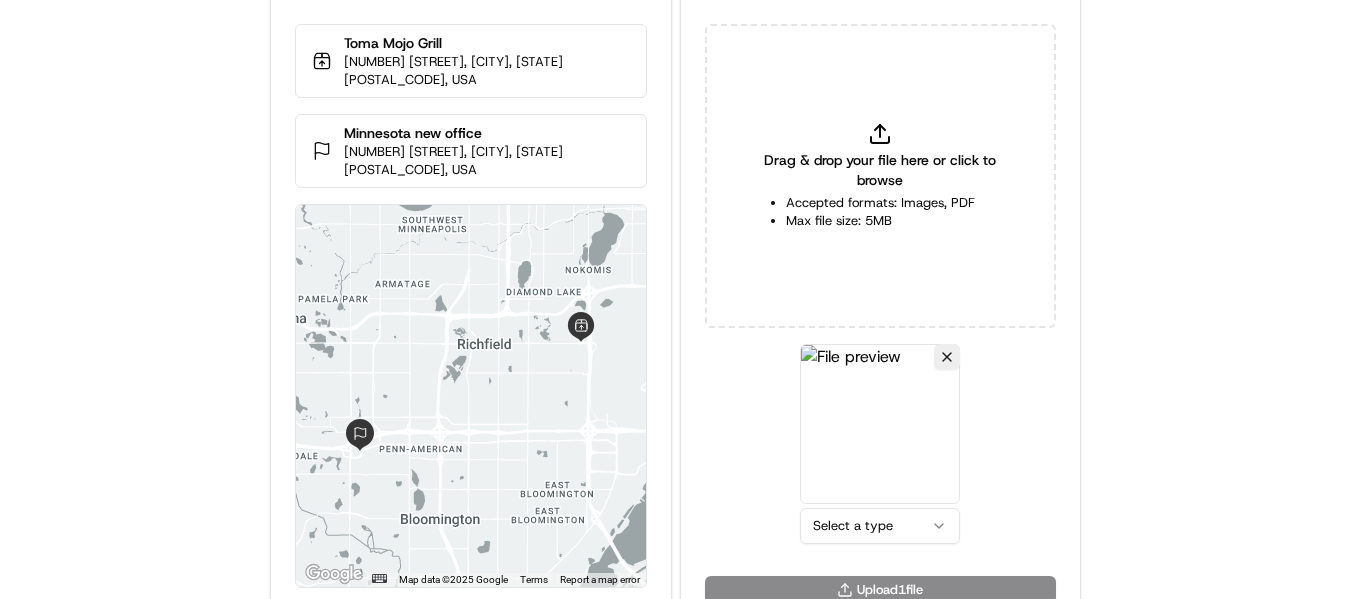 scroll, scrollTop: 87, scrollLeft: 0, axis: vertical 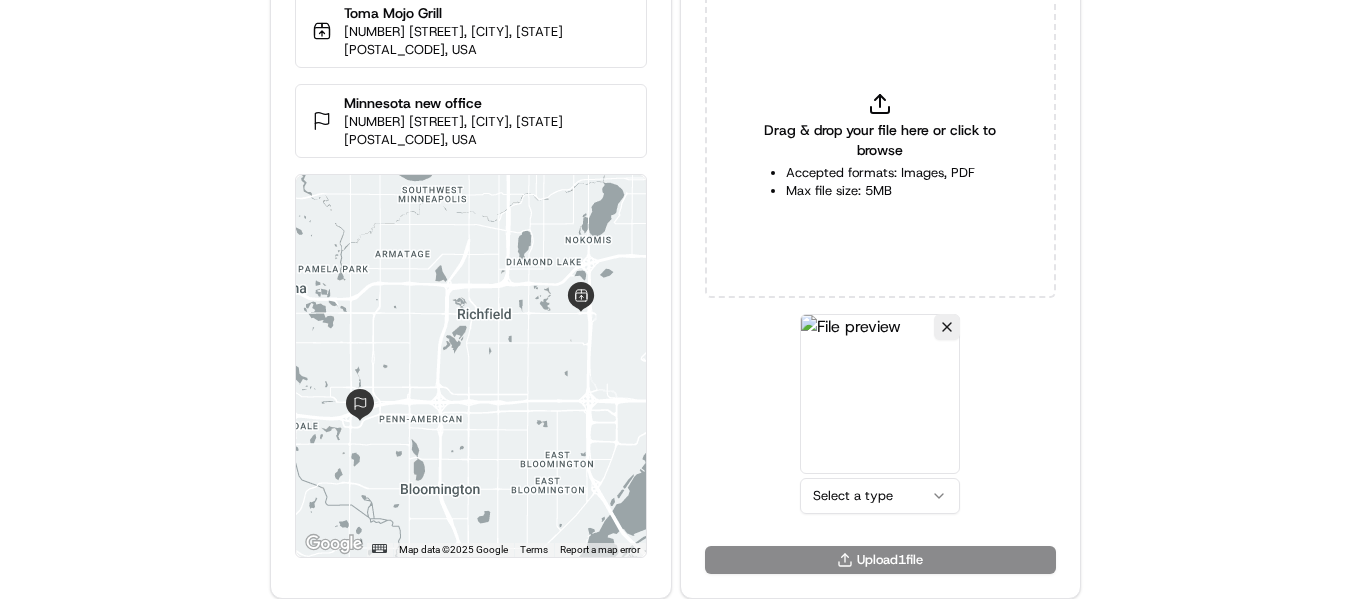 click on "Delivery Info Toma Mojo Grill 1700 E 66th St, Minneapolis, MN 55423, USA Minnesota new office   3600 American Blvd W Suite 300, Bloomington, MN 55431, USA ← Move left → Move right ↑ Move up ↓ Move down + Zoom in - Zoom out Home Jump left by 75% End Jump right by 75% Page Up Jump up by 75% Page Down Jump down by 75% Map Data Map data ©2025 Google Map data ©2025 Google 2 km  Click to toggle between metric and imperial units Terms Report a map error Upload Proof of Delivery Drag & drop your file here or click to browse Accepted formats: Images, PDF Max file size: 5MB Select a type   Upload  1  file" at bounding box center (675, 212) 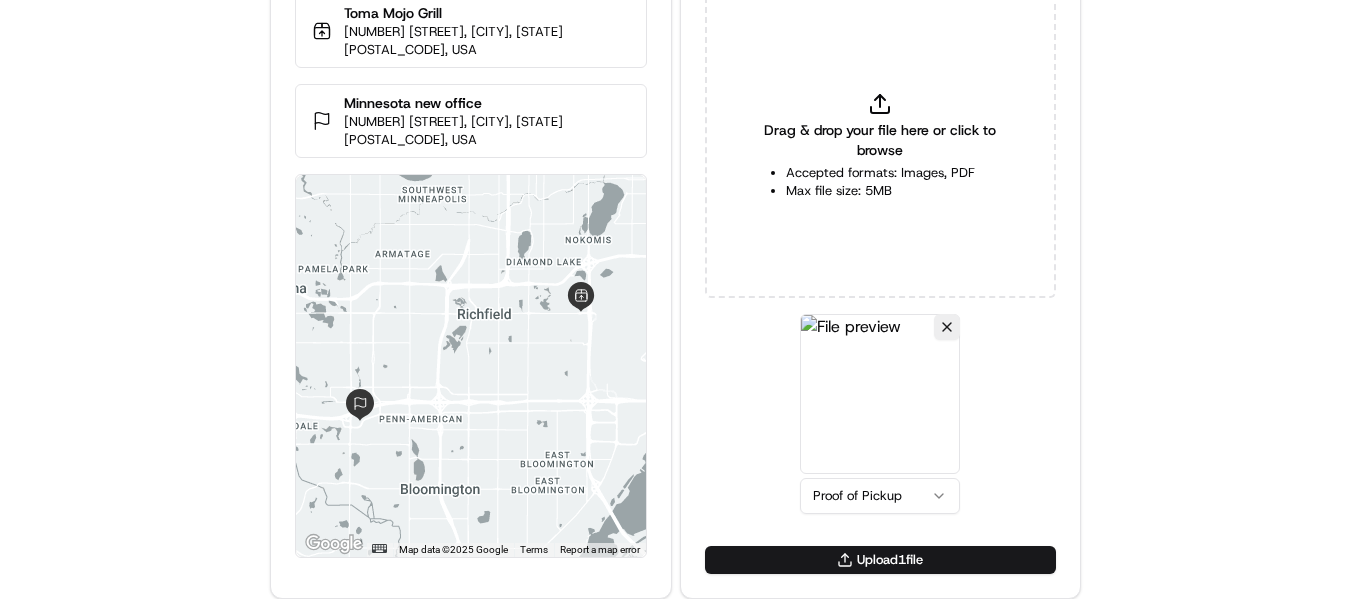 click on "Drag & drop your file here or click to browse" at bounding box center [880, 140] 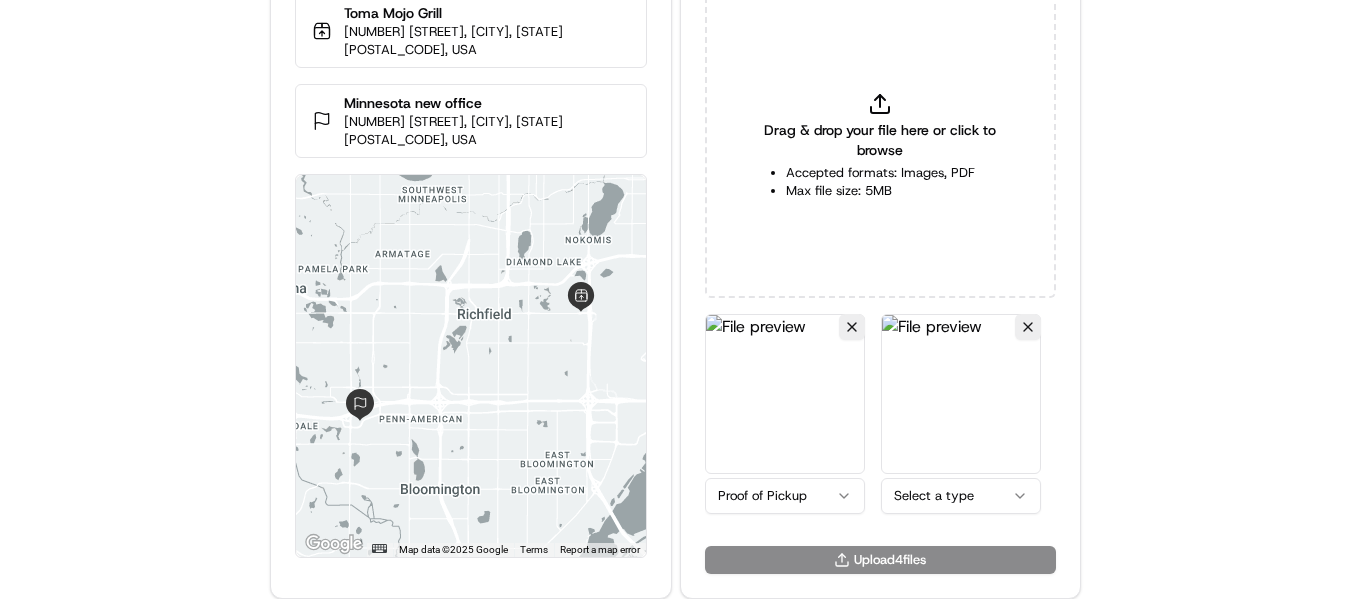 click on "Delivery Info Toma Mojo Grill 1700 E 66th St, Minneapolis, MN 55423, USA Minnesota new office   3600 American Blvd W Suite 300, Bloomington, MN 55431, USA ← Move left → Move right ↑ Move up ↓ Move down + Zoom in - Zoom out Home Jump left by 75% End Jump right by 75% Page Up Jump up by 75% Page Down Jump down by 75% Map Data Map data ©2025 Google Map data ©2025 Google 2 km  Click to toggle between metric and imperial units Terms Report a map error Upload Proof of Delivery Drag & drop your file here or click to browse Accepted formats: Images, PDF Max file size: 5MB Proof of Pickup Select a type Select a type Select a type   Upload  4  file s" at bounding box center [675, 212] 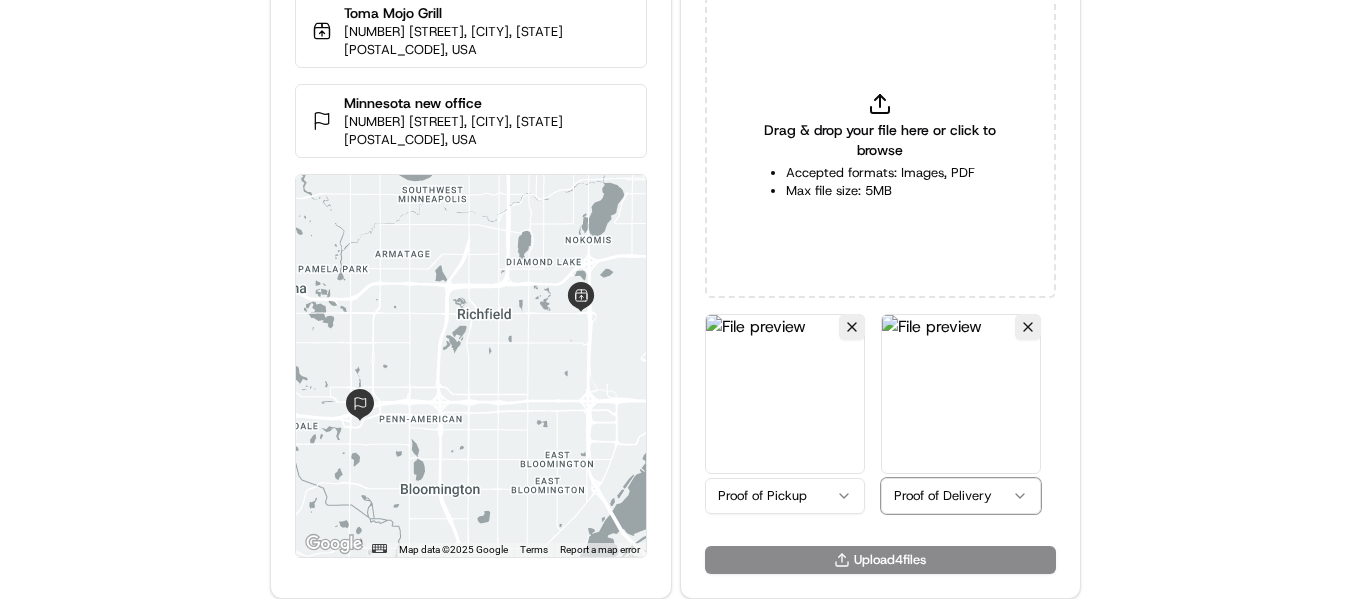 type 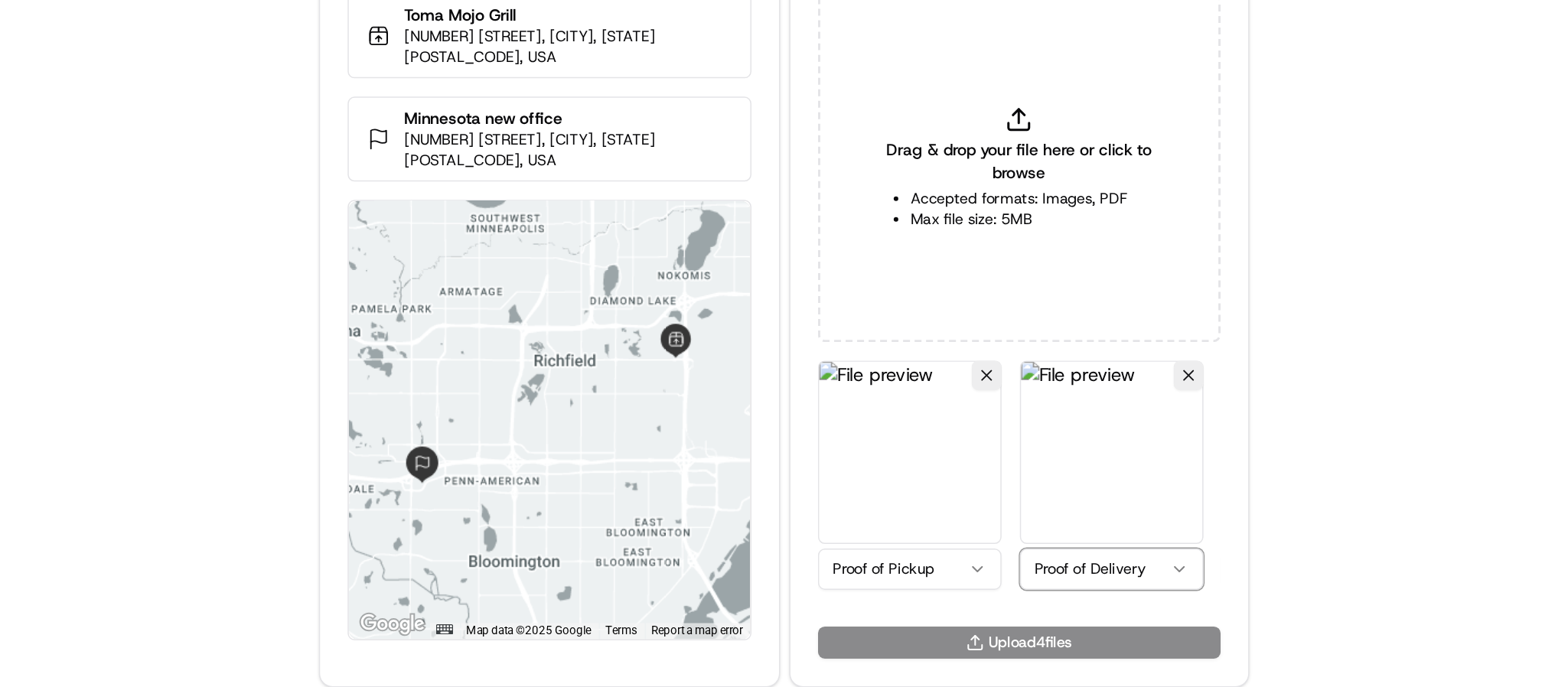 scroll, scrollTop: 0, scrollLeft: 0, axis: both 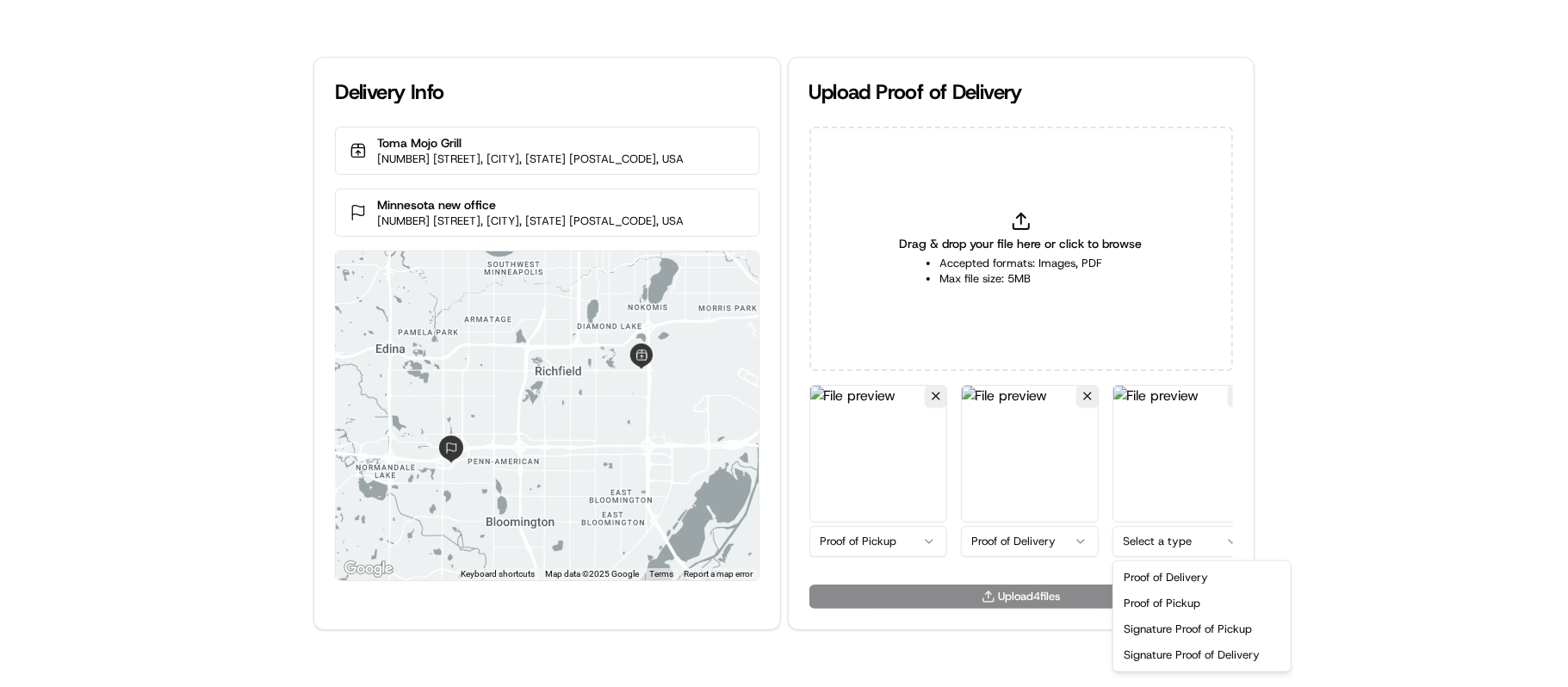 click on "Delivery Info Toma Mojo Grill 1700 E 66th St, Minneapolis, MN 55423, USA Minnesota new office   3600 American Blvd W Suite 300, Bloomington, MN 55431, USA ← Move left → Move right ↑ Move up ↓ Move down + Zoom in - Zoom out Home Jump left by 75% End Jump right by 75% Page Up Jump up by 75% Page Down Jump down by 75% Keyboard shortcuts Map Data Map data ©2025 Google Map data ©2025 Google 2 km  Click to toggle between metric and imperial units Terms Report a map error Upload Proof of Delivery Drag & drop your file here or click to browse Accepted formats: Images, PDF Max file size: 5MB Proof of Pickup Proof of Delivery Select a type Select a type   Upload  4  file s
Proof of Delivery Proof of Pickup Signature Proof of Pickup Signature Proof of Delivery" at bounding box center (784, 344) 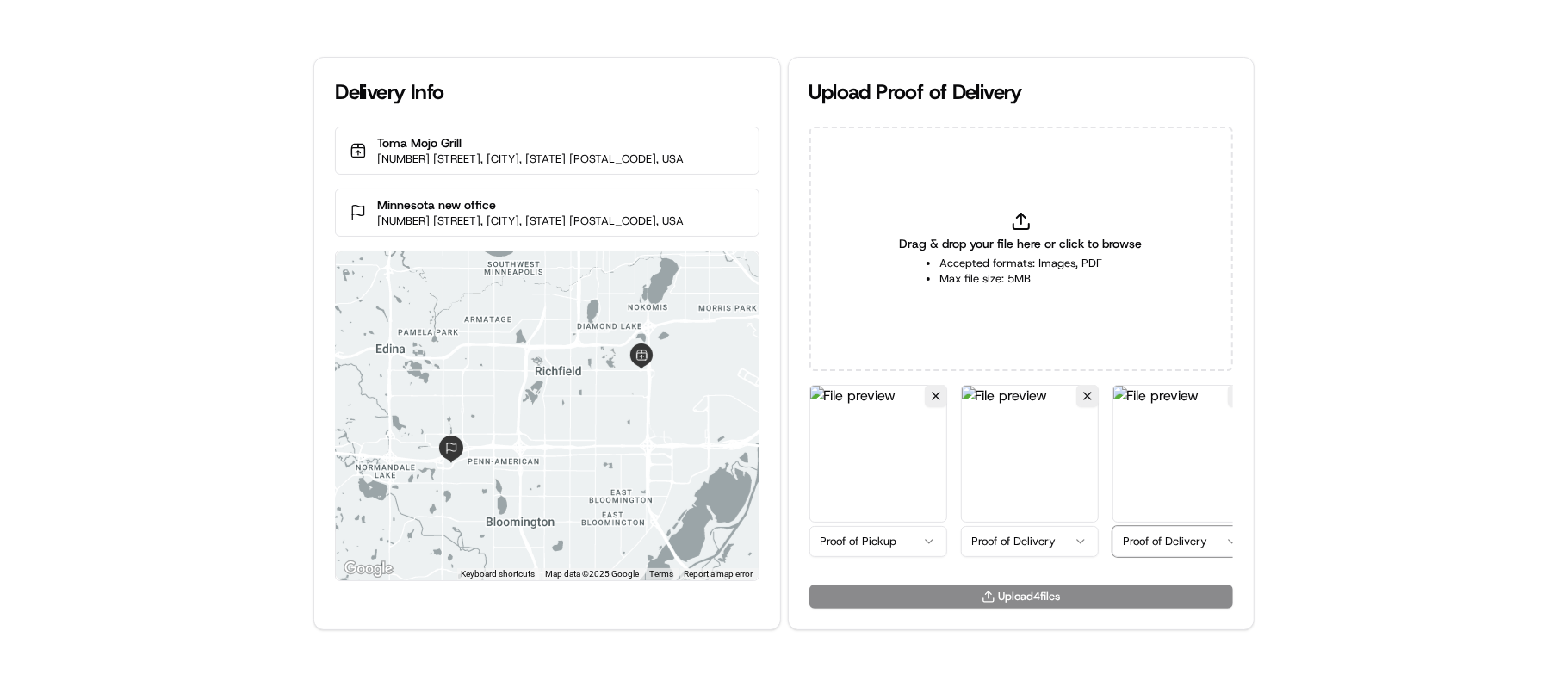type 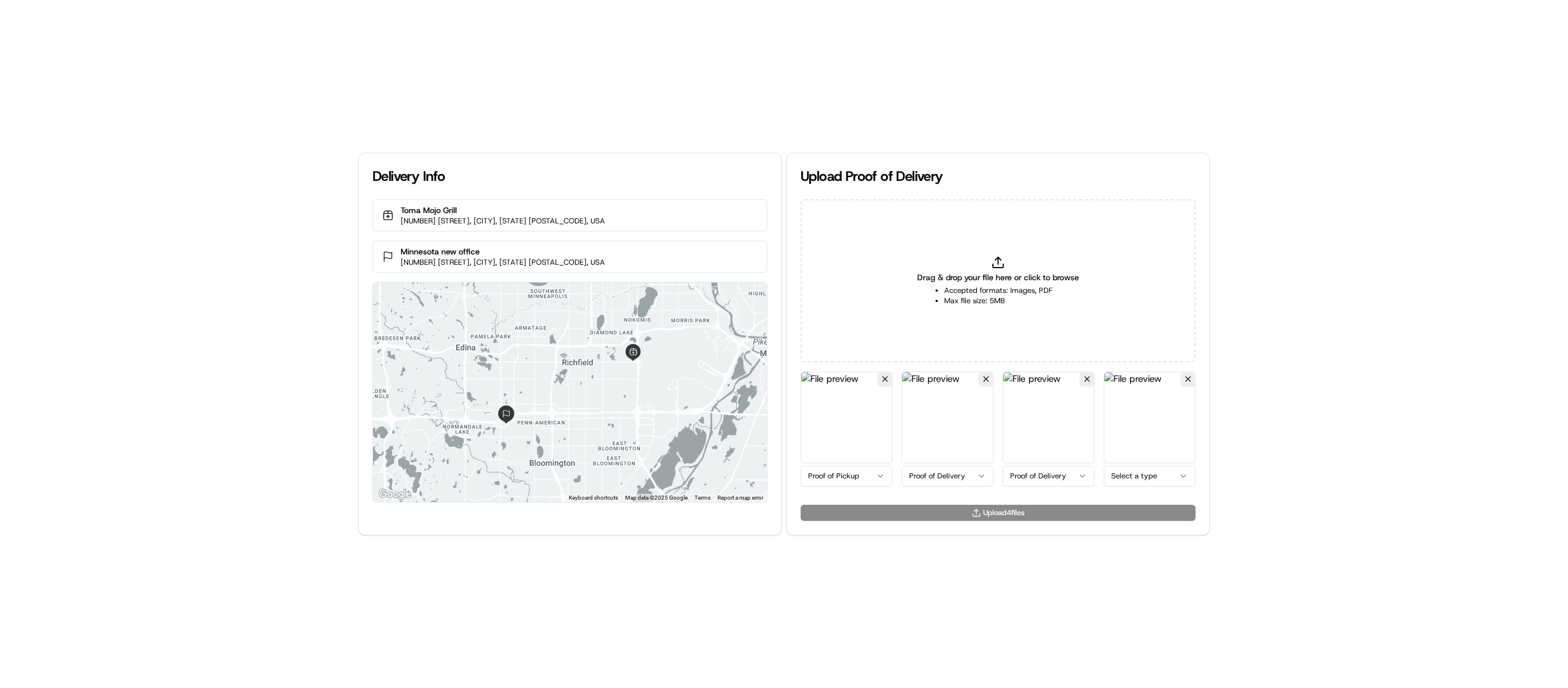 click on "Delivery Info Toma Mojo Grill 1700 E 66th St, Minneapolis, MN 55423, USA Minnesota new office   3600 American Blvd W Suite 300, Bloomington, MN 55431, USA ← Move left → Move right ↑ Move up ↓ Move down + Zoom in - Zoom out Home Jump left by 75% End Jump right by 75% Page Up Jump up by 75% Page Down Jump down by 75% Keyboard shortcuts Map Data Map data ©2025 Google Map data ©2025 Google 2 km  Click to toggle between metric and imperial units Terms Report a map error Upload Proof of Delivery Drag & drop your file here or click to browse Accepted formats: Images, PDF Max file size: 5MB Proof of Pickup Proof of Delivery Proof of Delivery Select a type   Upload  4  file s" at bounding box center (784, 344) 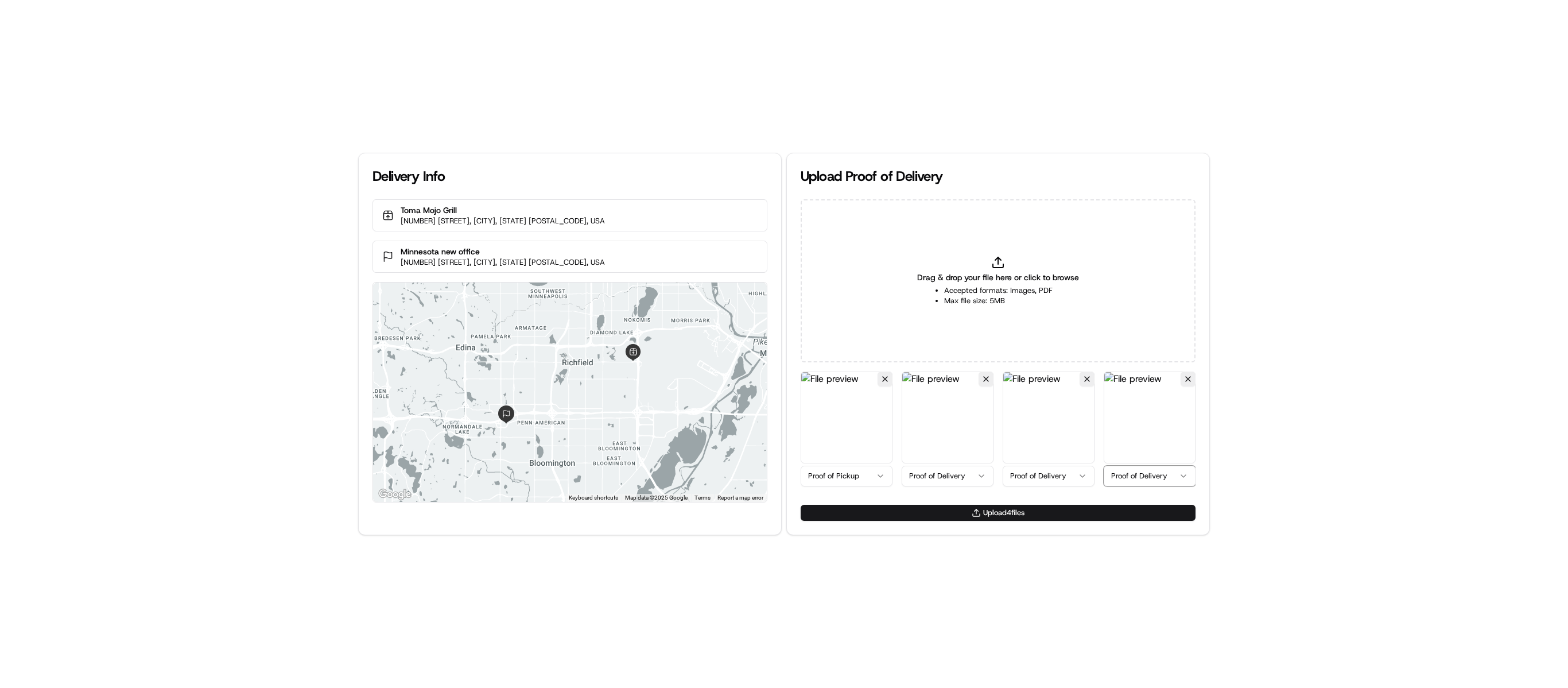 type 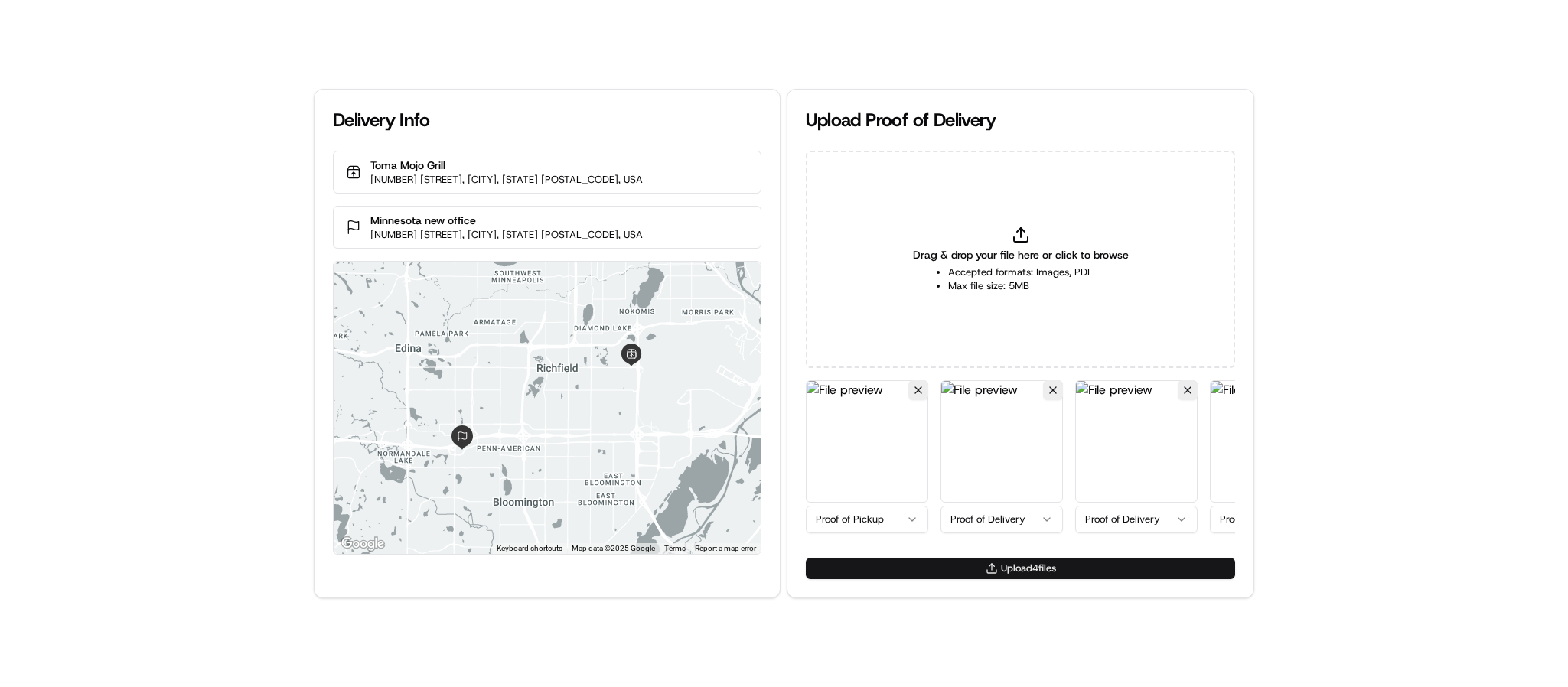 click on "Upload  4  file s" at bounding box center (1020, 568) 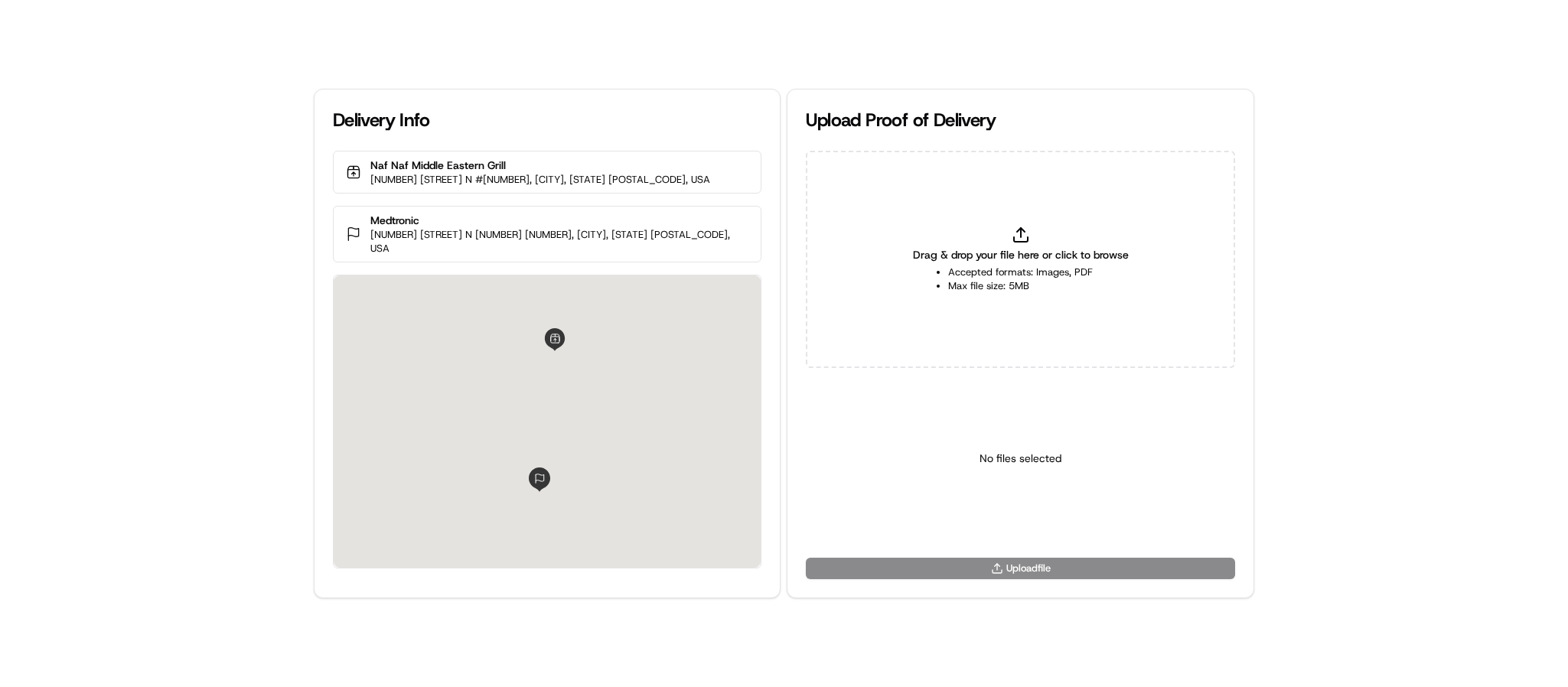 scroll, scrollTop: 0, scrollLeft: 0, axis: both 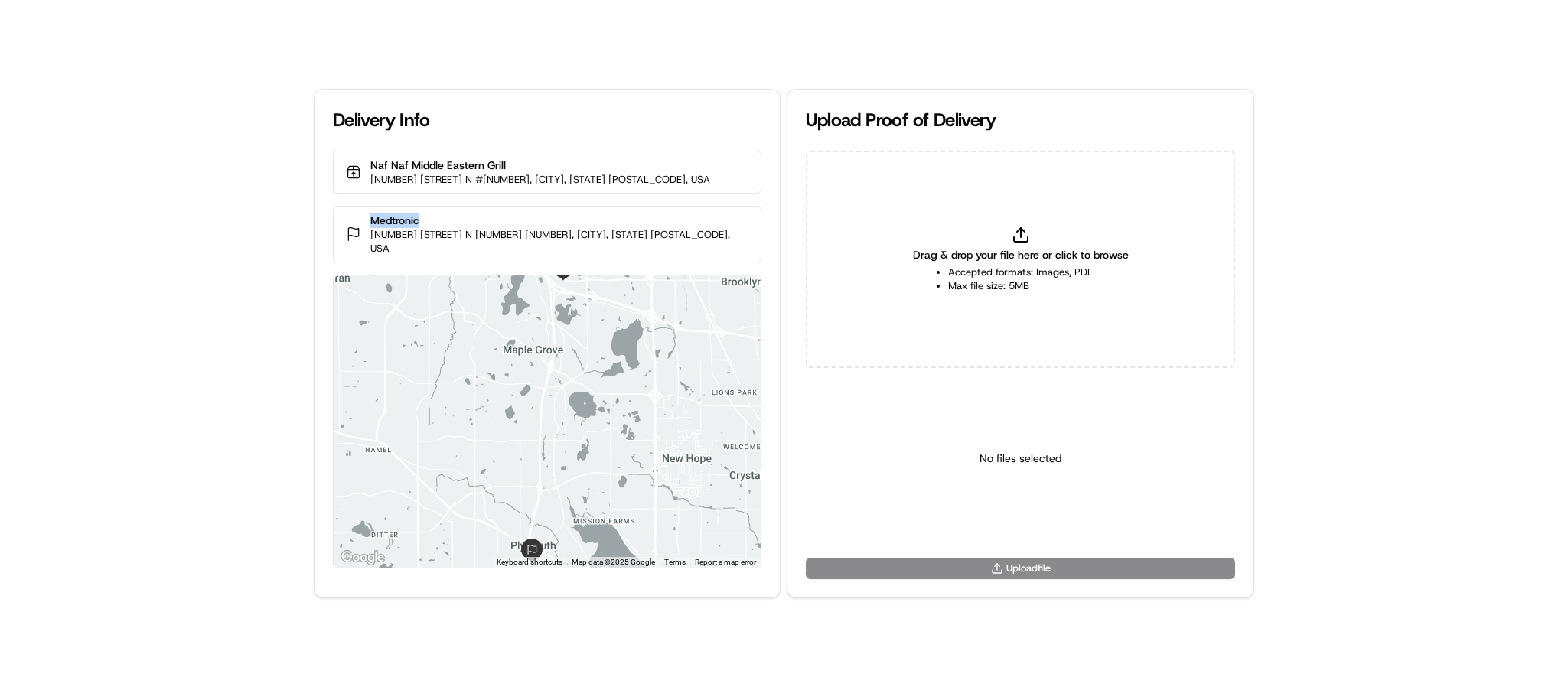 drag, startPoint x: 513, startPoint y: 216, endPoint x: 462, endPoint y: 220, distance: 51.15662 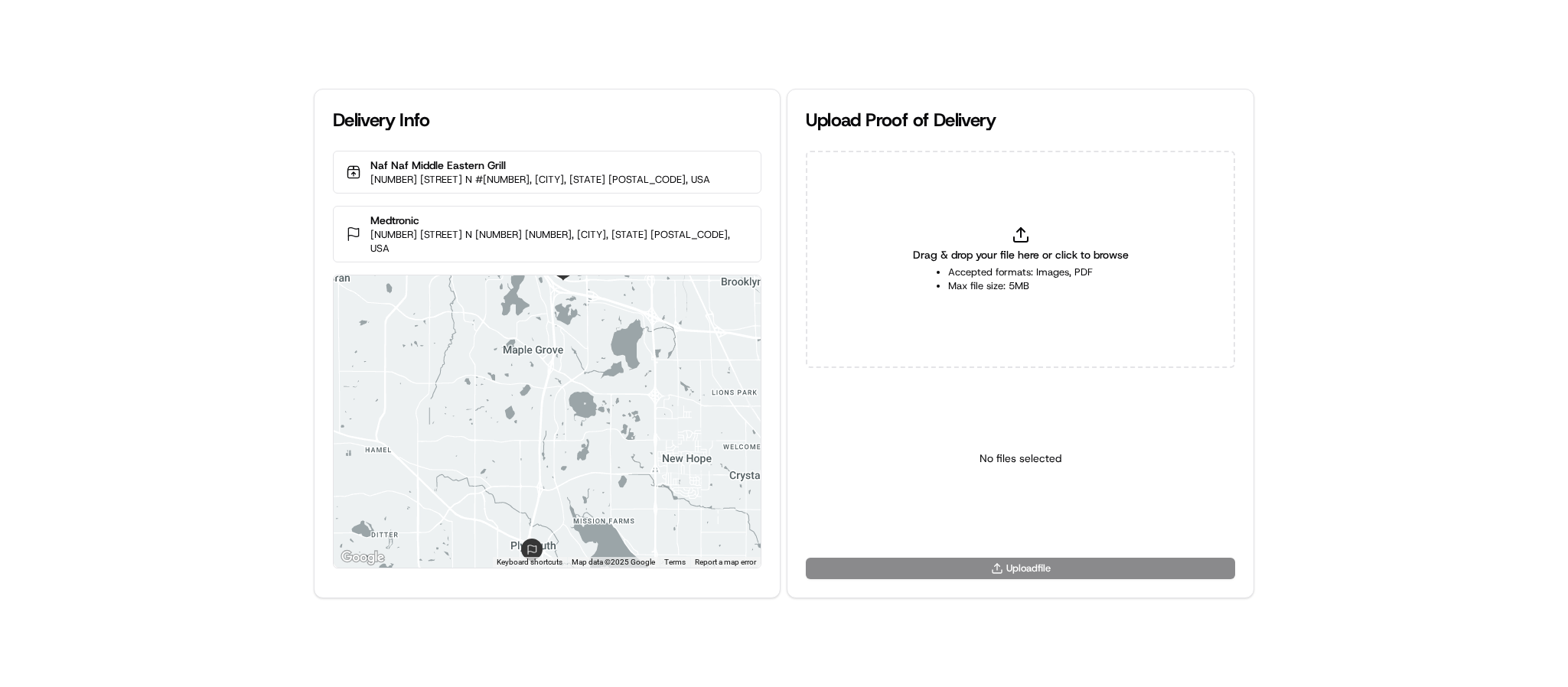 click 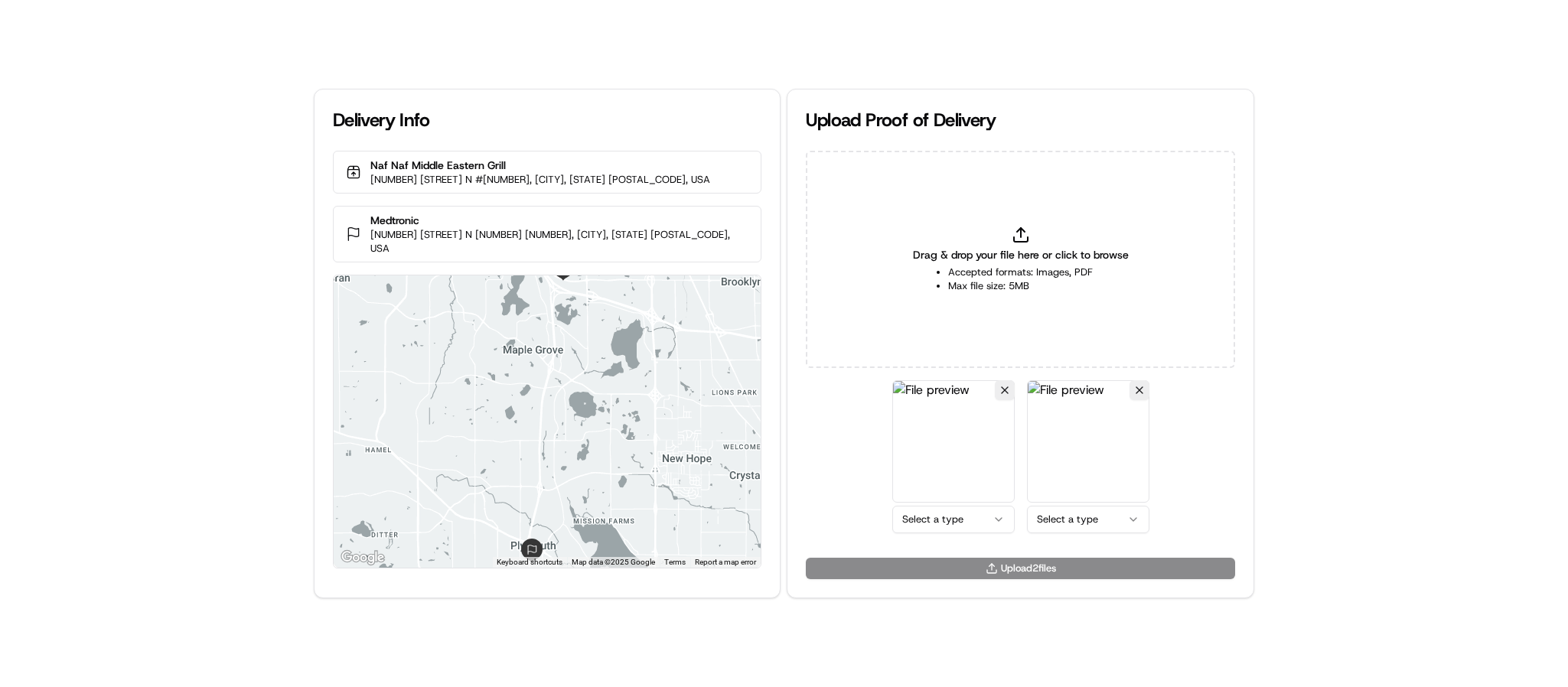 click on "Delivery Info Naf Naf Middle Eastern Grill [NUMBER] [STREET] N #[NUMBER], [CITY], [STATE] [POSTAL_CODE], USA Medtronic   [NUMBER] [STREET] N [NUMBER] [NUMBER], [CITY], [STATE] [POSTAL_CODE], USA ← Move left → Move right ↑ Move up ↓ Move down + Zoom in - Zoom out Home Jump left by 75% End Jump right by 75% Page Up Jump up by 75% Page Down Jump down by 75% Keyboard shortcuts Map Data Map data ©2025 Google Map data ©2025 Google 2 km  Click to toggle between metric and imperial units Terms Report a map error Upload Proof of Delivery Drag & drop your file here or click to browse Accepted formats: Images, PDF Max file size: 5MB Select a type Select a type   Upload  2  file s" at bounding box center [784, 344] 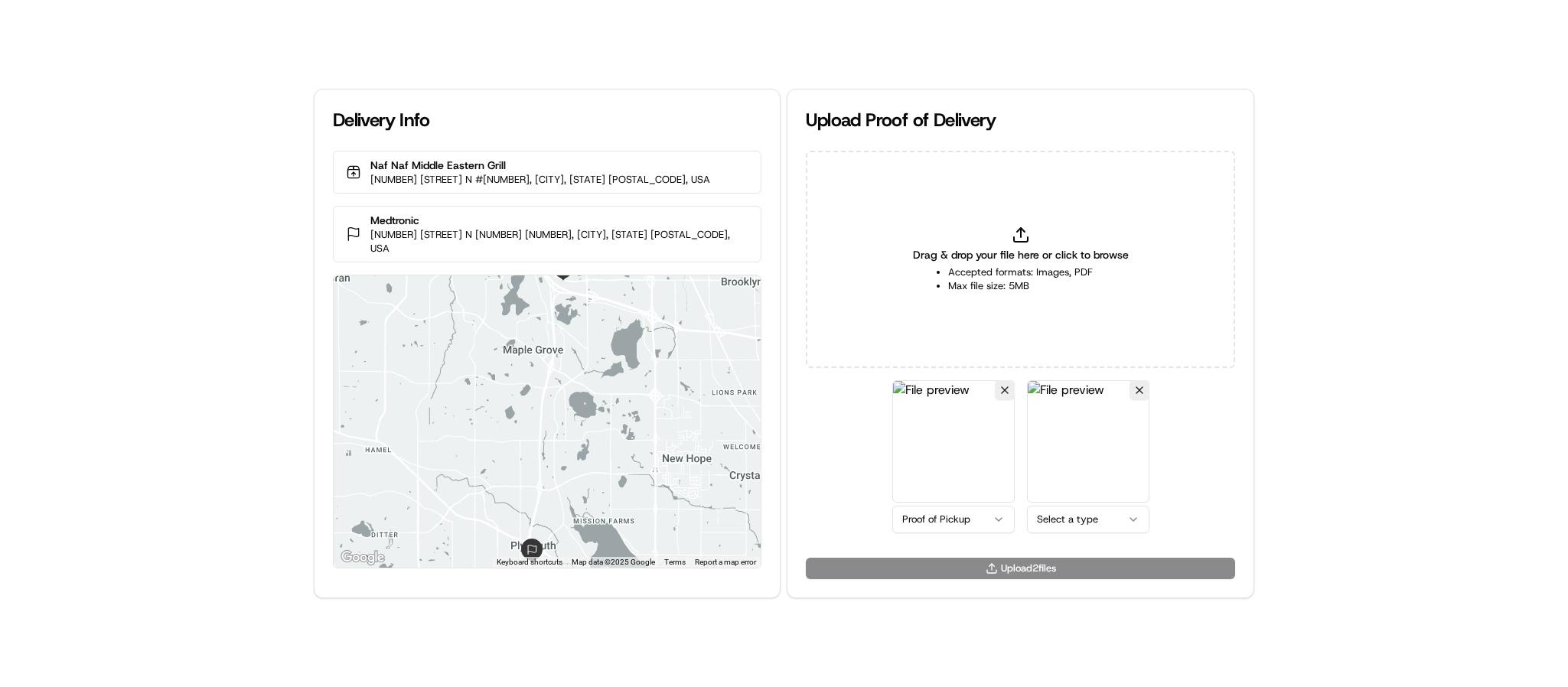click on "Delivery Info Naf Naf Middle Eastern Grill [NUMBER] [STREET] N #[NUMBER], [CITY], [STATE] [POSTAL_CODE], USA Medtronic   [NUMBER] [STREET] N [NUMBER] [NUMBER], [CITY], [STATE] [POSTAL_CODE], USA ← Move left → Move right ↑ Move up ↓ Move down + Zoom in - Zoom out Home Jump left by 75% End Jump right by 75% Page Up Jump up by 75% Page Down Jump down by 75% Keyboard shortcuts Map Data Map data ©2025 Google Map data ©2025 Google 2 km  Click to toggle between metric and imperial units Terms Report a map error Upload Proof of Delivery Drag & drop your file here or click to browse Accepted formats: Images, PDF Max file size: 5MB Proof of Pickup Select a type   Upload  2  file s" at bounding box center [784, 344] 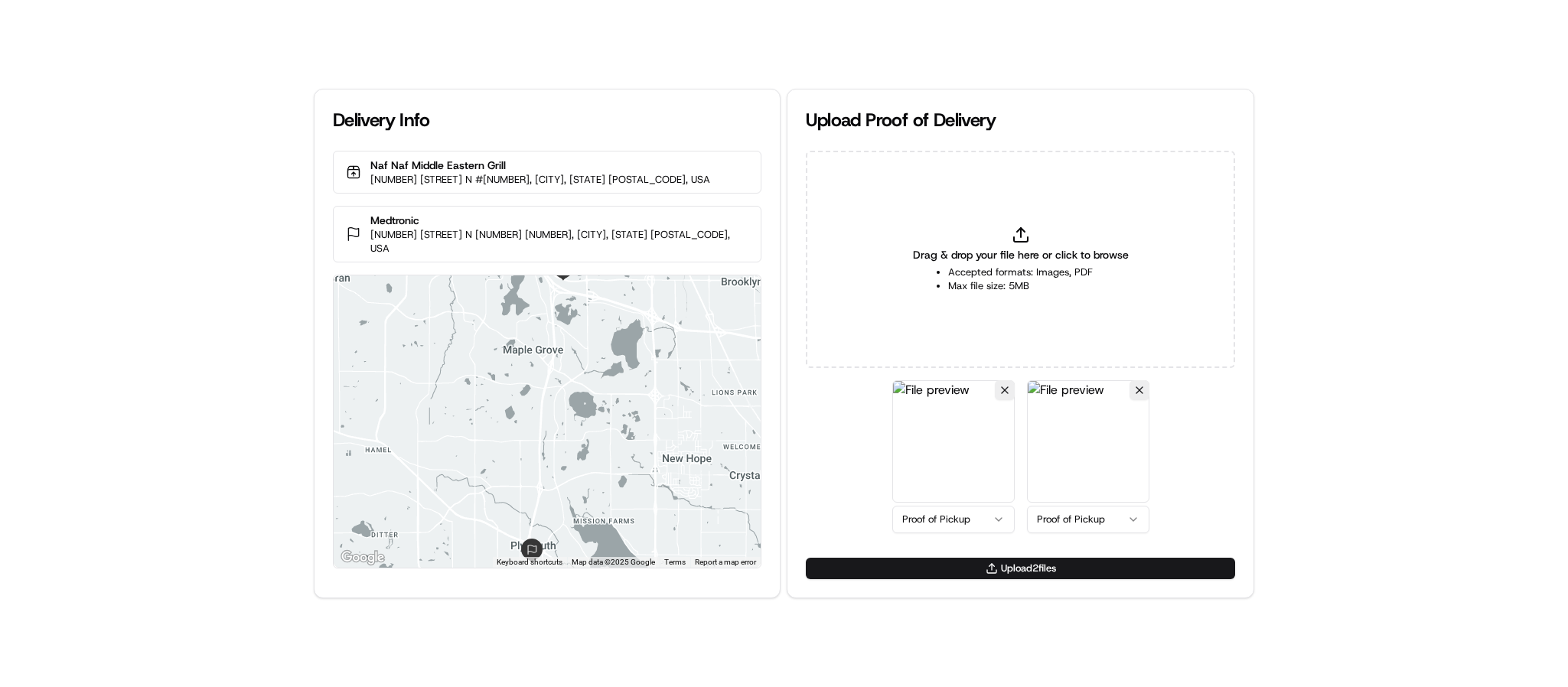 click 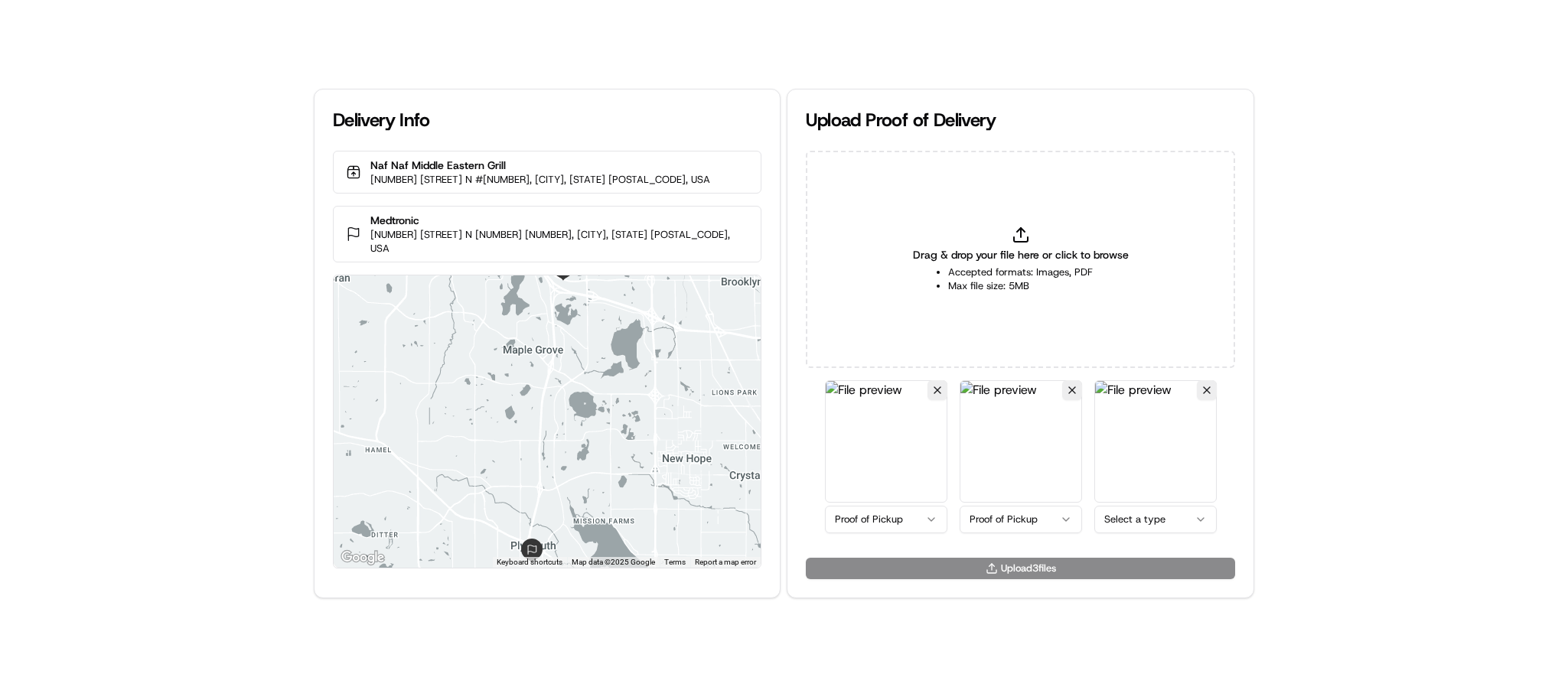click on "Delivery Info Naf Naf Middle Eastern Grill [NUMBER] [STREET] N #[NUMBER], [CITY], [STATE] [POSTAL_CODE], USA Medtronic   [NUMBER] [STREET] N [NUMBER] [NUMBER], [CITY], [STATE] [POSTAL_CODE], USA ← Move left → Move right ↑ Move up ↓ Move down + Zoom in - Zoom out Home Jump left by 75% End Jump right by 75% Page Up Jump up by 75% Page Down Jump down by 75% Keyboard shortcuts Map Data Map data ©2025 Google Map data ©2025 Google 2 km  Click to toggle between metric and imperial units Terms Report a map error Upload Proof of Delivery Drag & drop your file here or click to browse Accepted formats: Images, PDF Max file size: 5MB Proof of Pickup Proof of Pickup Select a type   Upload  3  file s" at bounding box center (784, 344) 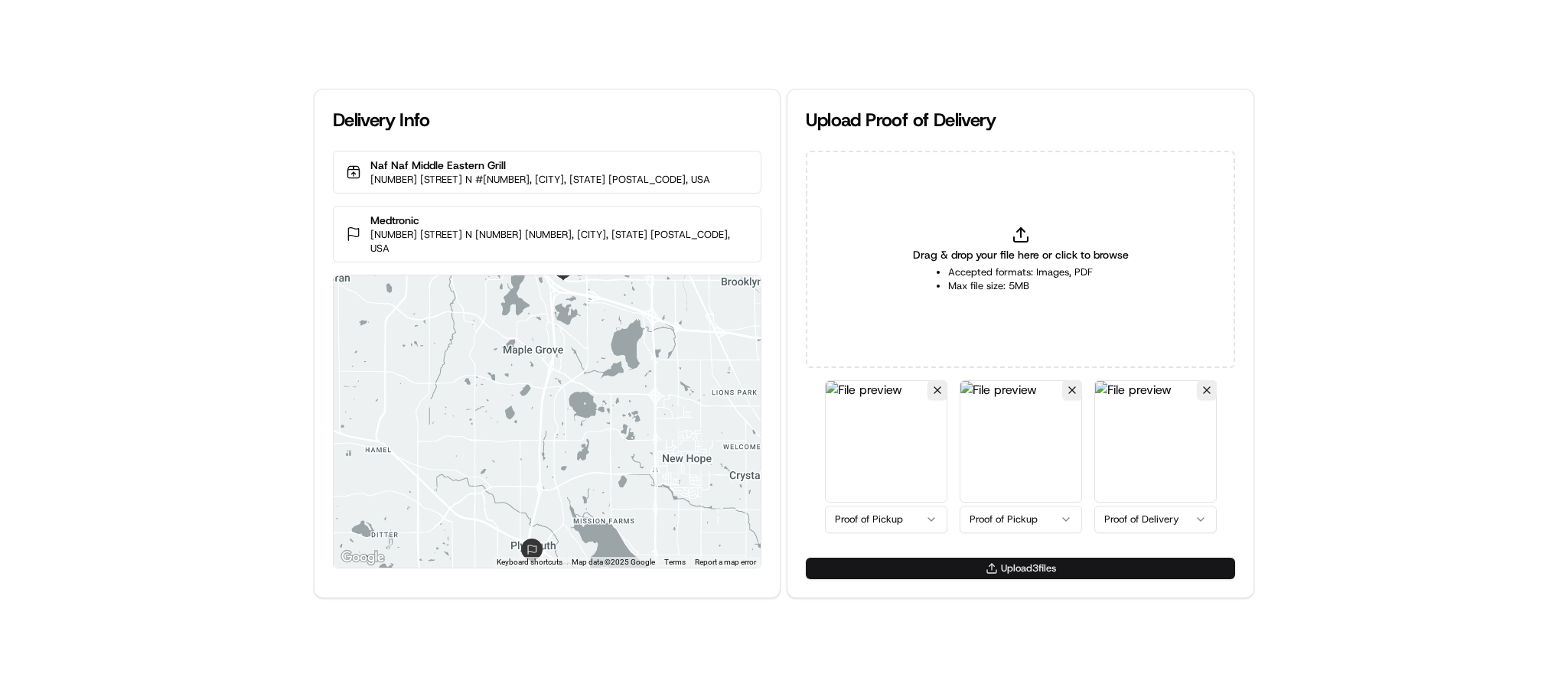 click on "Upload  3  file s" at bounding box center (1020, 568) 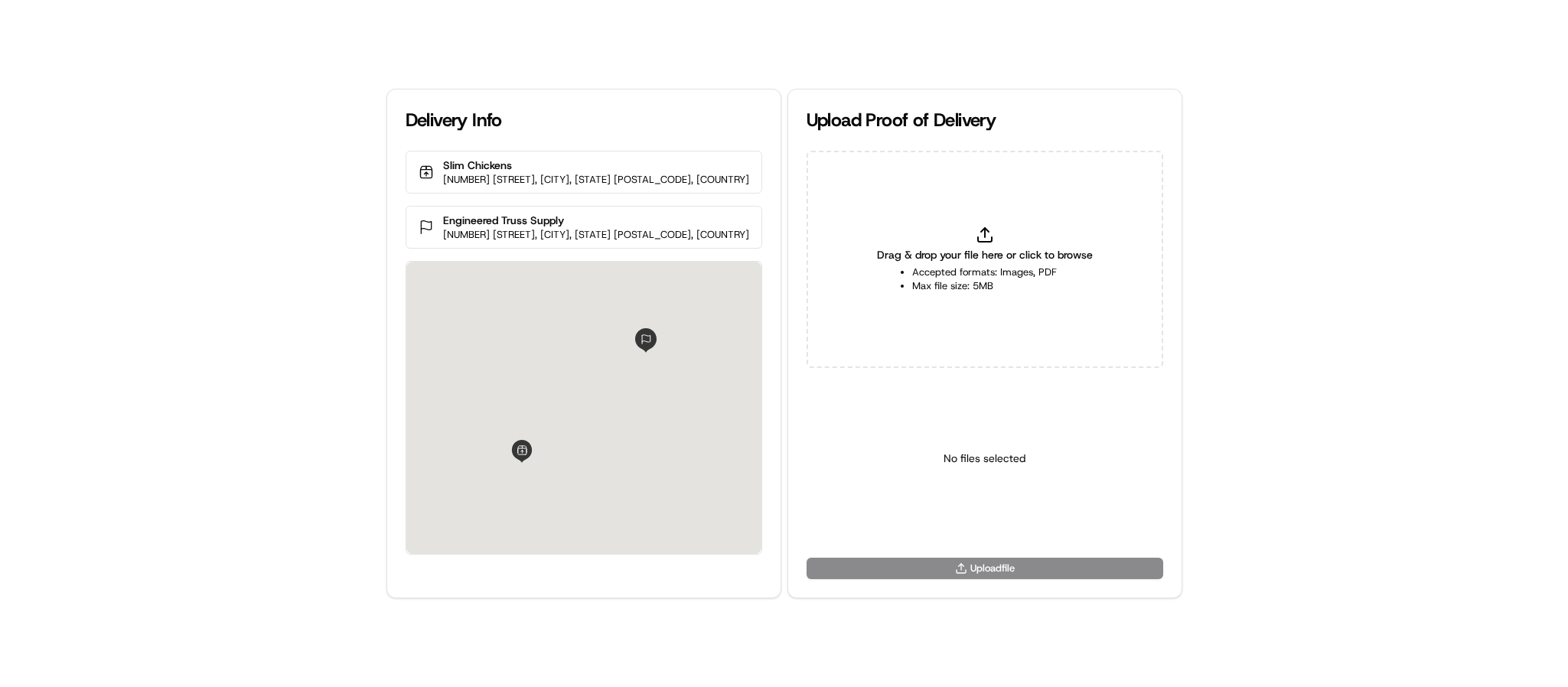 scroll, scrollTop: 0, scrollLeft: 0, axis: both 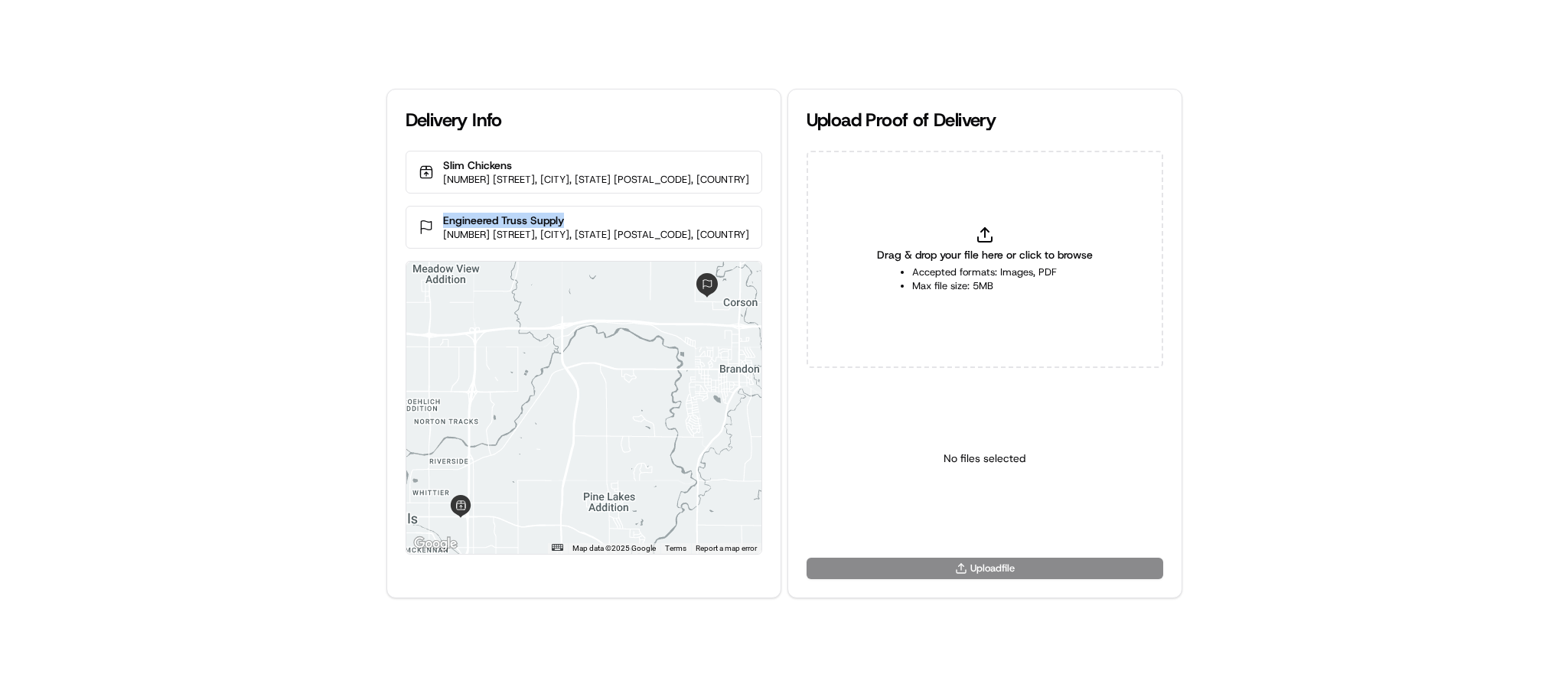 copy on "Engineered Truss Supply" 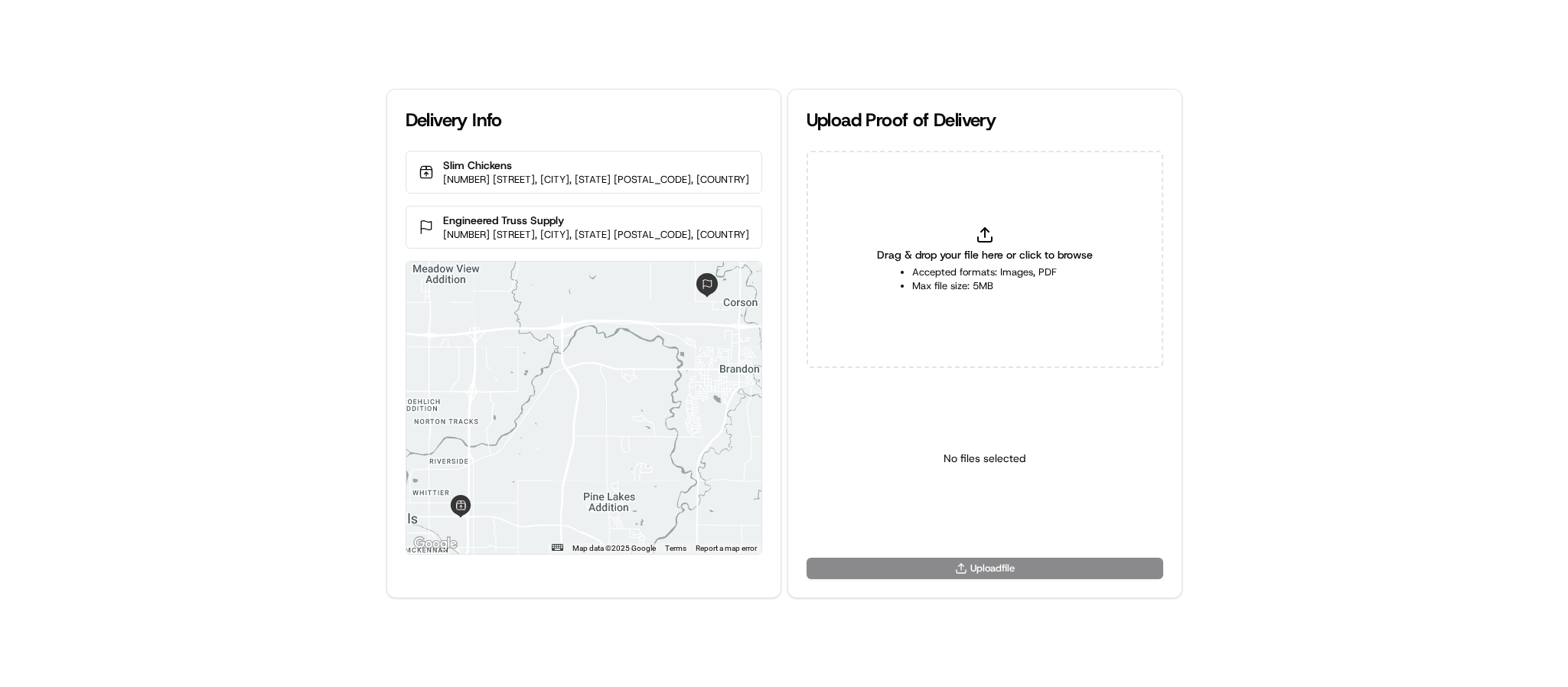 click on "Delivery Info Slim Chickens 2301 E 10th St, Sioux Falls, SD 57103, USA Engineered Truss Supply   1912 N Plum Ave, Brandon, SD 57005, USA ← Move left → Move right ↑ Move up ↓ Move down + Zoom in - Zoom out Home Jump left by 75% End Jump right by 75% Page Up Jump up by 75% Page Down Jump down by 75% Map Data Map data ©2025 Google Map data ©2025 Google 2 km  Click to toggle between metric and imperial units Terms Report a map error Upload Proof of Delivery Drag & drop your file here or click to browse Accepted formats: Images, PDF Max file size: 5MB No files selected   Upload   file" at bounding box center [784, 344] 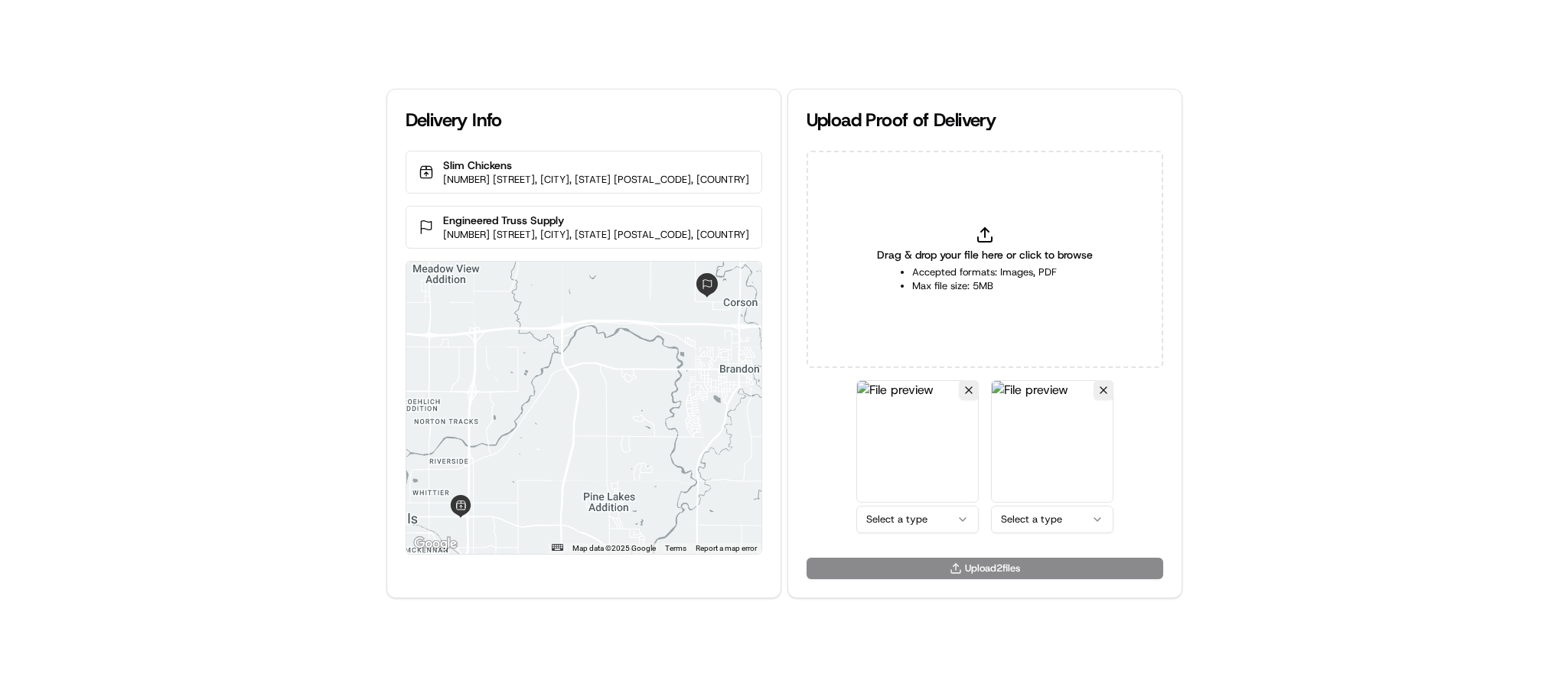 click on "Delivery Info Slim Chickens 2301 E 10th St, Sioux Falls, SD 57103, USA Engineered Truss Supply   1912 N Plum Ave, Brandon, SD 57005, USA ← Move left → Move right ↑ Move up ↓ Move down + Zoom in - Zoom out Home Jump left by 75% End Jump right by 75% Page Up Jump up by 75% Page Down Jump down by 75% Map Data Map data ©2025 Google Map data ©2025 Google 2 km  Click to toggle between metric and imperial units Terms Report a map error Upload Proof of Delivery Drag & drop your file here or click to browse Accepted formats: Images, PDF Max file size: 5MB Select a type Select a type   Upload  2  file s" at bounding box center [784, 344] 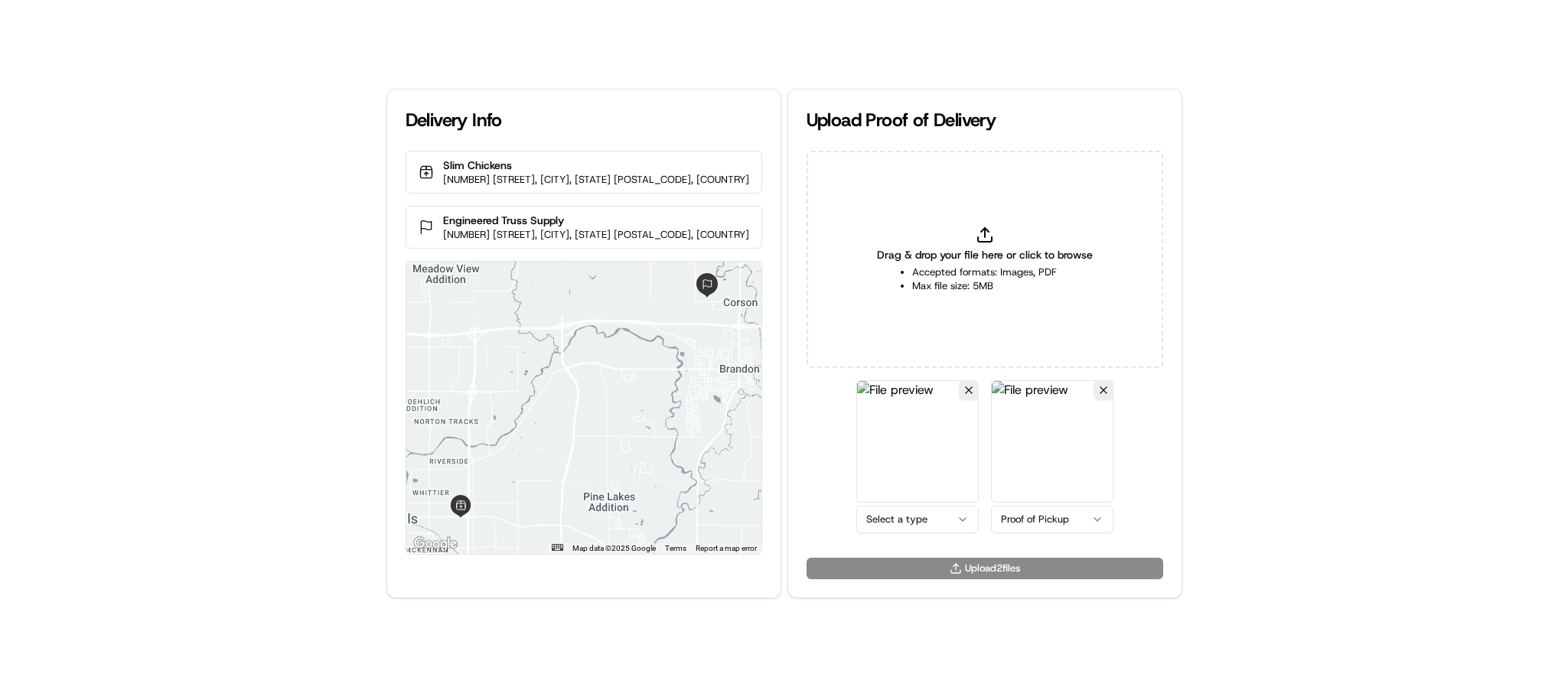 click on "Delivery Info Slim Chickens 2301 E 10th St, Sioux Falls, SD 57103, USA Engineered Truss Supply   1912 N Plum Ave, Brandon, SD 57005, USA ← Move left → Move right ↑ Move up ↓ Move down + Zoom in - Zoom out Home Jump left by 75% End Jump right by 75% Page Up Jump up by 75% Page Down Jump down by 75% Map Data Map data ©2025 Google Map data ©2025 Google 2 km  Click to toggle between metric and imperial units Terms Report a map error Upload Proof of Delivery Drag & drop your file here or click to browse Accepted formats: Images, PDF Max file size: 5MB Select a type Proof of Pickup   Upload  2  file s" at bounding box center [784, 344] 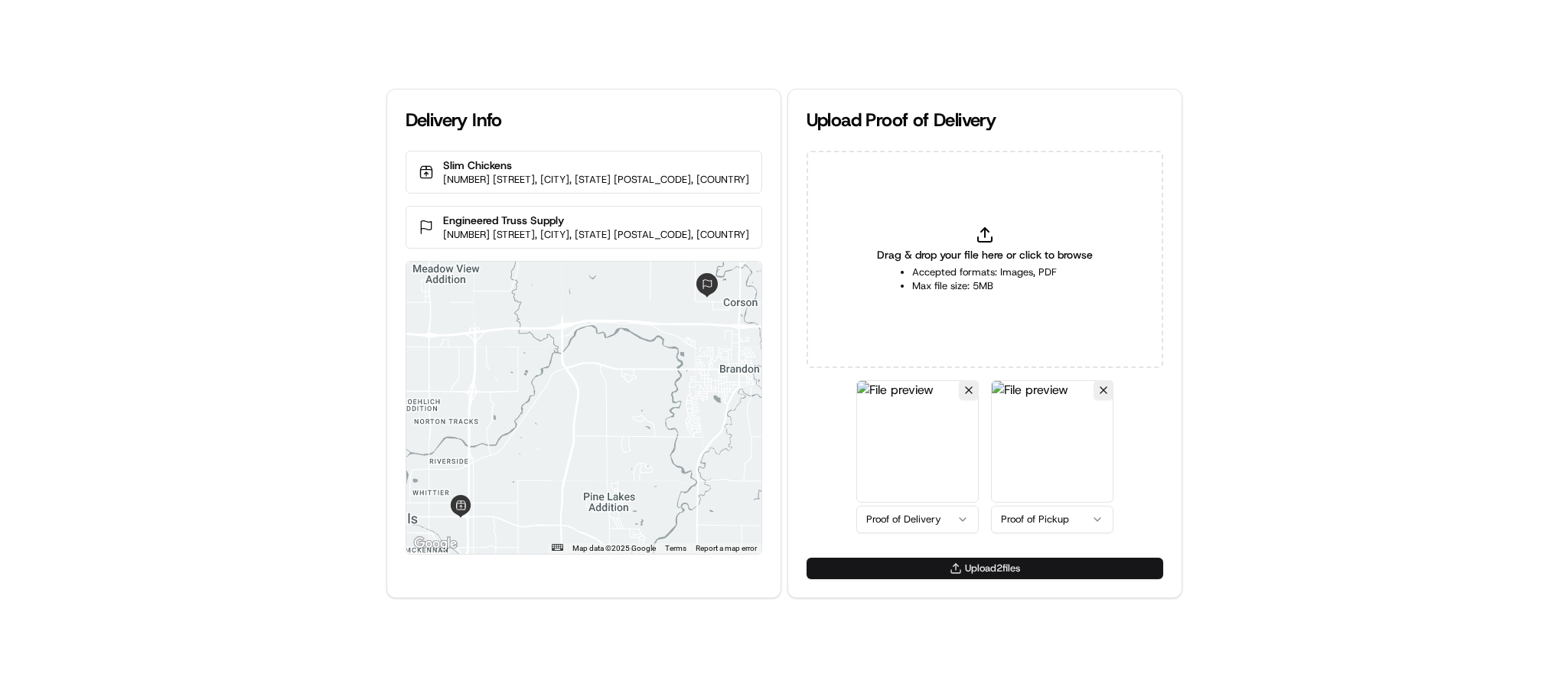 click on "Upload  2  file s" at bounding box center [985, 568] 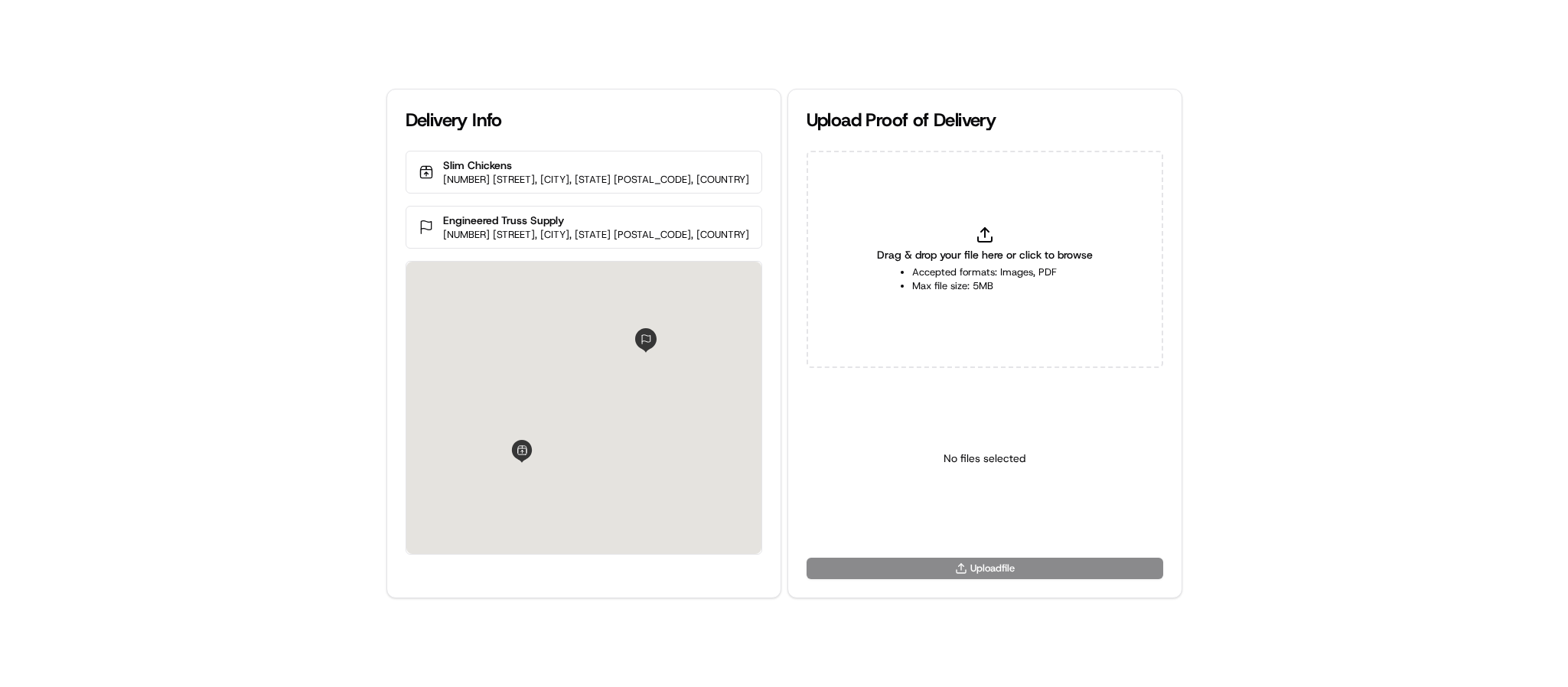 scroll, scrollTop: 0, scrollLeft: 0, axis: both 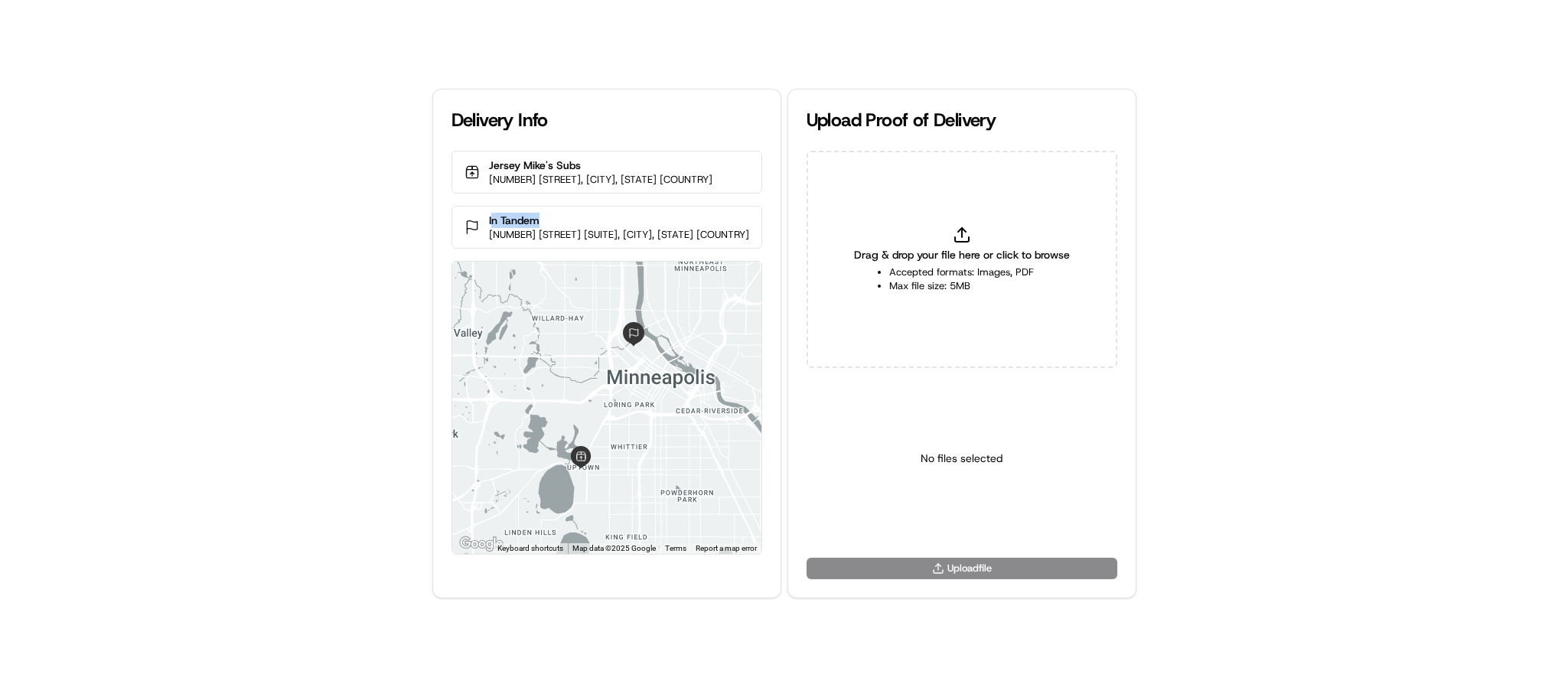 drag, startPoint x: 517, startPoint y: 226, endPoint x: 457, endPoint y: 223, distance: 60.07495 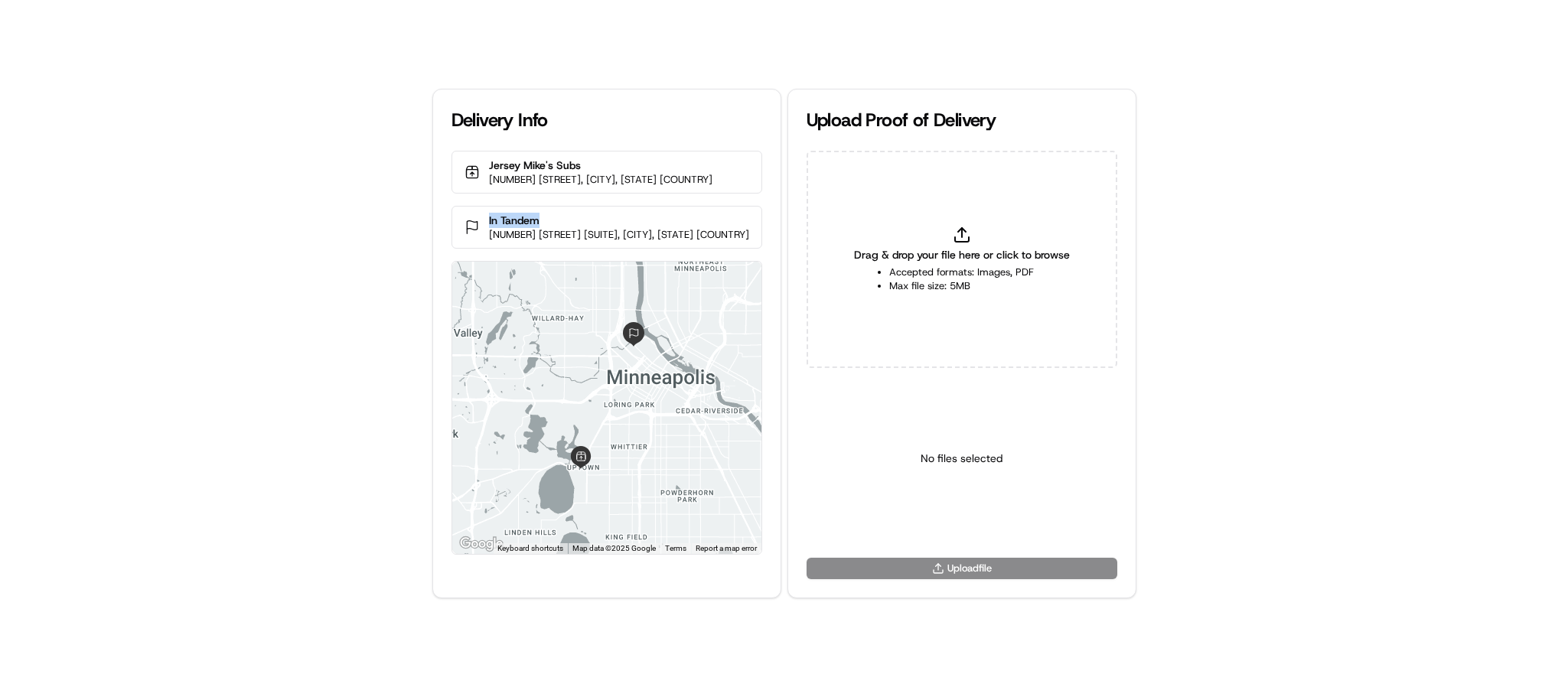drag, startPoint x: 520, startPoint y: 219, endPoint x: 450, endPoint y: 218, distance: 70.00714 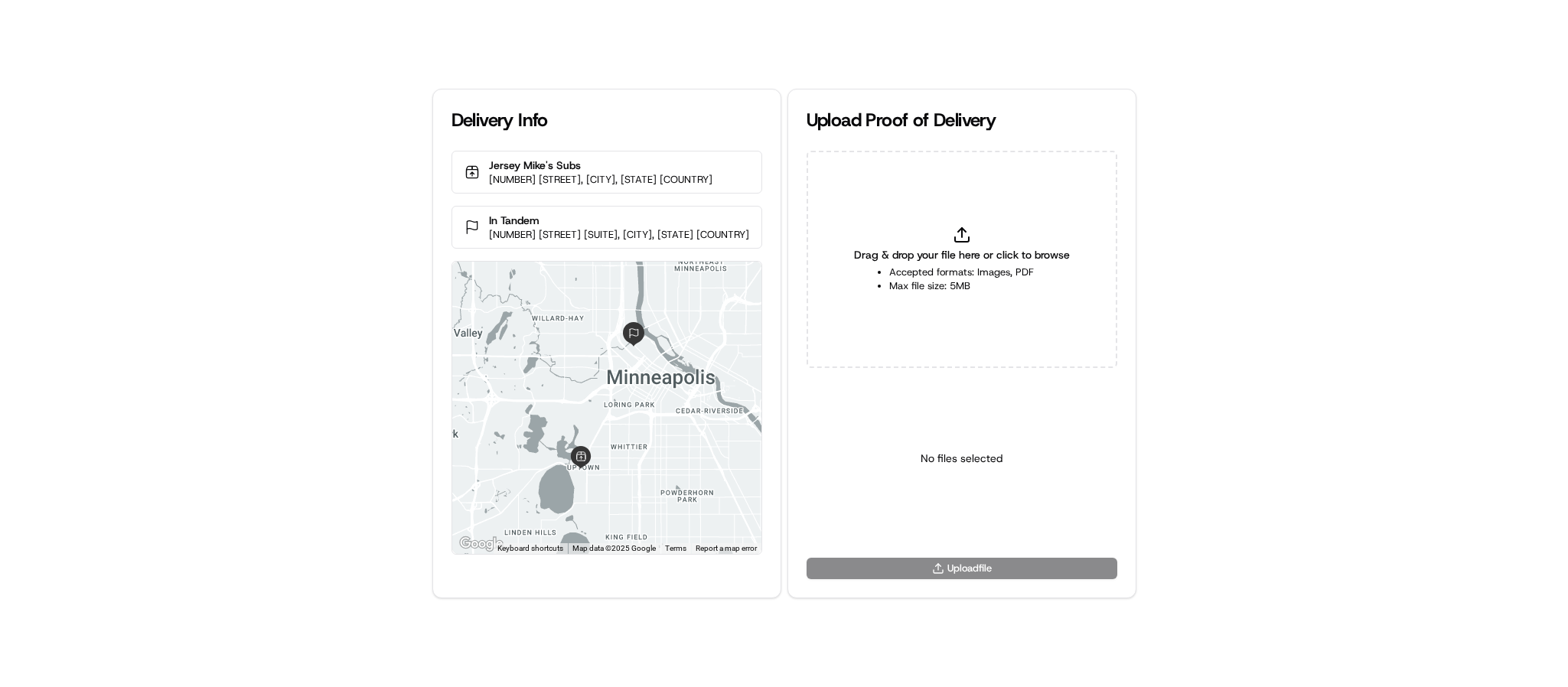 click 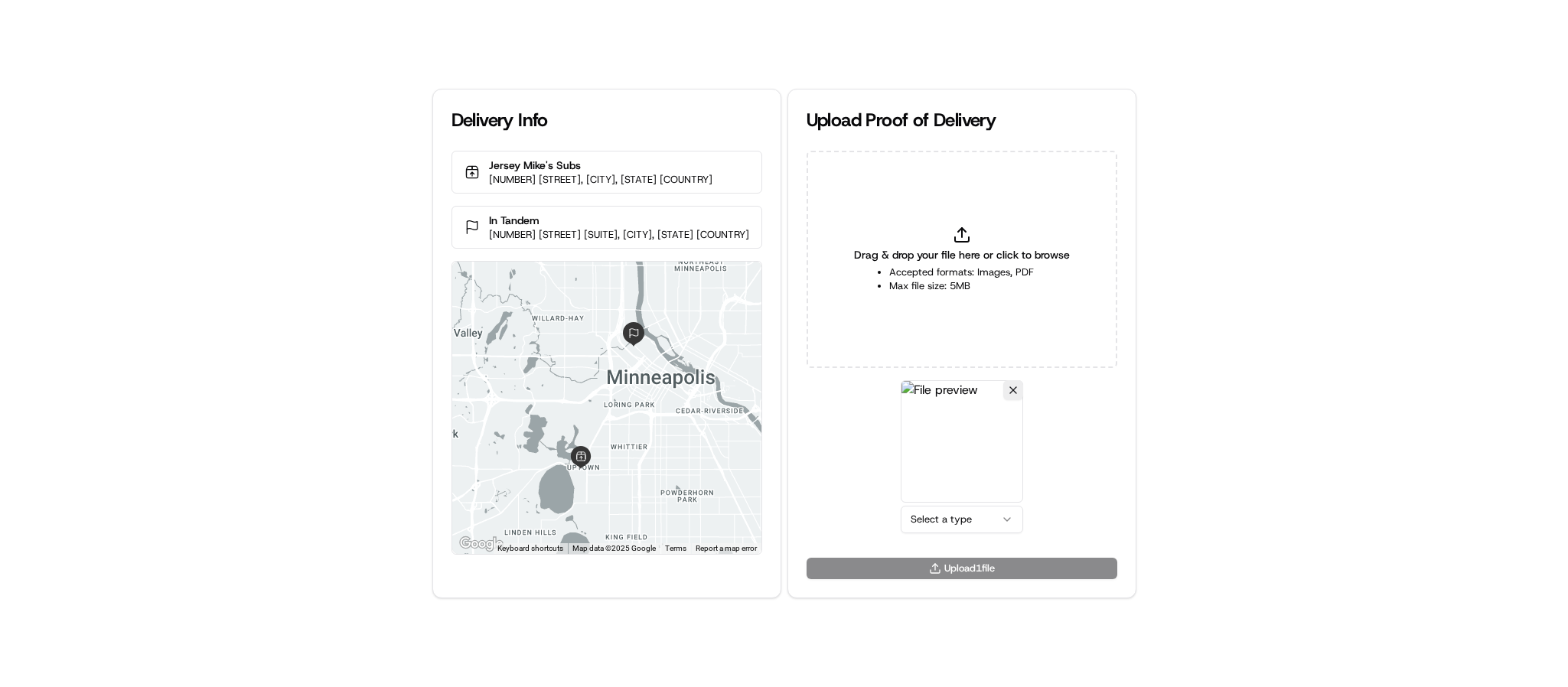 click on "Delivery Info Jersey Mike's Subs [NUMBER] [STREET], [CITY], [STATE] [COUNTRY] In Tandem   [NUMBER] [STREET] [SUITE], [CITY], [STATE] [COUNTRY] ← Move left → Move right ↑ Move up ↓ Move down + Zoom in - Zoom out Home Jump left by 75% End Jump right by 75% Page Up Jump up by 75% Page Down Jump down by 75% Keyboard shortcuts Map Data Map data ©2025 Google Map data ©2025 Google 2 km  Click to toggle between metric and imperial units Terms Report a map error Upload Proof of Delivery Drag & drop your file here or click to browse Accepted formats: Images, PDF Max file size: 5MB Select a type   Upload  1  file" at bounding box center [784, 344] 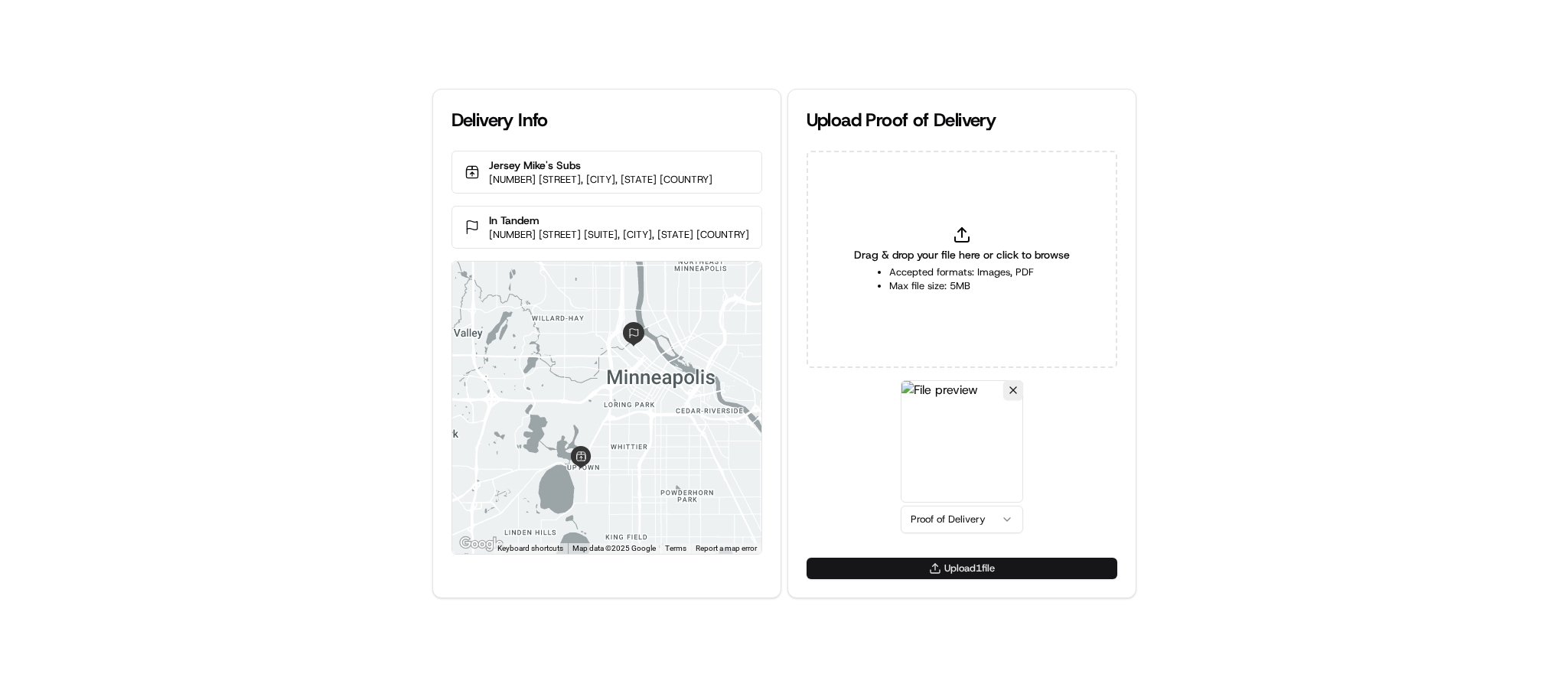 click on "Upload  1  file" at bounding box center [962, 568] 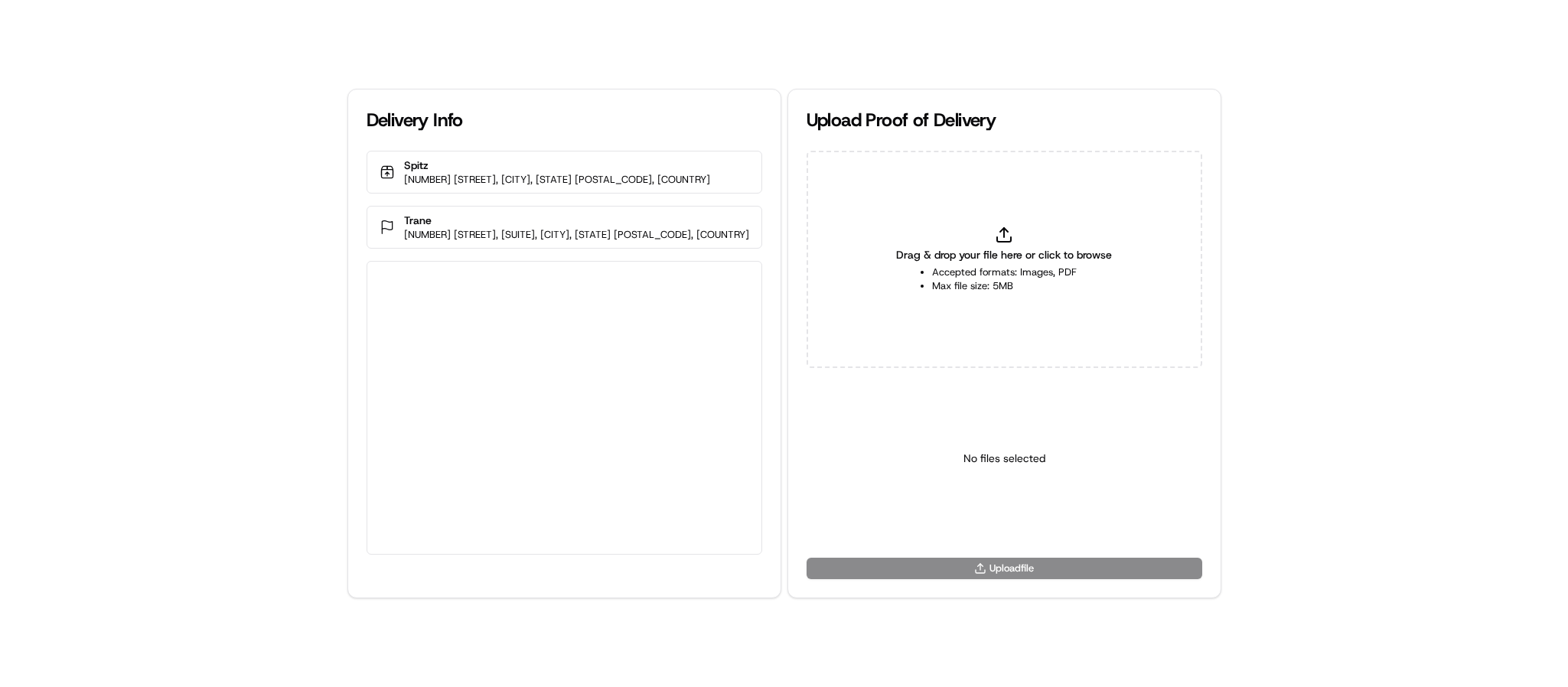 scroll, scrollTop: 0, scrollLeft: 0, axis: both 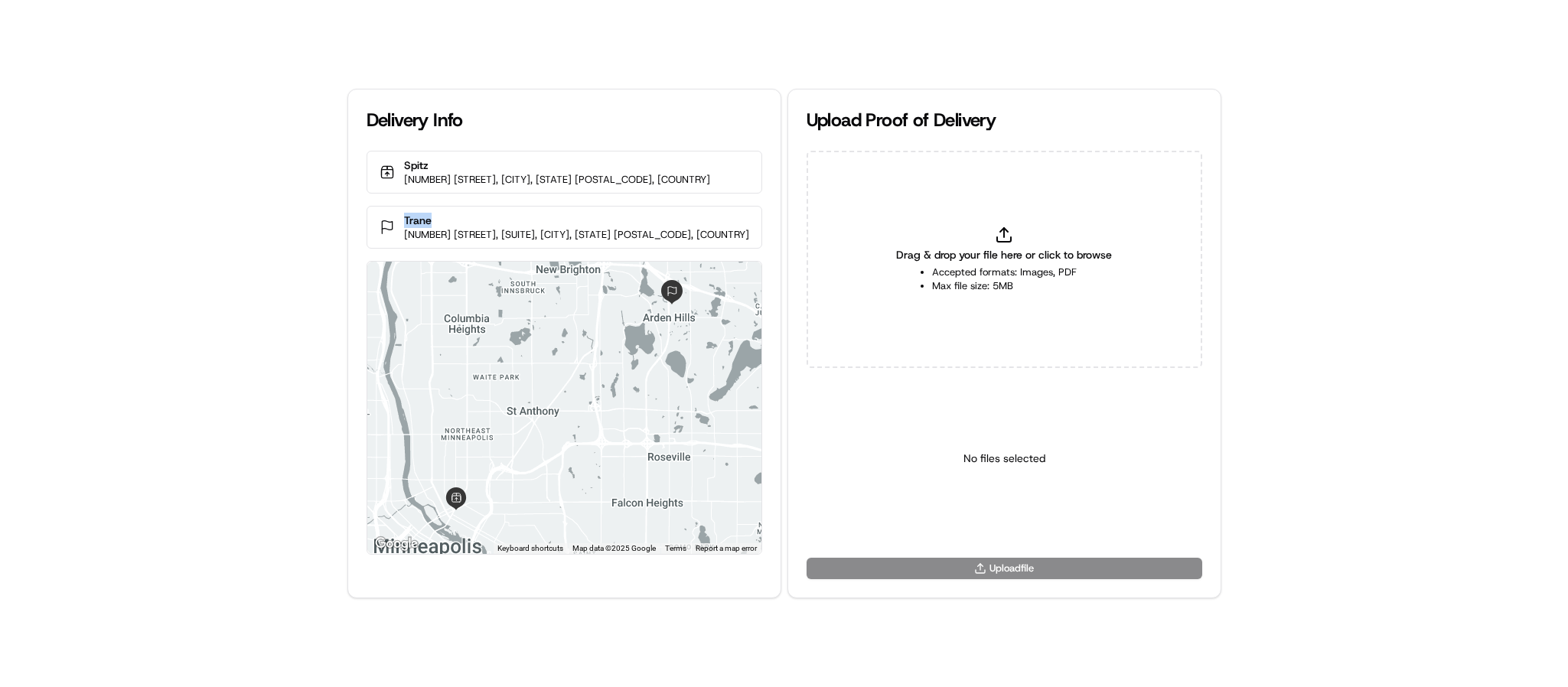 copy on "Trane" 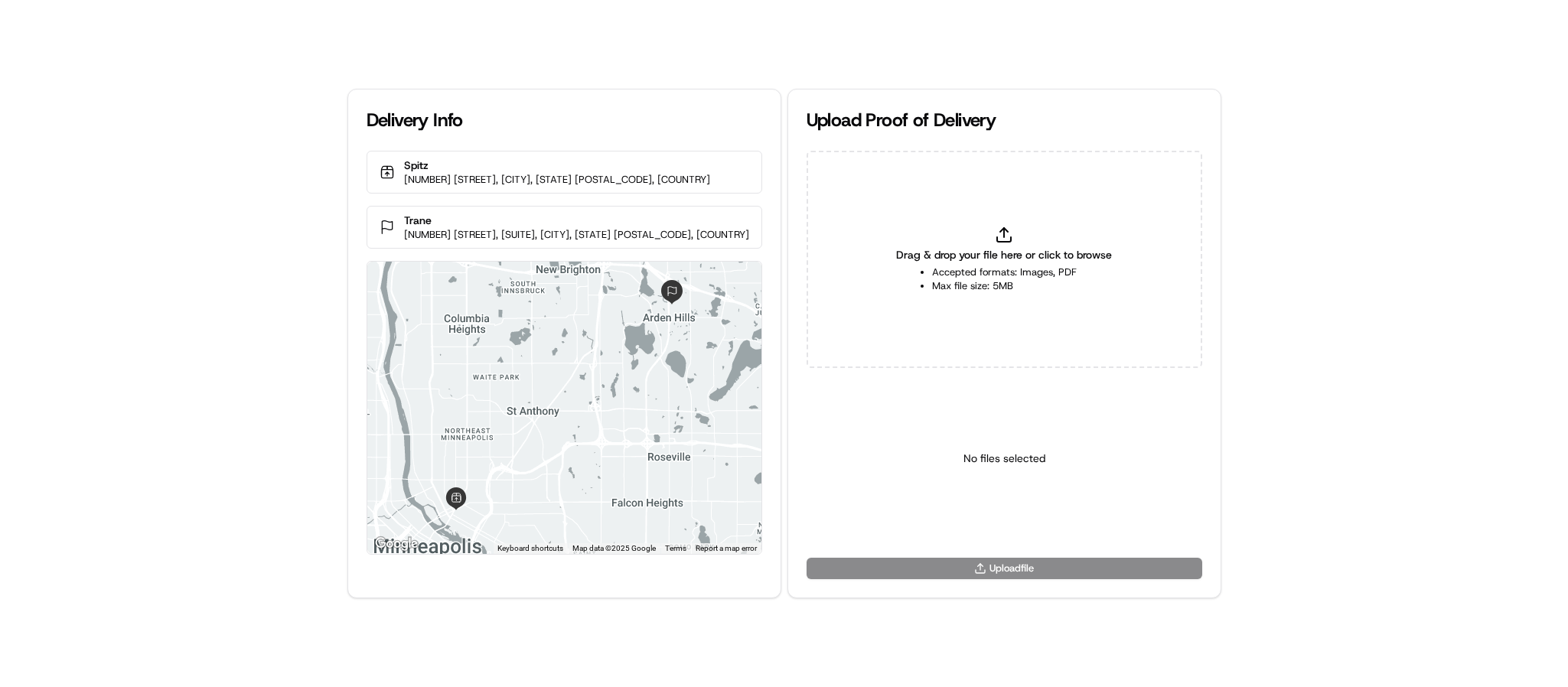 click on "Drag & drop your file here or click to browse Accepted formats: Images, PDF Max file size: 5MB" at bounding box center [1004, 259] 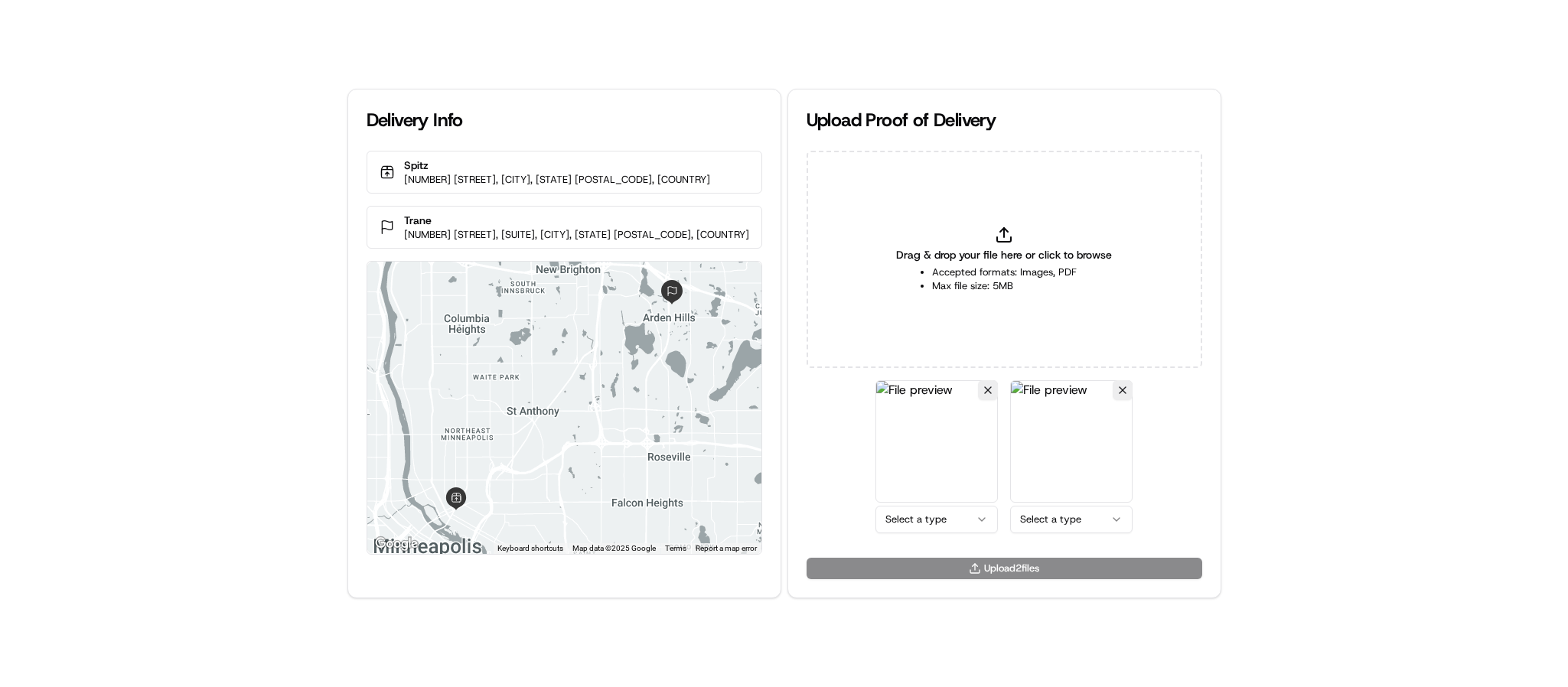 click on "Delivery Info Spitz [NUMBER] [STREET], [CITY], [STATE] [POSTAL_CODE], [COUNTRY] Trane   [NUMBER] [STREET], [SUITE], [CITY], [STATE] [POSTAL_CODE], [COUNTRY] ← Move left → Move right ↑ Move up ↓ Move down + Zoom in - Zoom out Home Jump left by 75% End Jump right by 75% Page Up Jump up by 75% Page Down Jump down by 75% Keyboard shortcuts Map Data Map data ©2025 Google Map data ©2025 Google 2 km  Click to toggle between metric and imperial units Terms Report a map error Upload Proof of Delivery Drag & drop your file here or click to browse Accepted formats: Images, PDF Max file size: 5MB Select a type Select a type   Upload  2  file s" at bounding box center (784, 344) 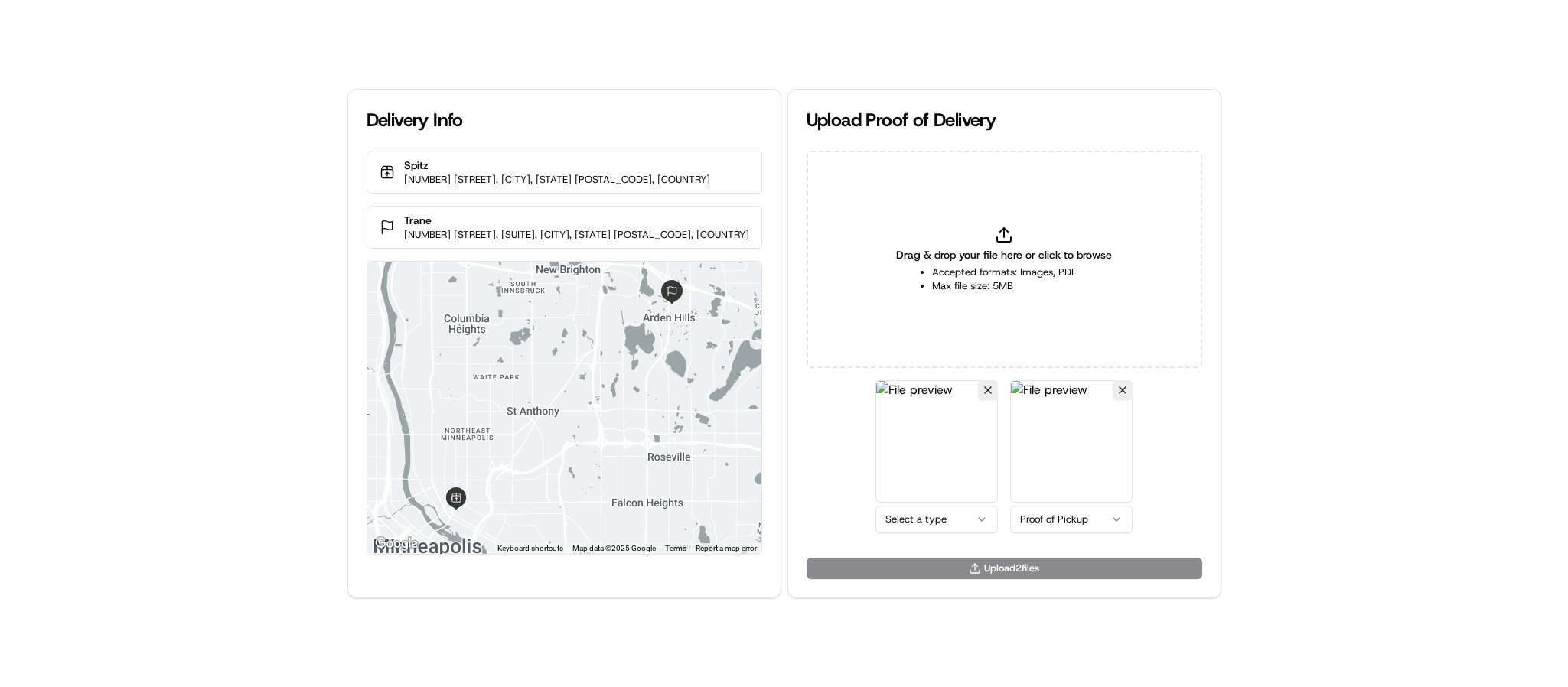 click on "Delivery Info Spitz [NUMBER] [STREET], [CITY], [STATE] [POSTAL_CODE], [COUNTRY] Trane   [NUMBER] [STREET], [SUITE], [CITY], [STATE] [POSTAL_CODE], [COUNTRY] ← Move left → Move right ↑ Move up ↓ Move down + Zoom in - Zoom out Home Jump left by 75% End Jump right by 75% Page Up Jump up by 75% Page Down Jump down by 75% Keyboard shortcuts Map Data Map data ©2025 Google Map data ©2025 Google 2 km  Click to toggle between metric and imperial units Terms Report a map error Upload Proof of Delivery Drag & drop your file here or click to browse Accepted formats: Images, PDF Max file size: 5MB Select a type Proof of Pickup   Upload  2  file s" at bounding box center [784, 344] 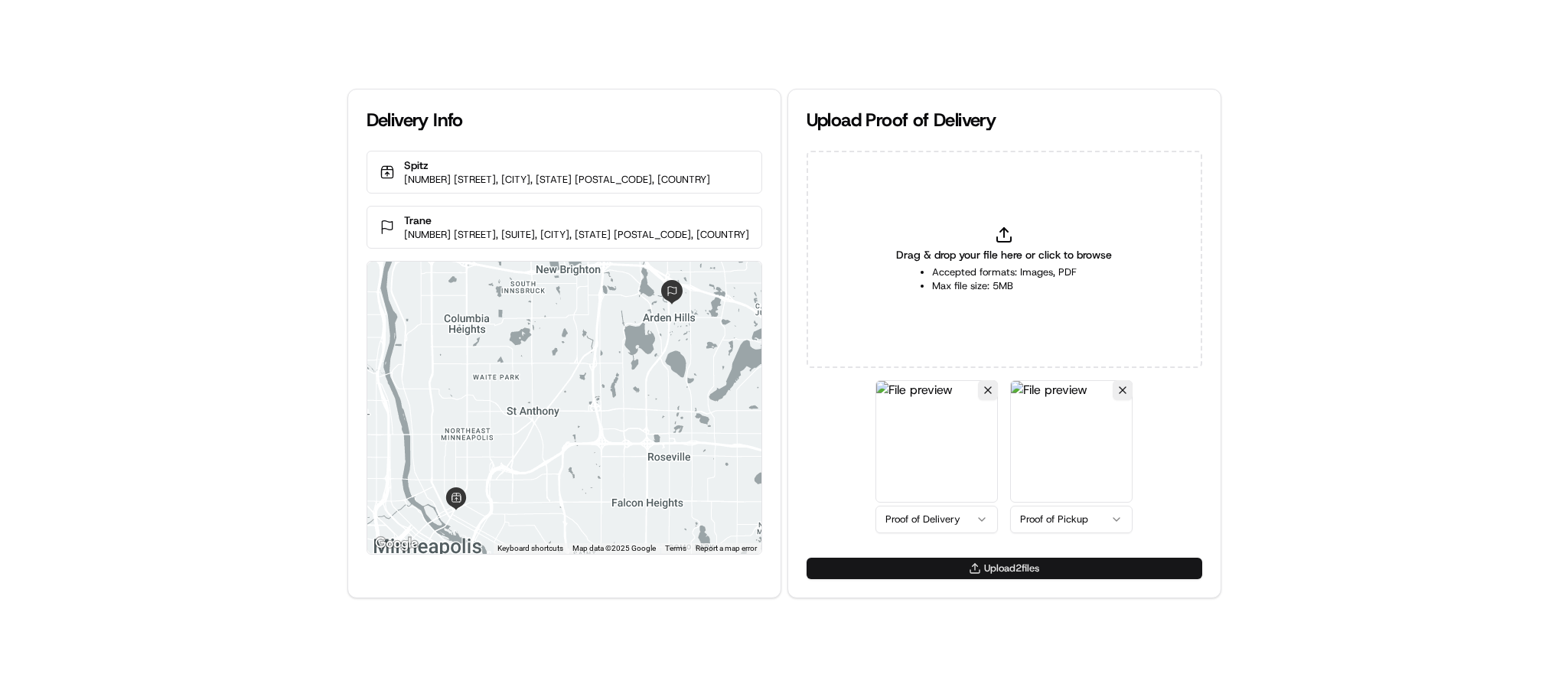 click on "Upload  2  file s" at bounding box center (1004, 568) 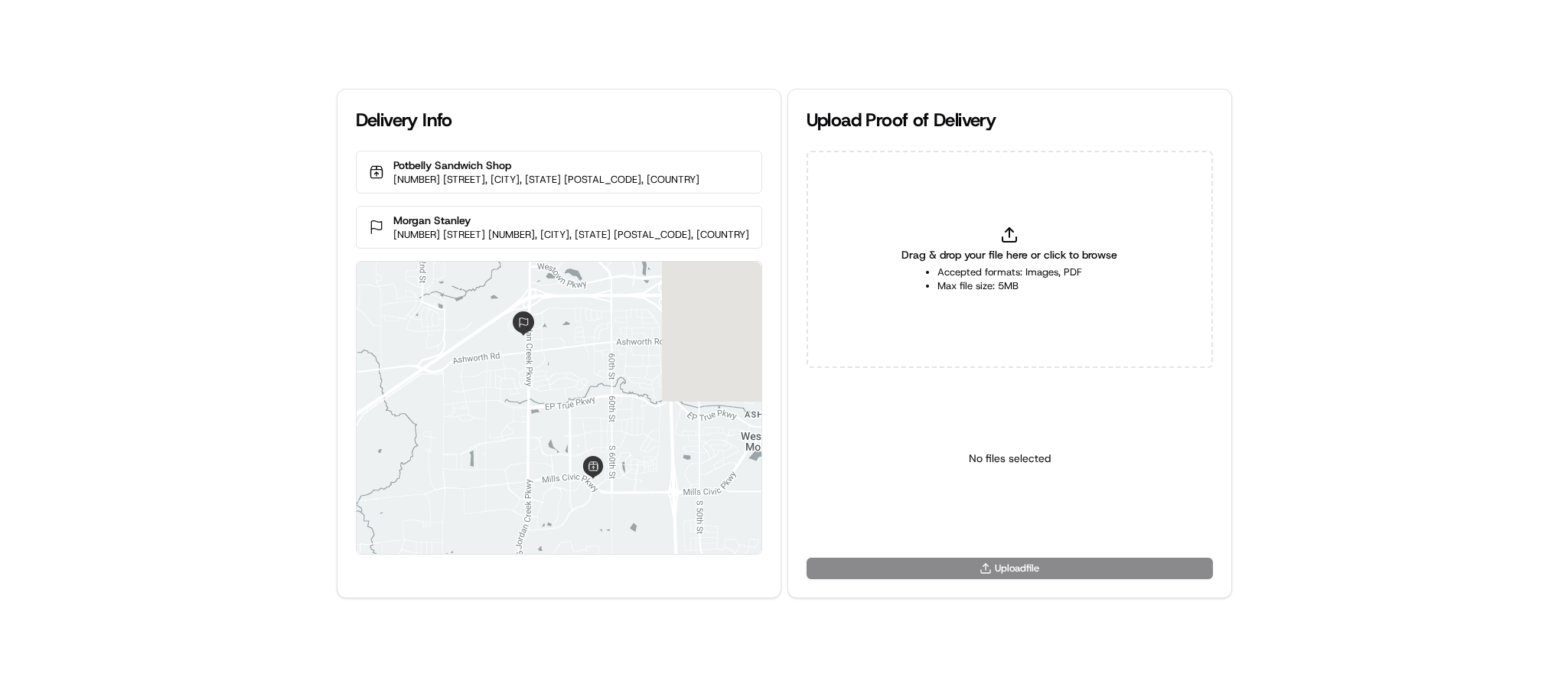 scroll, scrollTop: 0, scrollLeft: 0, axis: both 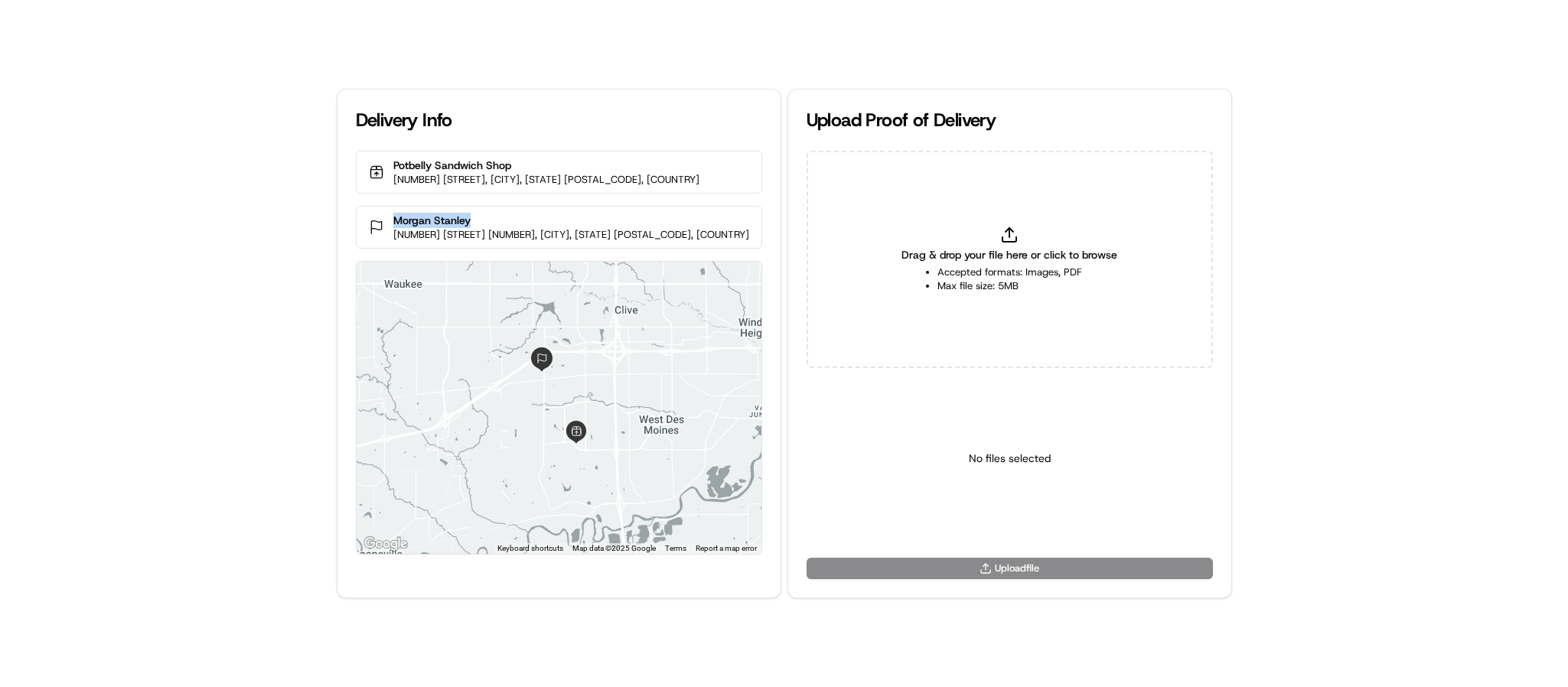 drag, startPoint x: 520, startPoint y: 219, endPoint x: 450, endPoint y: 218, distance: 70.00714 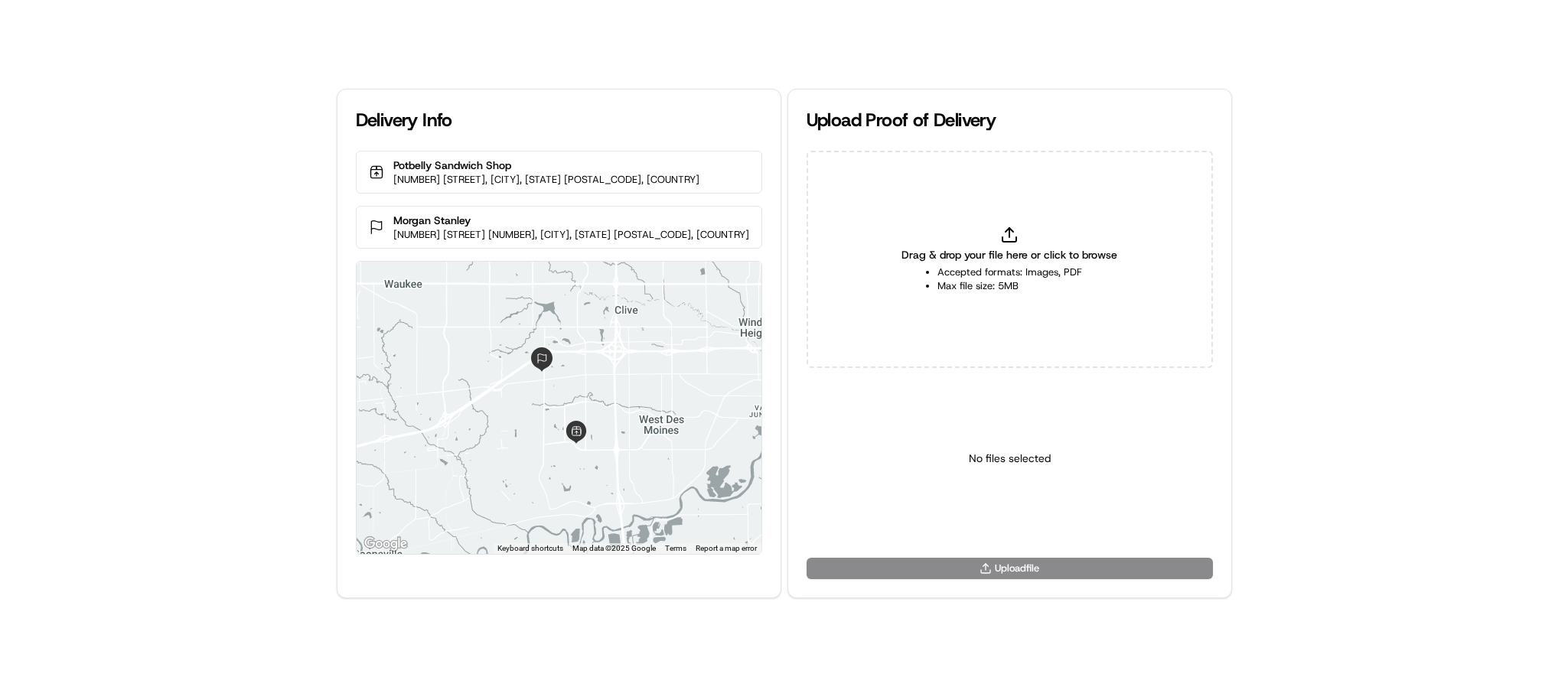 click on "Drag & drop your file here or click to browse Accepted formats: Images, PDF Max file size: 5MB" at bounding box center [1009, 259] 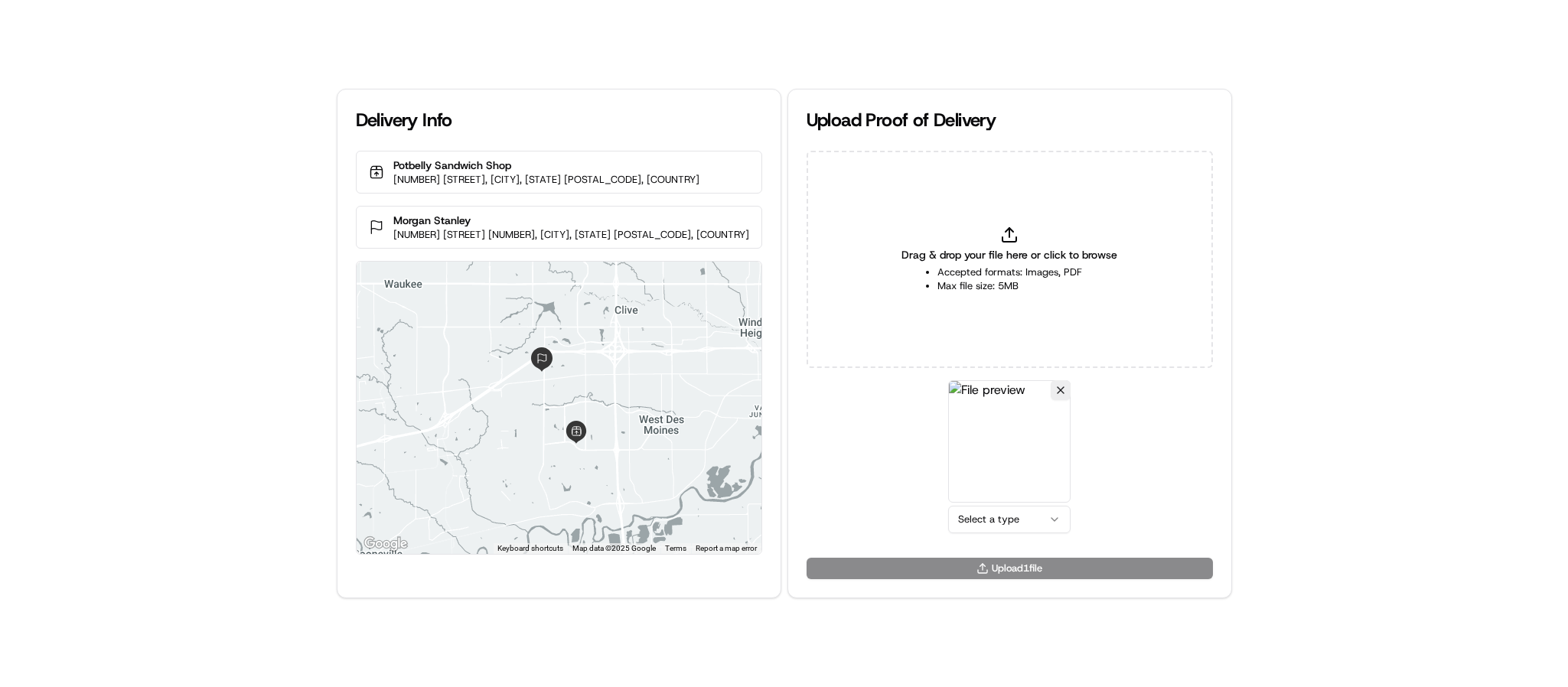 click on "Delivery Info Potbelly Sandwich Shop 6305 Mills Civic Pkwy, West Des Moines, IA 50266, USA Morgan Stanley   1080 Jordan Creek Pkwy Ste 400N, West Des Moines, IA 50266, USA ← Move left → Move right ↑ Move up ↓ Move down + Zoom in - Zoom out Home Jump left by 75% End Jump right by 75% Page Up Jump up by 75% Page Down Jump down by 75% Keyboard shortcuts Map Data Map data ©2025 Google Map data ©2025 Google 2 km  Click to toggle between metric and imperial units Terms Report a map error Upload Proof of Delivery Drag & drop your file here or click to browse Accepted formats: Images, PDF Max file size: 5MB Select a type   Upload  1  file" at bounding box center [784, 344] 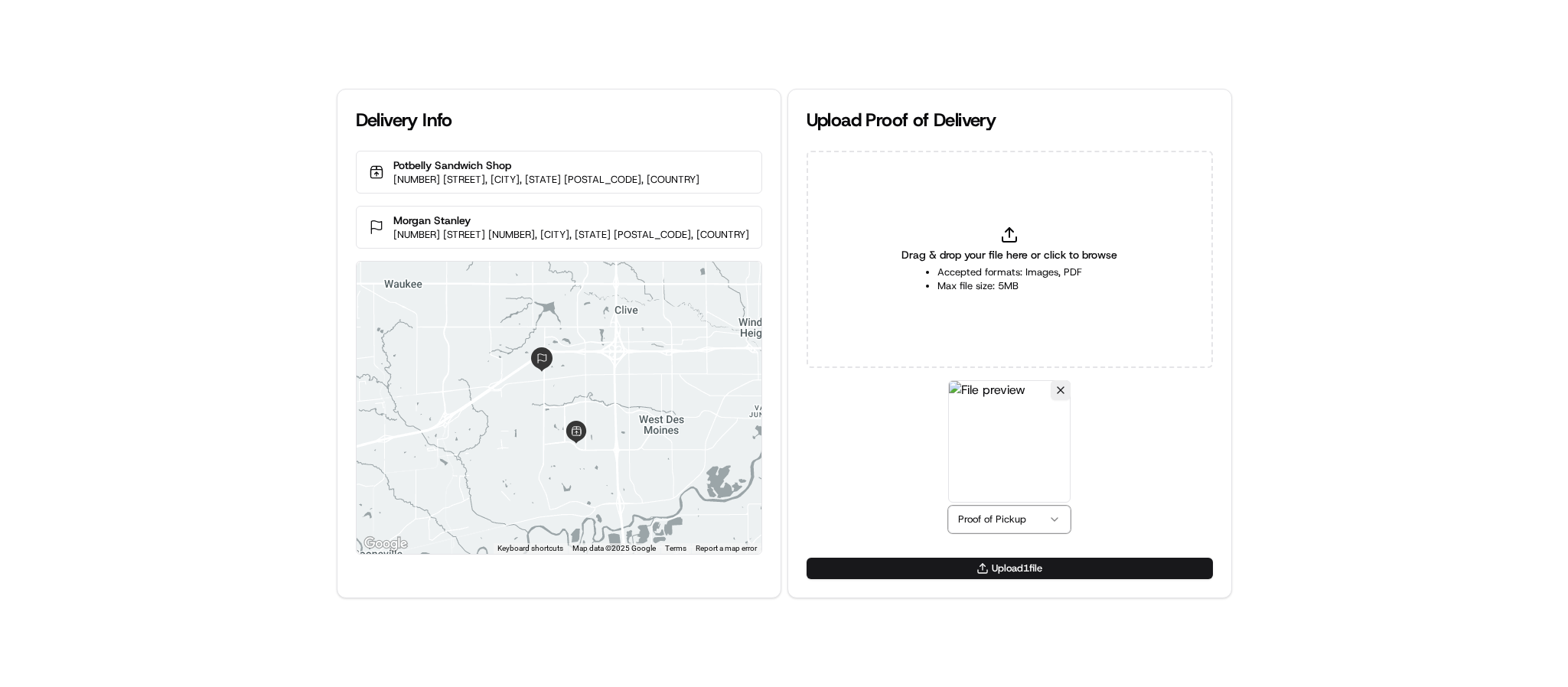 type 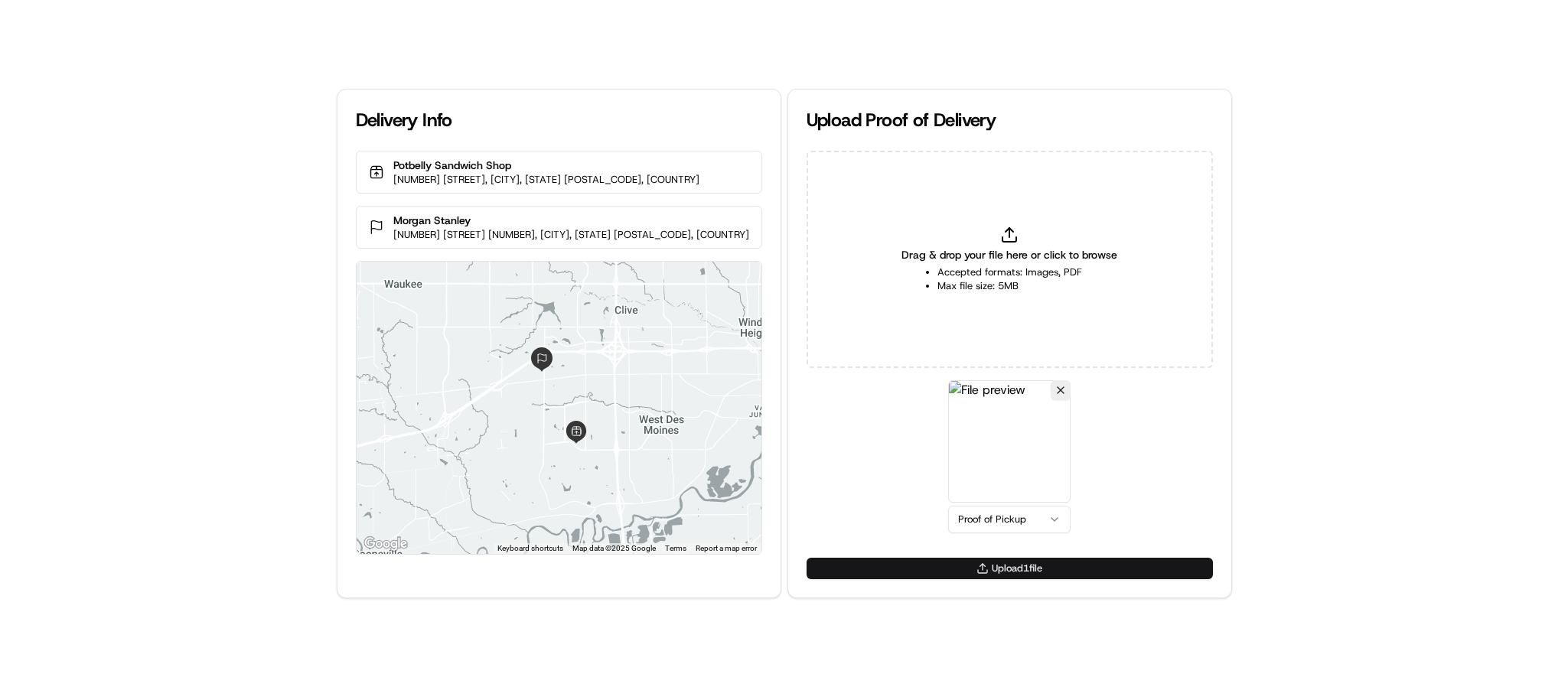 click on "Upload  1  file" at bounding box center [1009, 568] 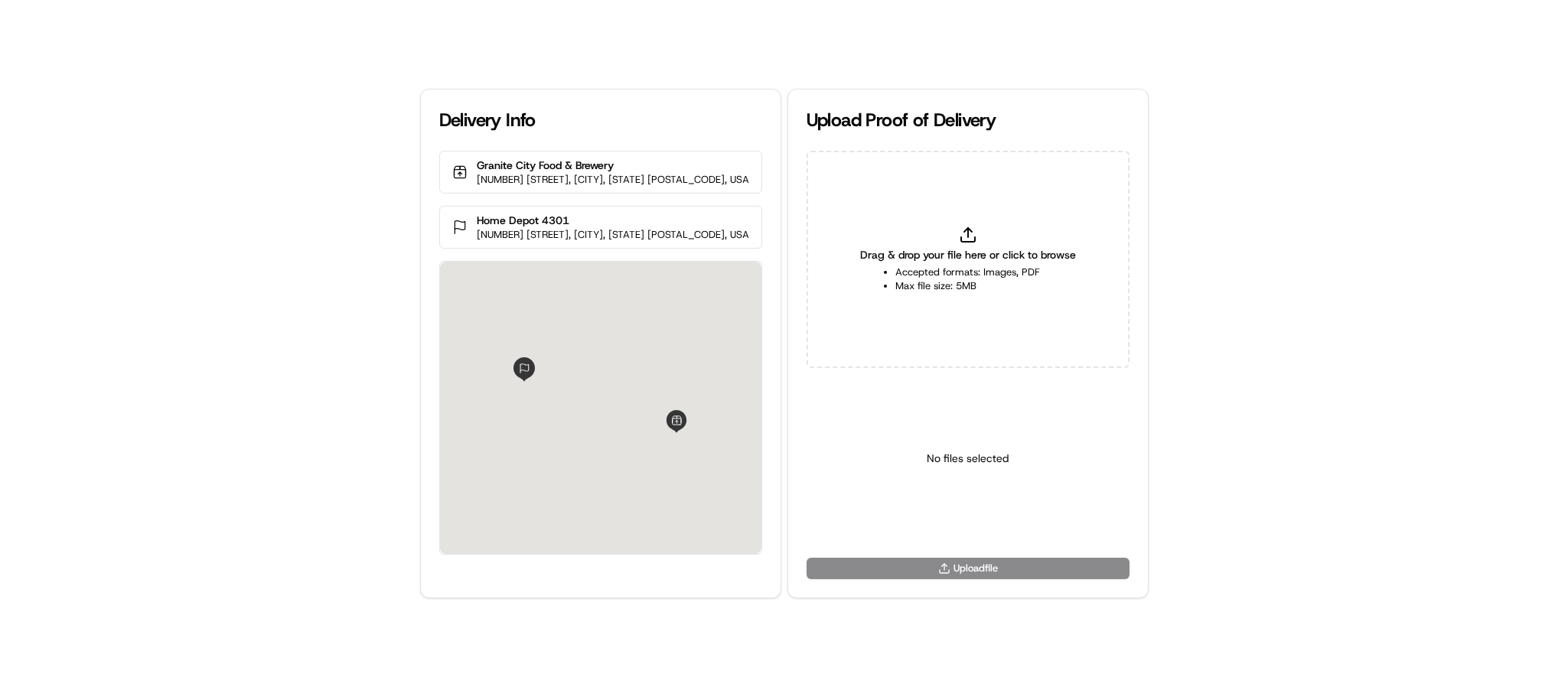scroll, scrollTop: 0, scrollLeft: 0, axis: both 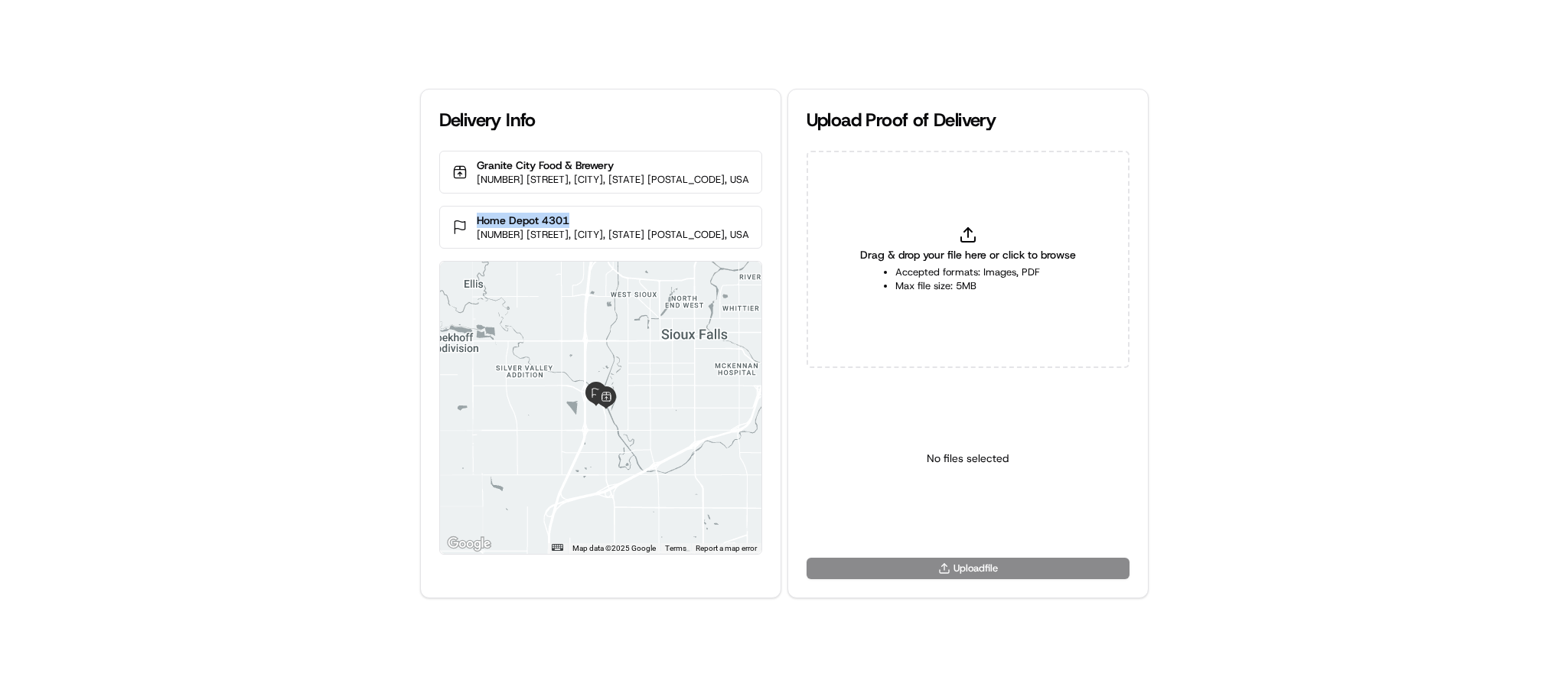 copy on "Home Depot 4301" 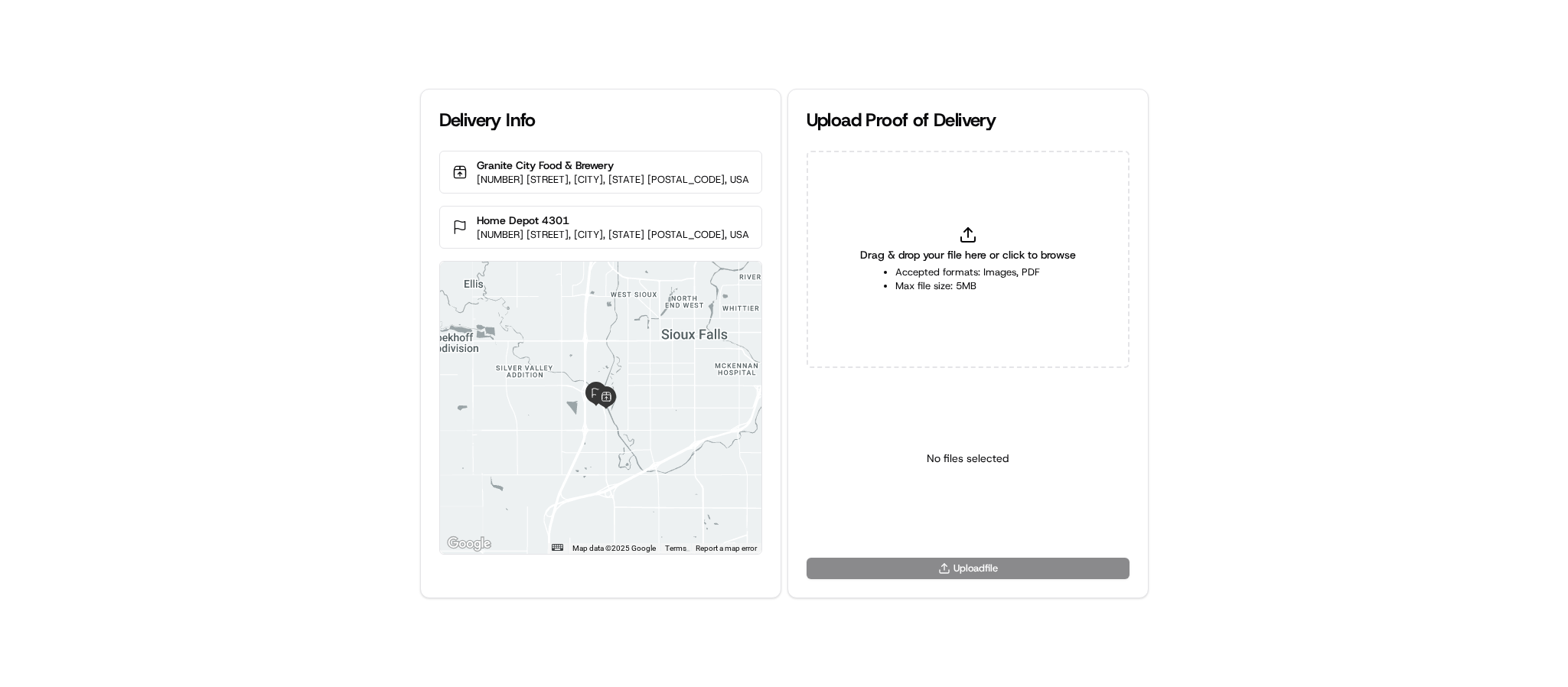 click on "Delivery Info Granite City Food & Brewery [NUMBER] [STREET], [CITY], [STATE] [POSTAL_CODE], USA Home Depot [NUMBER] [NUMBER] [STREET], [CITY], [STATE] [POSTAL_CODE], USA ← Move left → Move right ↑ Move up ↓ Move down + Zoom in - Zoom out Home Jump left by 75% End Jump right by 75% Page Up Jump up by 75% Page Down Jump down by 75% Map Data Map data ©2025 Google Map data ©2025 Google 2 km  Click to toggle between metric and imperial units Terms Report a map error Upload Proof of Delivery Drag & drop your file here or click to browse Accepted formats: Images, PDF Max file size: 5MB No files selected   Upload   file" at bounding box center [784, 344] 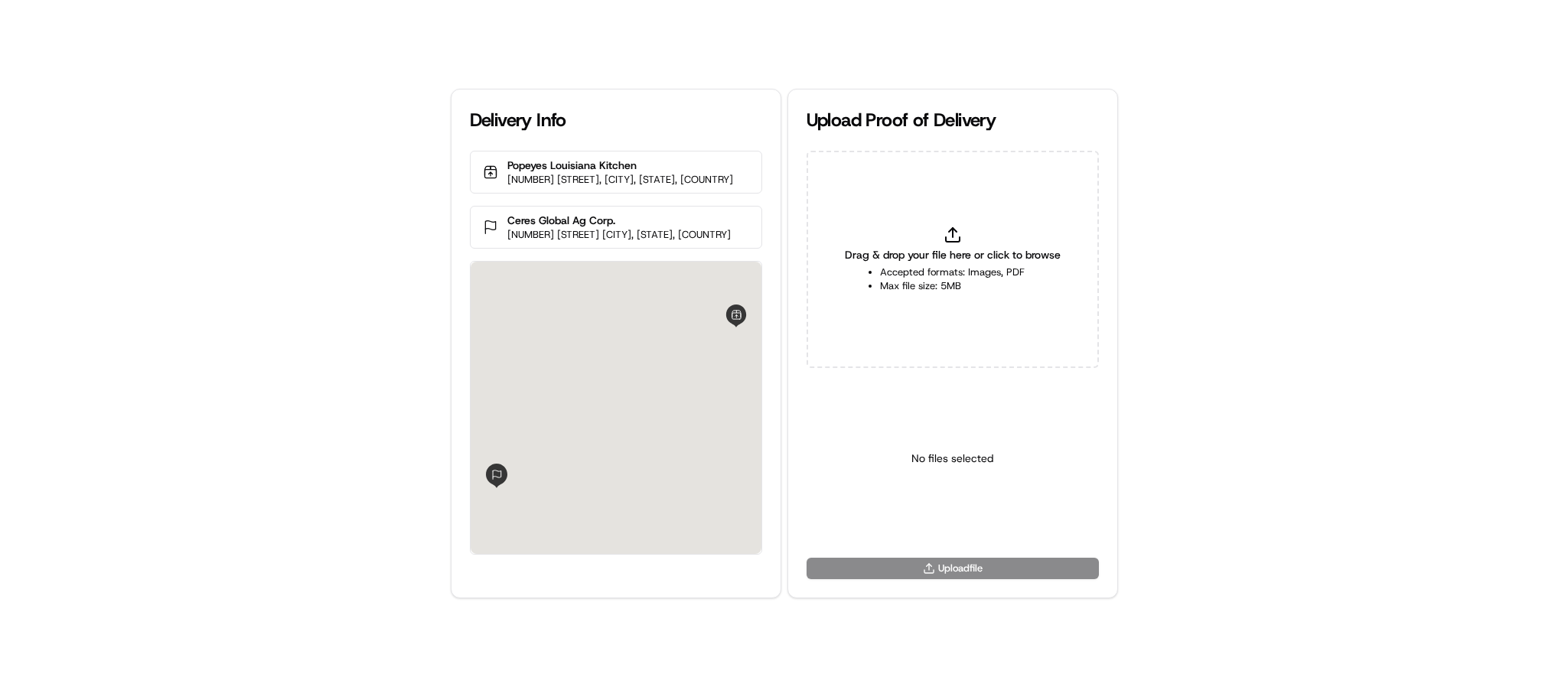 scroll, scrollTop: 0, scrollLeft: 0, axis: both 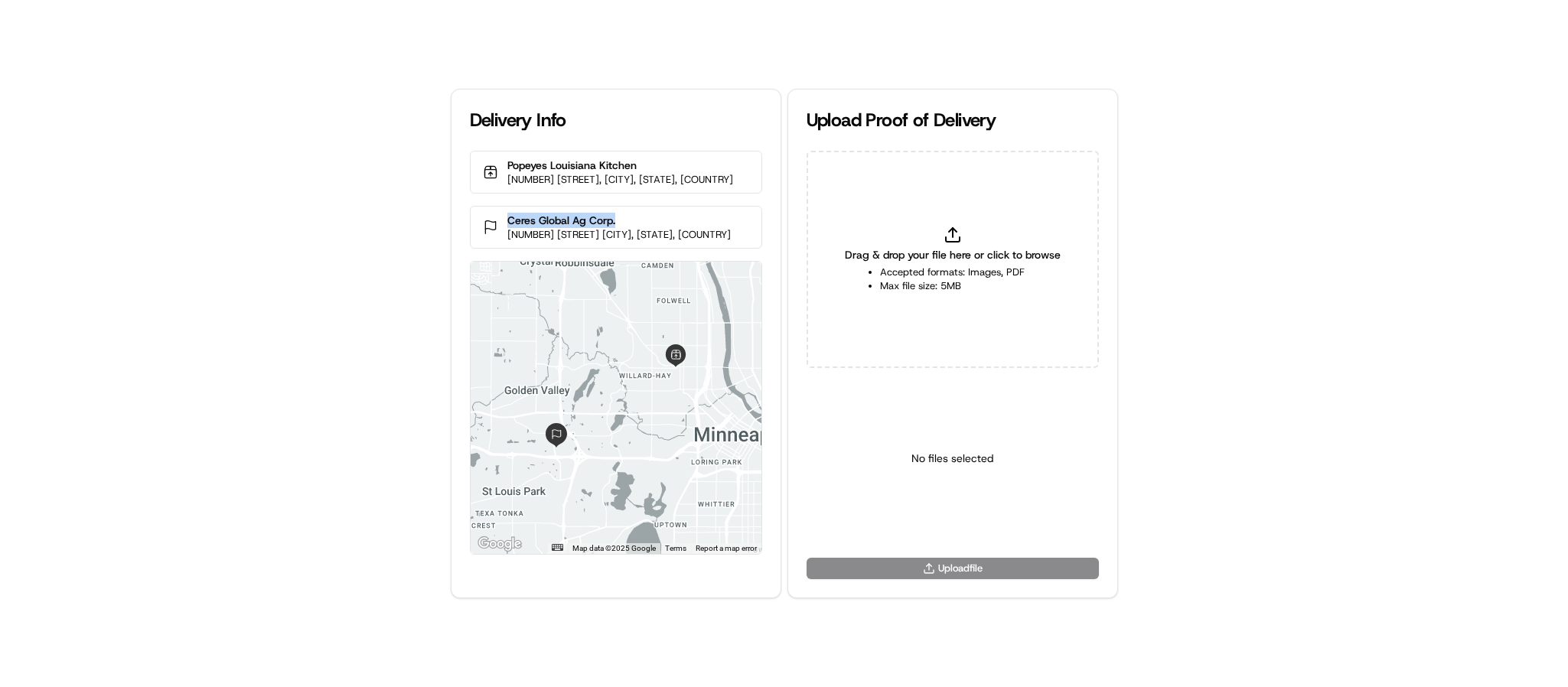 drag, startPoint x: 593, startPoint y: 219, endPoint x: 498, endPoint y: 239, distance: 97.08244 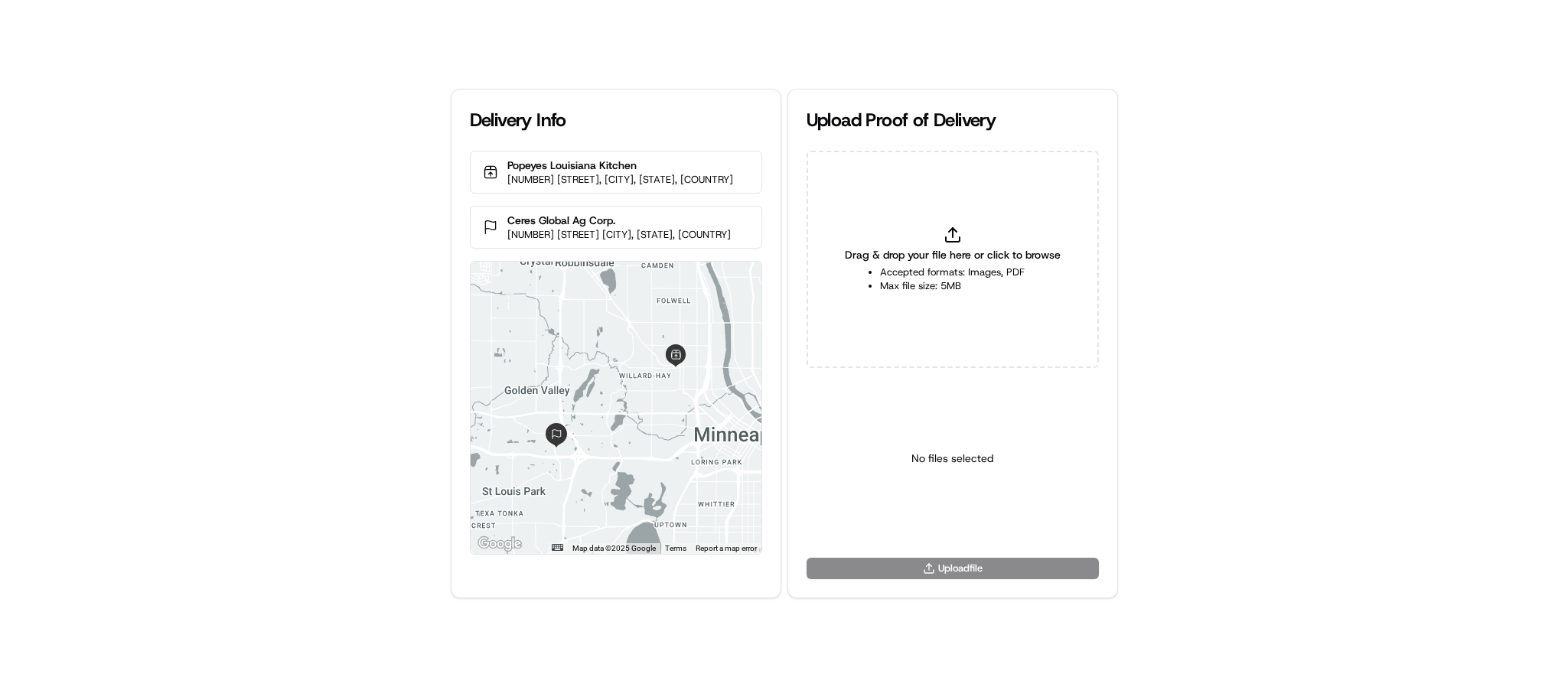 type on "C:\fakepath\Ceres Global Ag Corp. delivery.jpeg" 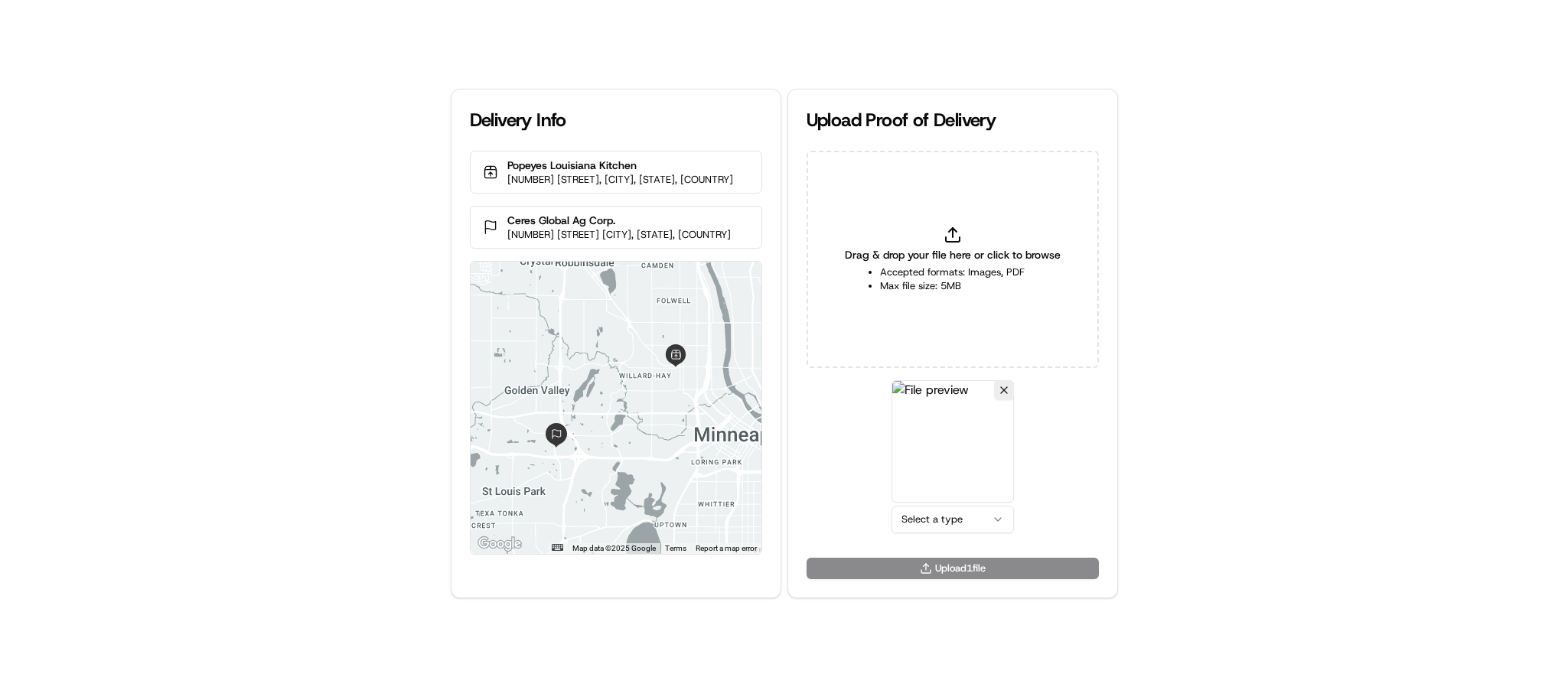 click on "Delivery Info Popeyes Louisiana Kitchen [NUMBER] [STREET], [CITY], [STATE], [COUNTRY] Ceres Global Ag Corp. [NUMBER] [STREET] [CITY], [STATE], [COUNTRY] ← Move left → Move right ↑ Move up ↓ Move down + Zoom in - Zoom out Home Jump left by 75% End Jump right by 75% Page Up Jump up by 75% Page Down Jump down by 75% Map Data Map data ©2025 Google Map data ©2025 Google 2 km  Click to toggle between metric and imperial units Terms Report a map error Upload Proof of Delivery Drag & drop your file here or click to browse Accepted formats: Images, PDF Max file size: 5MB Select a type   Upload  1  file" at bounding box center [784, 344] 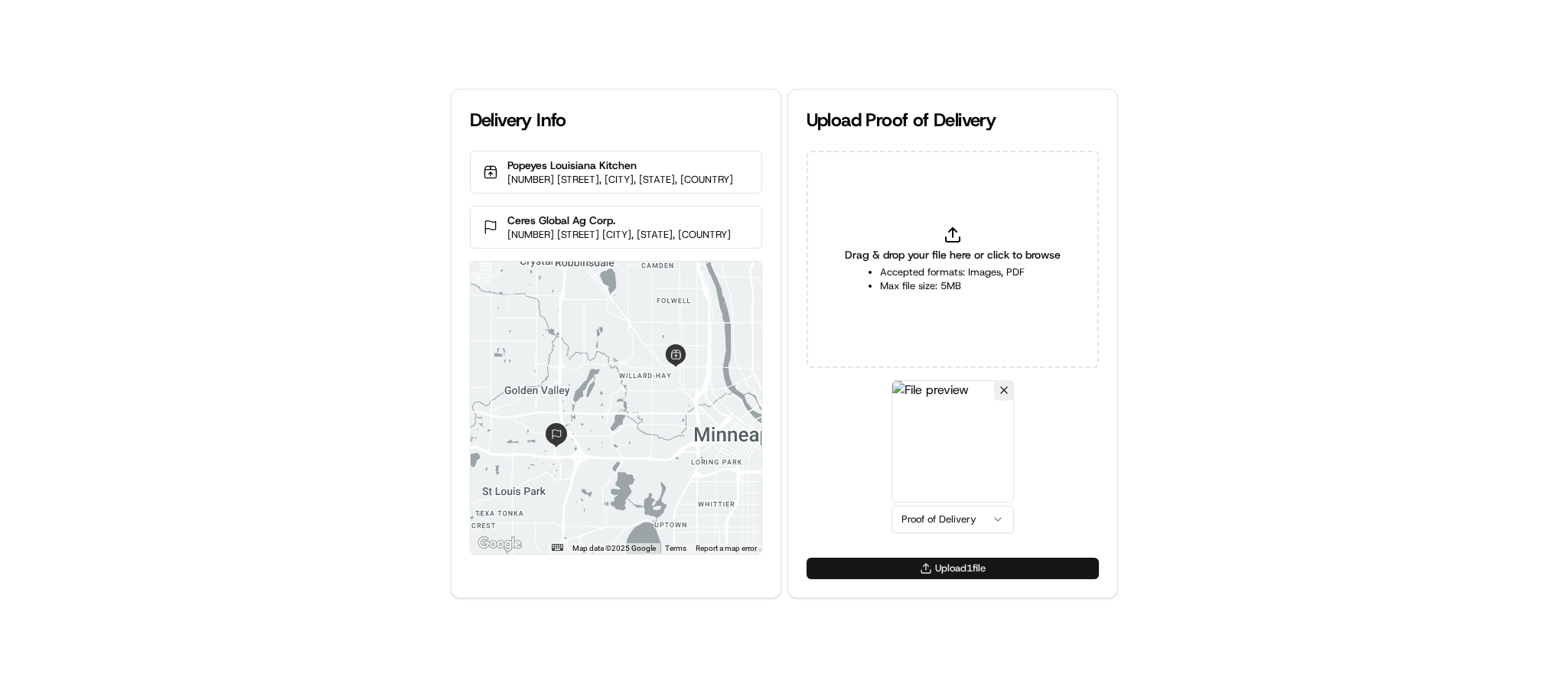 click on "Upload  1  file" at bounding box center [953, 568] 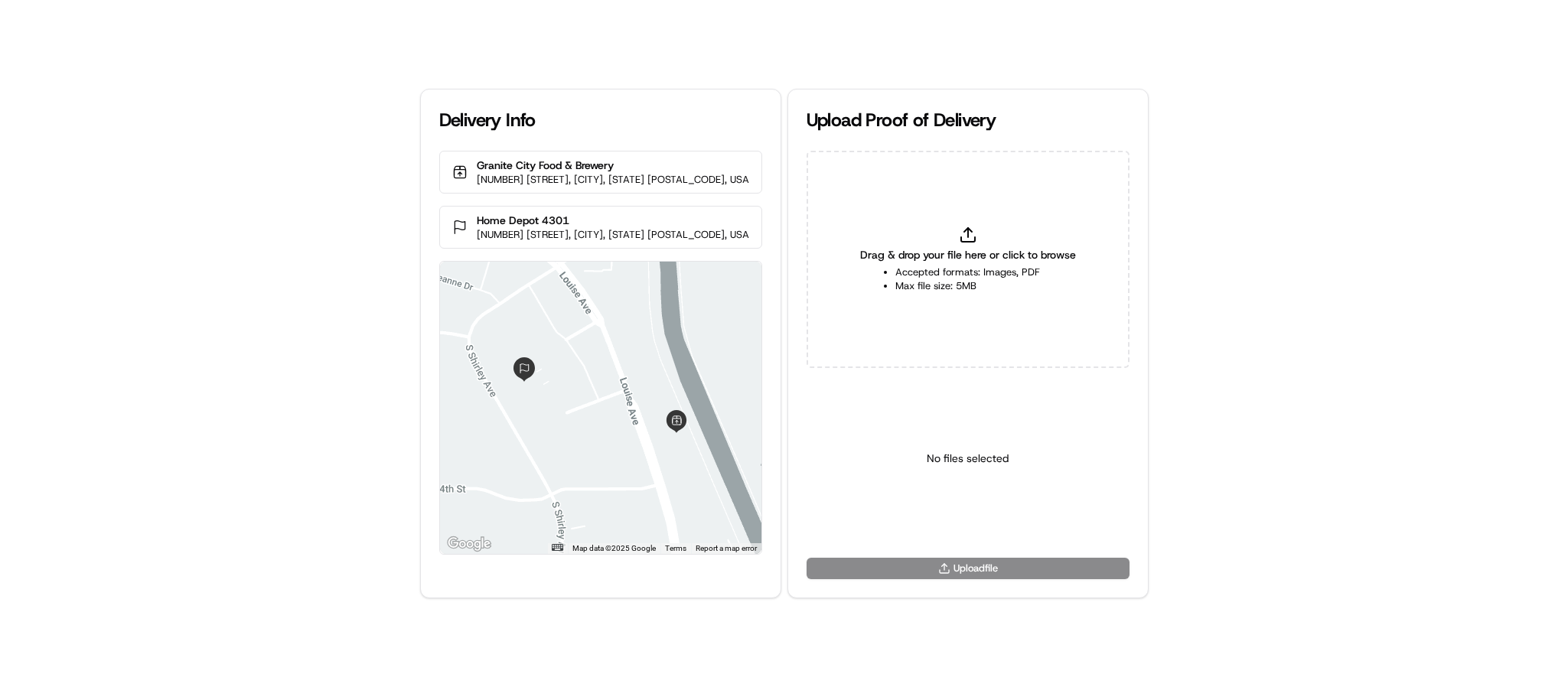 scroll, scrollTop: 0, scrollLeft: 0, axis: both 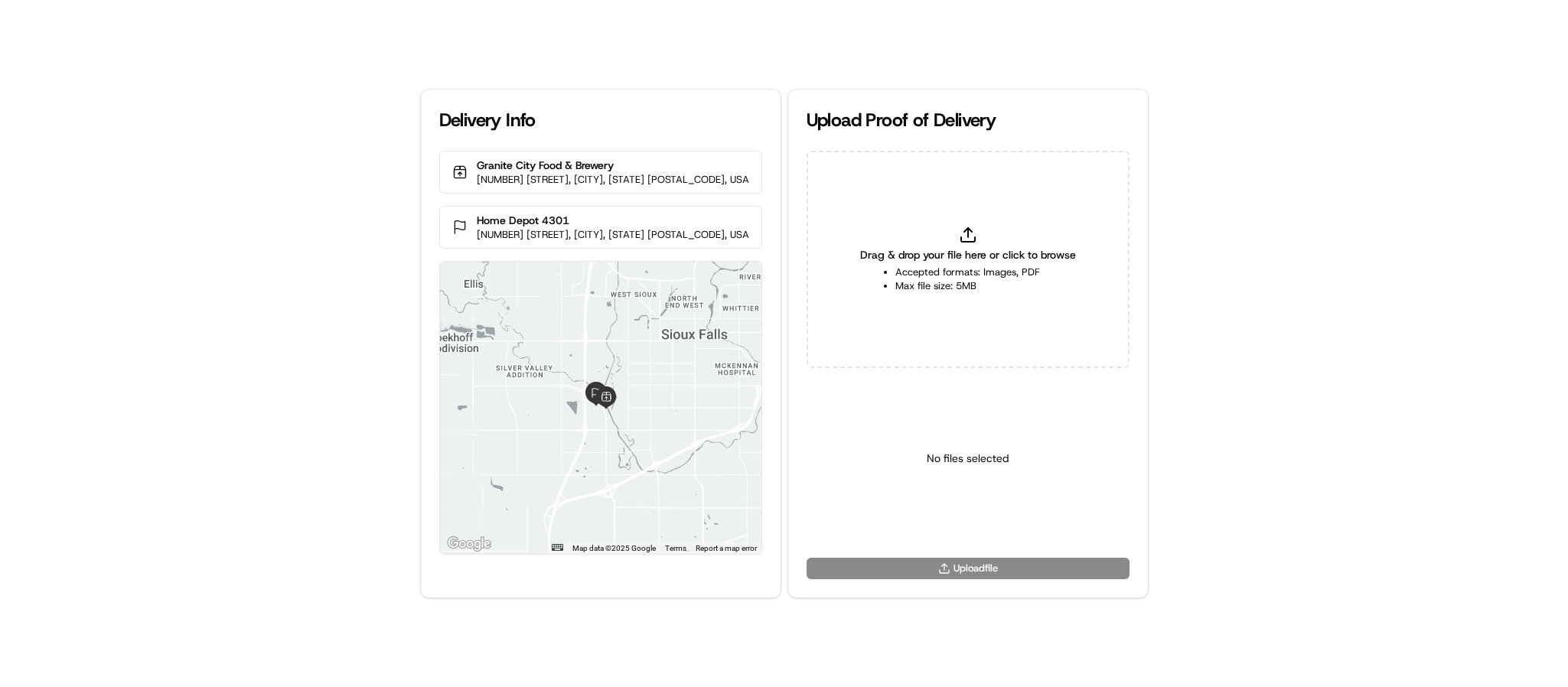 type on "C:\fakepath\Home Depot 4301 delivery.jpg" 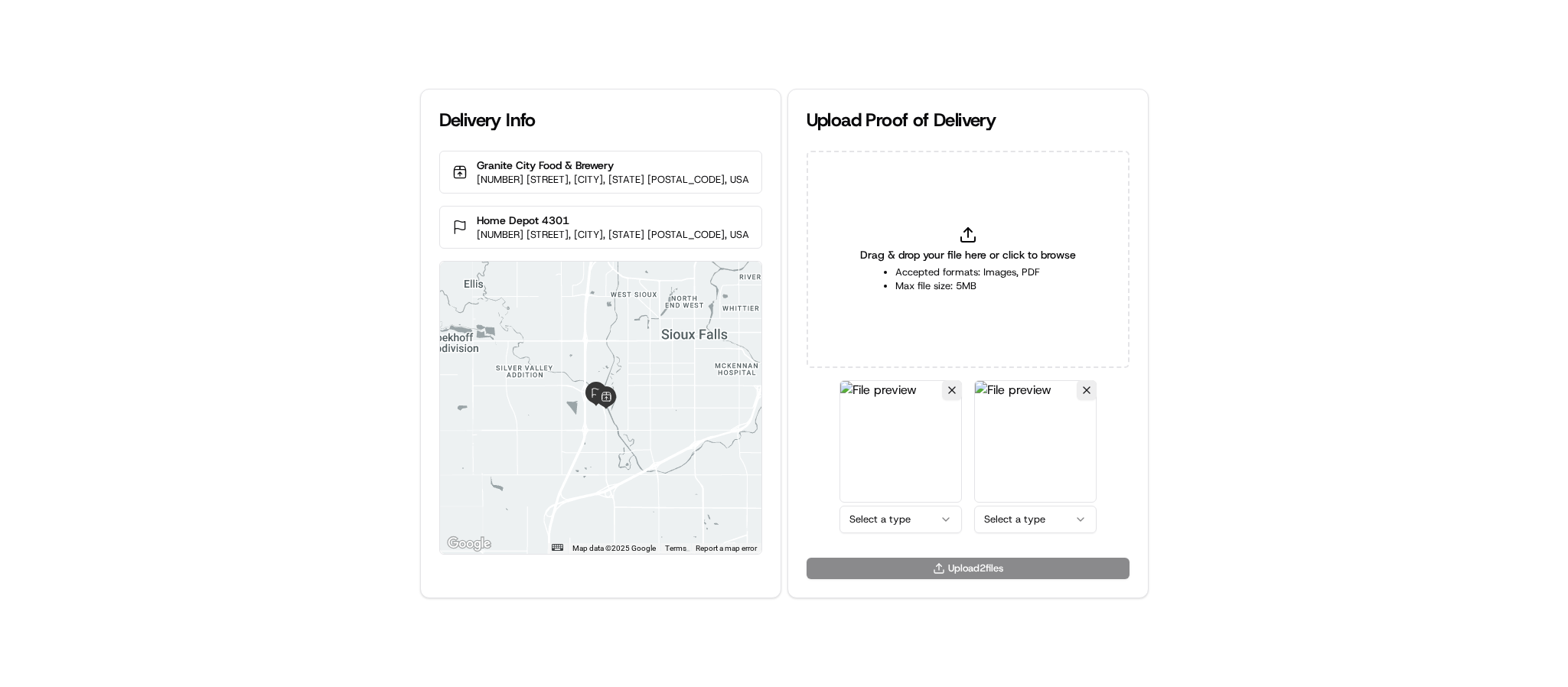 click on "Delivery Info Granite City Food & Brewery [NUMBER] [STREET], [CITY], [STATE] [POSTAL_CODE], USA Home Depot 4301   [NUMBER] [STREET], [CITY], [STATE] [POSTAL_CODE], USA ← Move left → Move right ↑ Move up ↓ Move down + Zoom in - Zoom out Home Jump left by 75% End Jump right by 75% Page Up Jump up by 75% Page Down Jump down by 75% Map Data Map data ©2025 Google Map data ©2025 Google 2 km  Click to toggle between metric and imperial units Terms Report a map error Upload Proof of Delivery Drag & drop your file here or click to browse Accepted formats: Images, PDF Max file size: 5MB Select a type Select a type   Upload  2  file s" at bounding box center (784, 344) 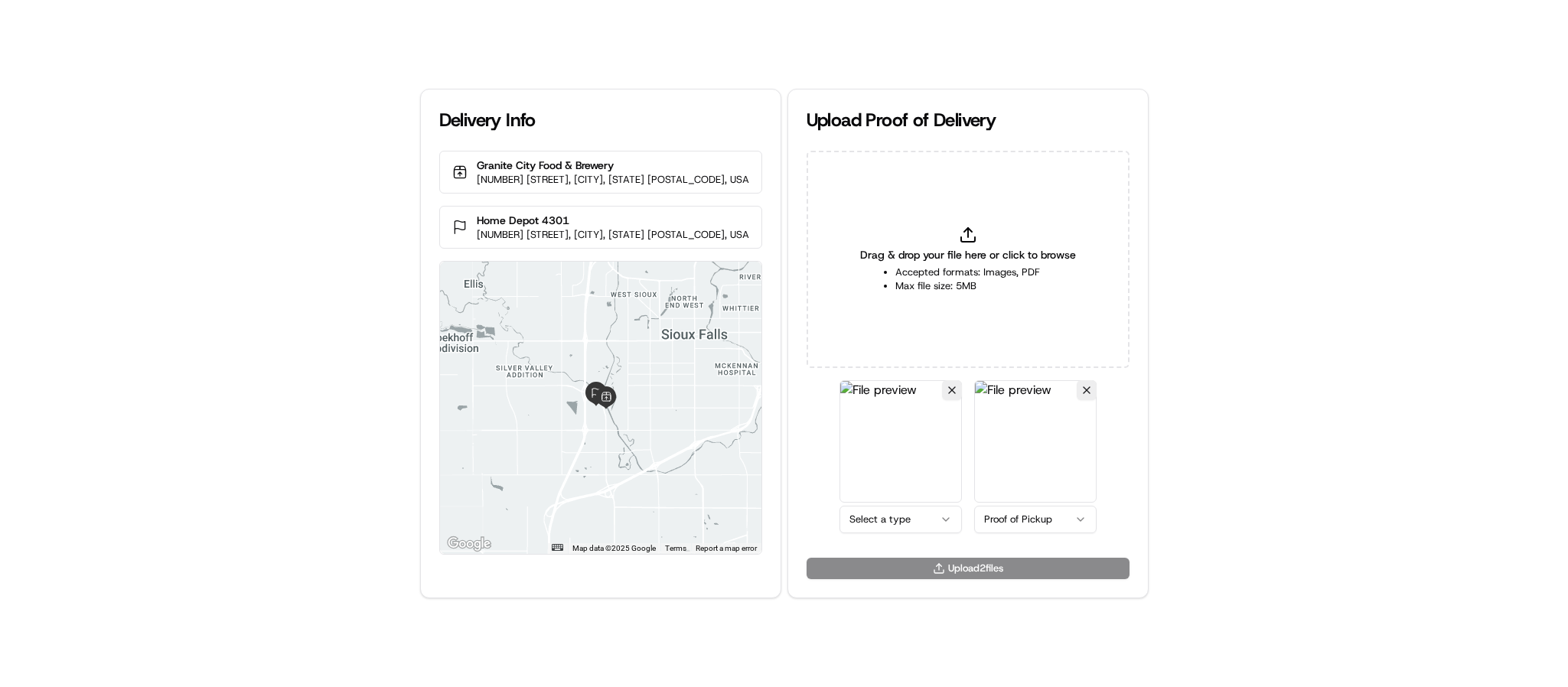 click on "Delivery Info Granite City Food & Brewery [NUMBER] [STREET], [CITY], [STATE] [POSTAL_CODE], USA Home Depot 4301   [NUMBER] [STREET], [CITY], [STATE] [POSTAL_CODE], USA ← Move left → Move right ↑ Move up ↓ Move down + Zoom in - Zoom out Home Jump left by 75% End Jump right by 75% Page Up Jump up by 75% Page Down Jump down by 75% Map Data Map data ©2025 Google Map data ©2025 Google 2 km  Click to toggle between metric and imperial units Terms Report a map error Upload Proof of Delivery Drag & drop your file here or click to browse Accepted formats: Images, PDF Max file size: 5MB Select a type Proof of Pickup   Upload  2  file s" at bounding box center (784, 344) 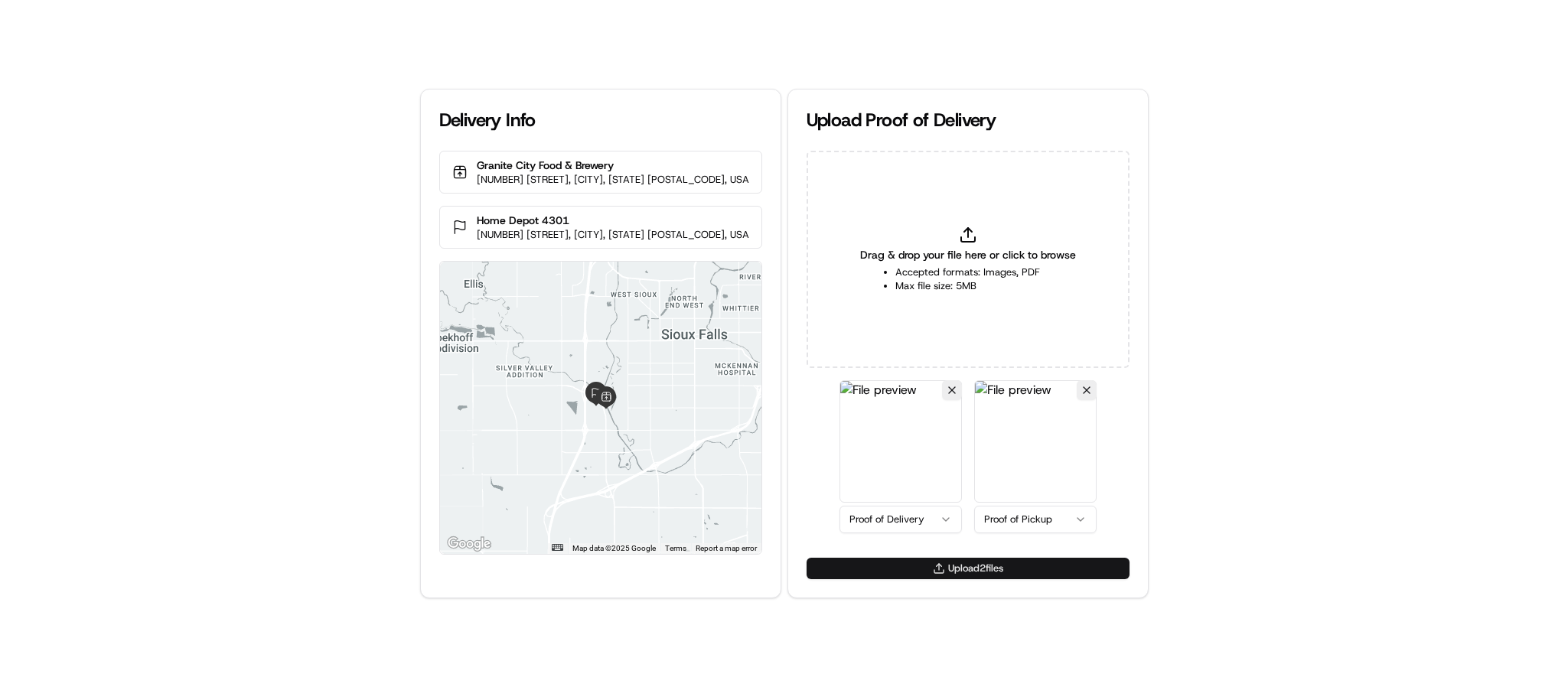 click on "Upload  2  file s" at bounding box center (968, 568) 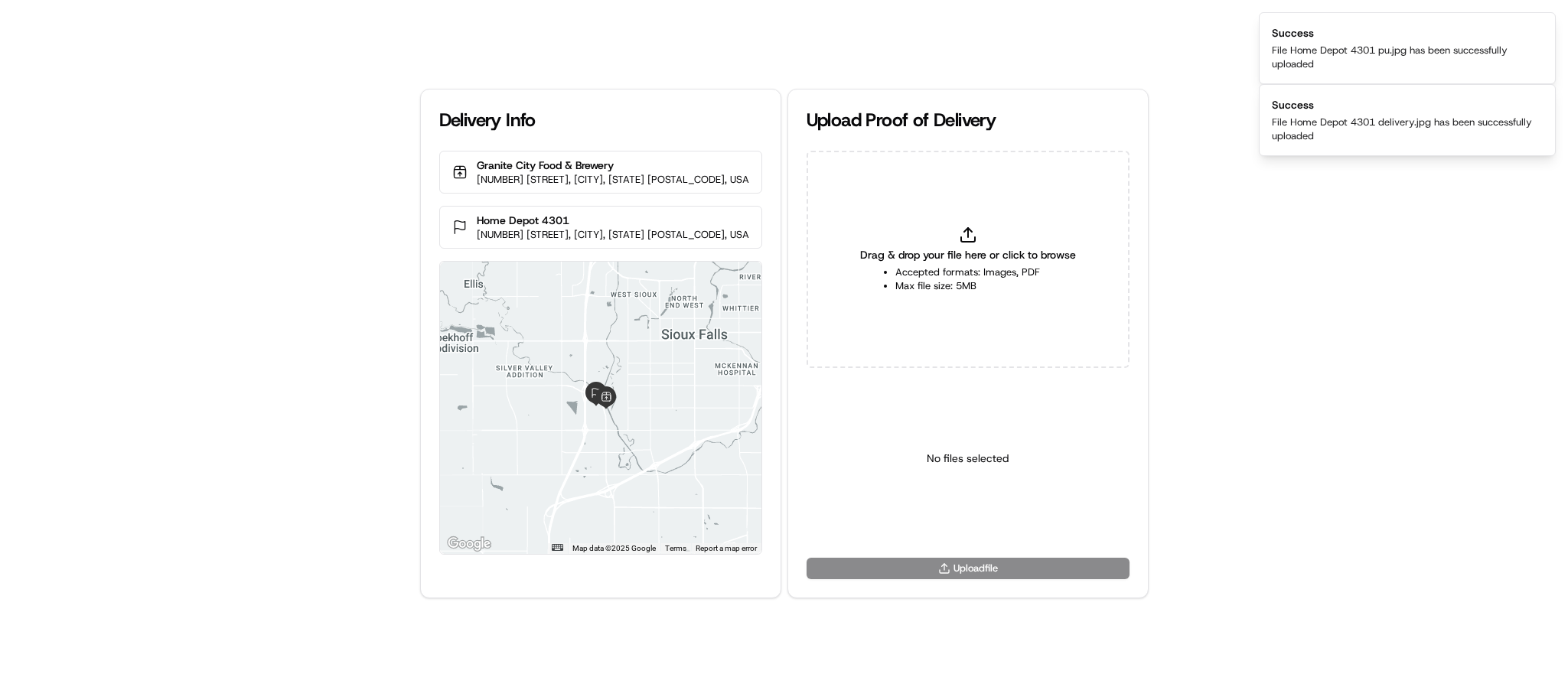 click on "Delivery Info Granite City Food & Brewery [NUMBER] [STREET], [CITY], [STATE] [POSTAL_CODE], USA Home Depot 4301   [NUMBER] [STREET], [CITY], [STATE] [POSTAL_CODE], USA ← Move left → Move right ↑ Move up ↓ Move down + Zoom in - Zoom out Home Jump left by 75% End Jump right by 75% Page Up Jump up by 75% Page Down Jump down by 75% Map Data Map data ©2025 Google Map data ©2025 Google 2 km  Click to toggle between metric and imperial units Terms Report a map error Upload Proof of Delivery Drag & drop your file here or click to browse Accepted formats: Images, PDF Max file size: 5MB No files selected   Upload   file" at bounding box center [784, 344] 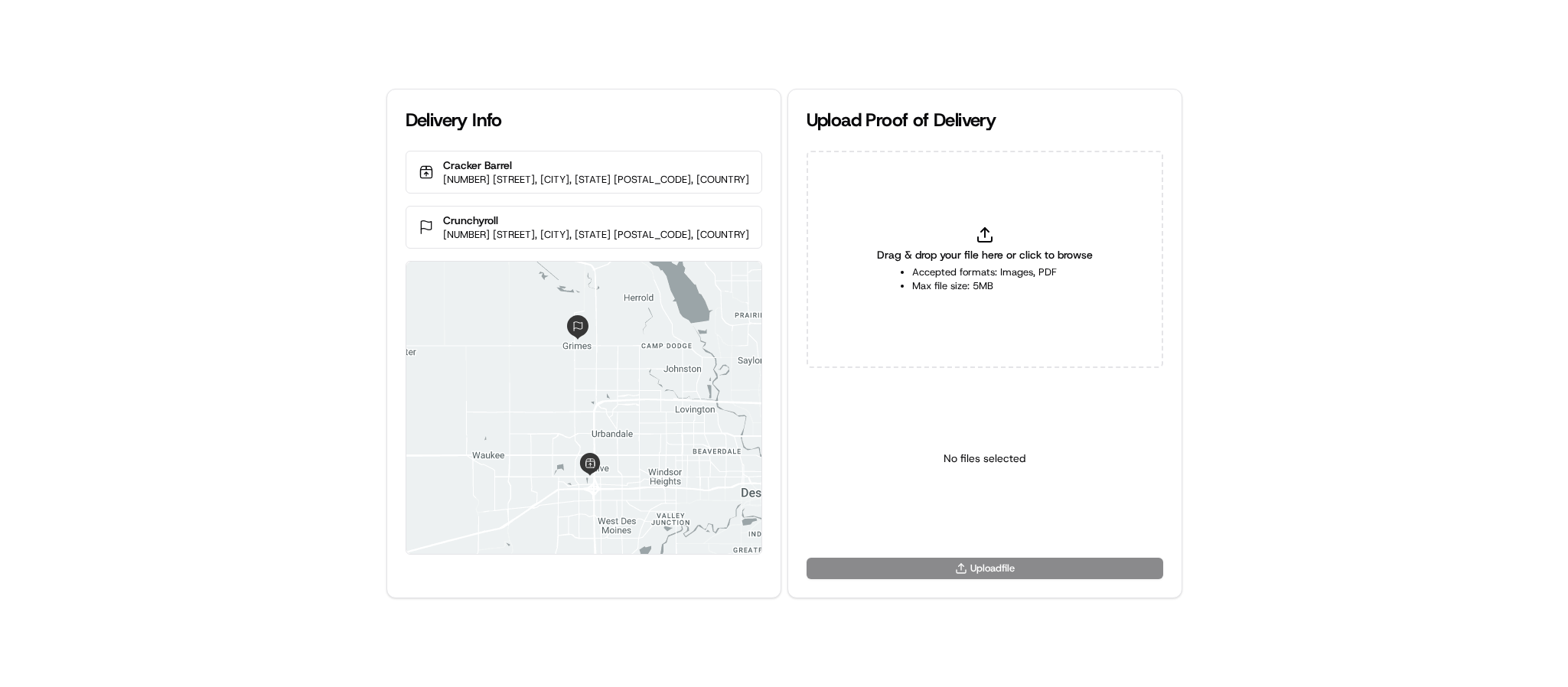 scroll, scrollTop: 0, scrollLeft: 0, axis: both 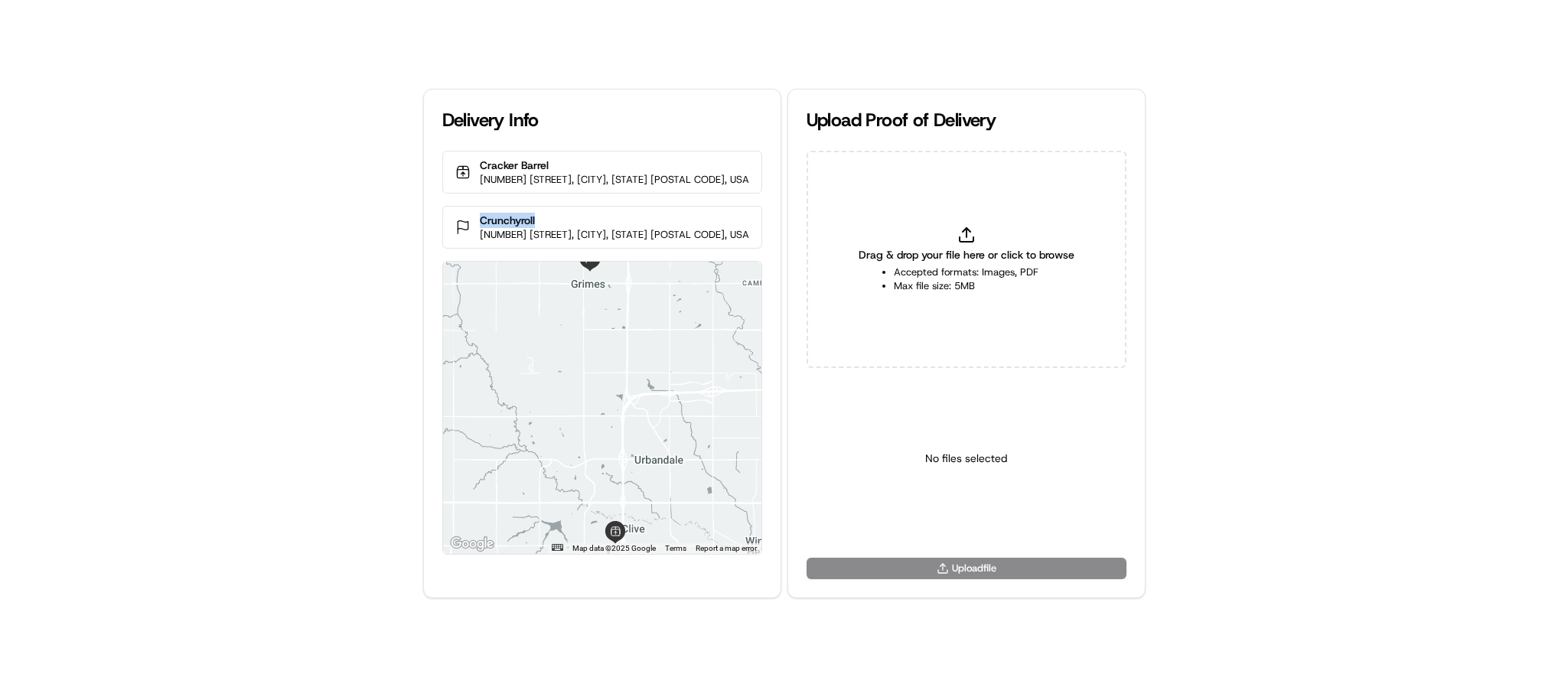 drag, startPoint x: 572, startPoint y: 220, endPoint x: 491, endPoint y: 220, distance: 81 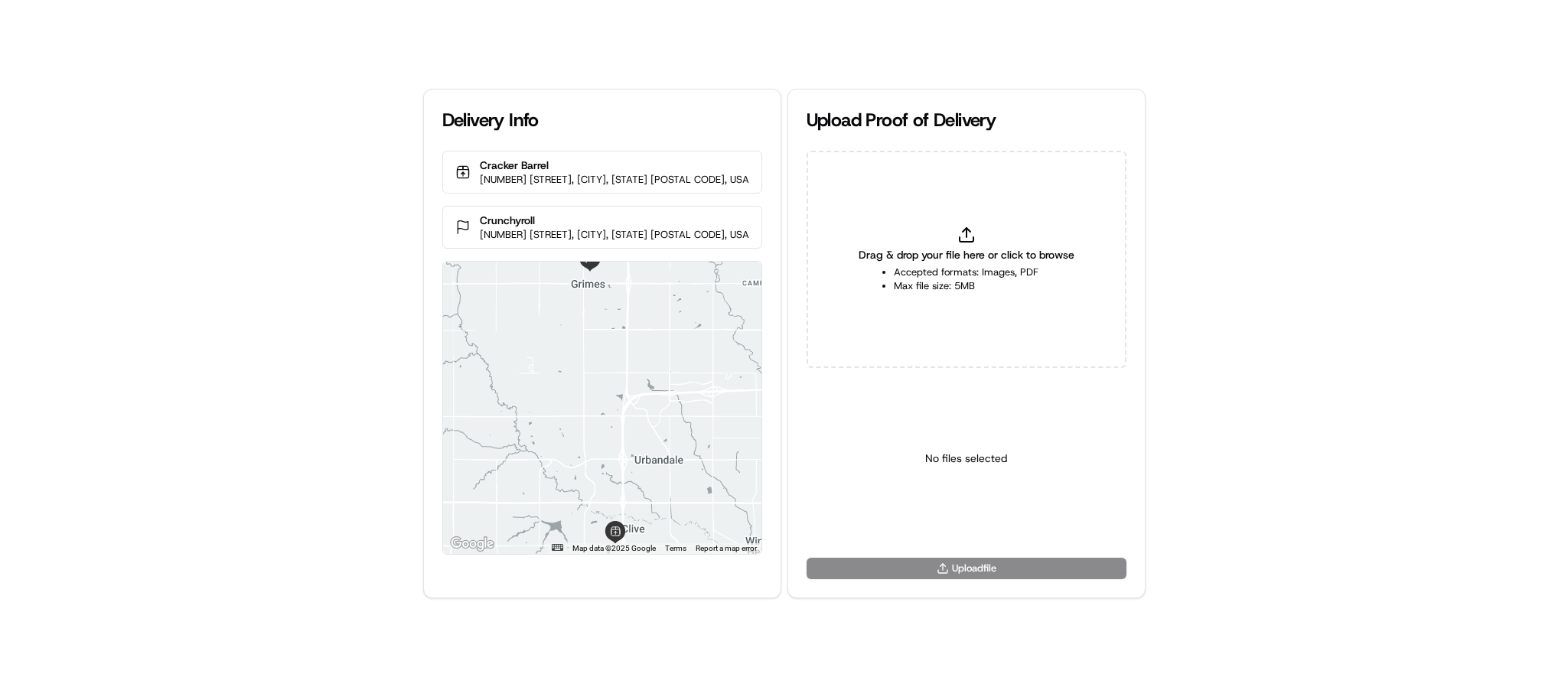 click on "Delivery Info Cracker Barrel [NUMBER] [STREET], [CITY], [STATE] [POSTAL CODE], USA Crunchyroll   [NUMBER] [STREET], [CITY], [STATE] [POSTAL CODE], USA ← Move left → Move right ↑ Move up ↓ Move down + Zoom in - Zoom out Home Jump left by 75% End Jump right by 75% Page Up Jump up by 75% Page Down Jump down by 75% Map Data Map data ©2025 Google Map data ©2025 Google 2 km  Click to toggle between metric and imperial units Terms Report a map error Upload Proof of Delivery Drag & drop your file here or click to browse Accepted formats: Images, PDF Max file size: 5MB No files selected   Upload   file" at bounding box center (784, 344) 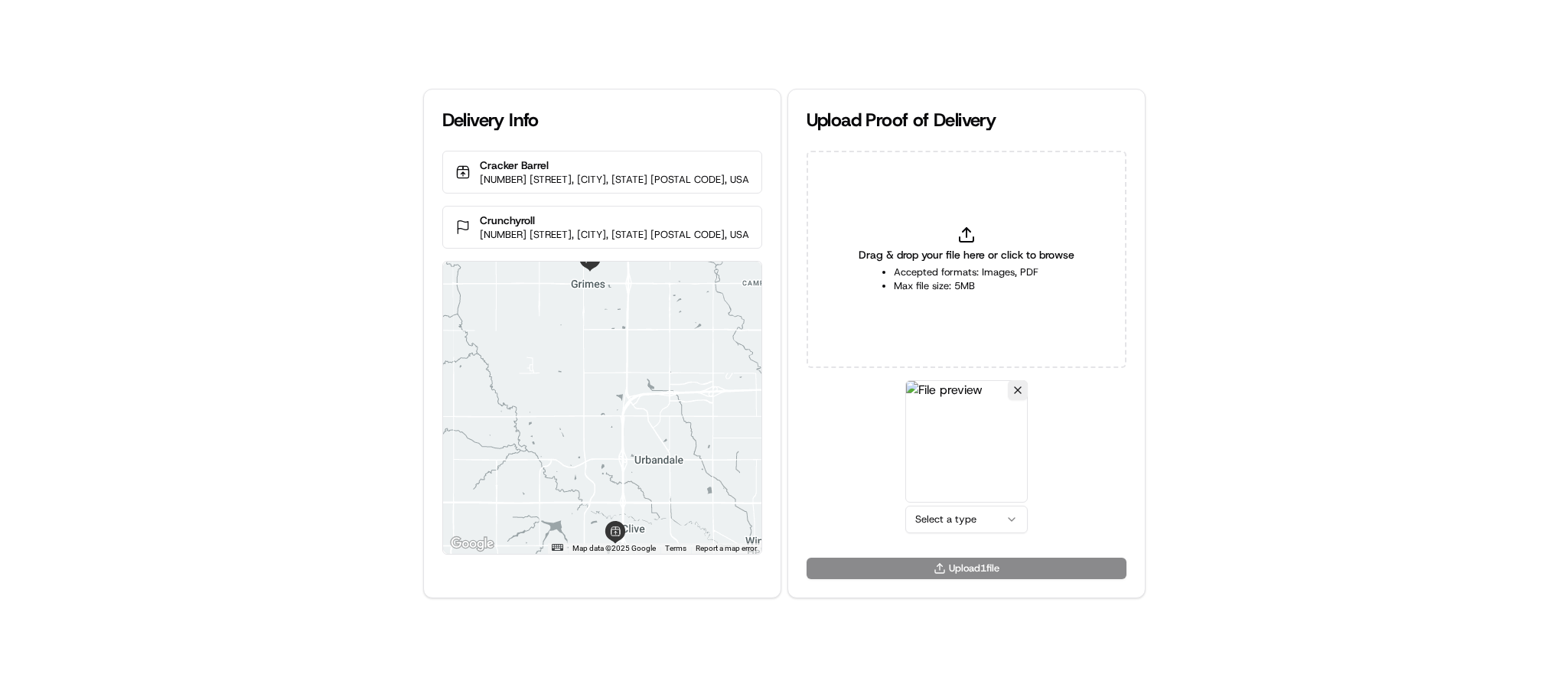 click on "Delivery Info Cracker Barrel [NUMBER] [STREET], [CITY], [STATE] [POSTAL CODE], USA Crunchyroll   [NUMBER] [STREET], [CITY], [STATE] [POSTAL CODE], USA ← Move left → Move right ↑ Move up ↓ Move down + Zoom in - Zoom out Home Jump left by 75% End Jump right by 75% Page Up Jump up by 75% Page Down Jump down by 75% Map Data Map data ©2025 Google Map data ©2025 Google 2 km  Click to toggle between metric and imperial units Terms Report a map error Upload Proof of Delivery Drag & drop your file here or click to browse Accepted formats: Images, PDF Max file size: 5MB Select a type   Upload  1  file" at bounding box center (784, 344) 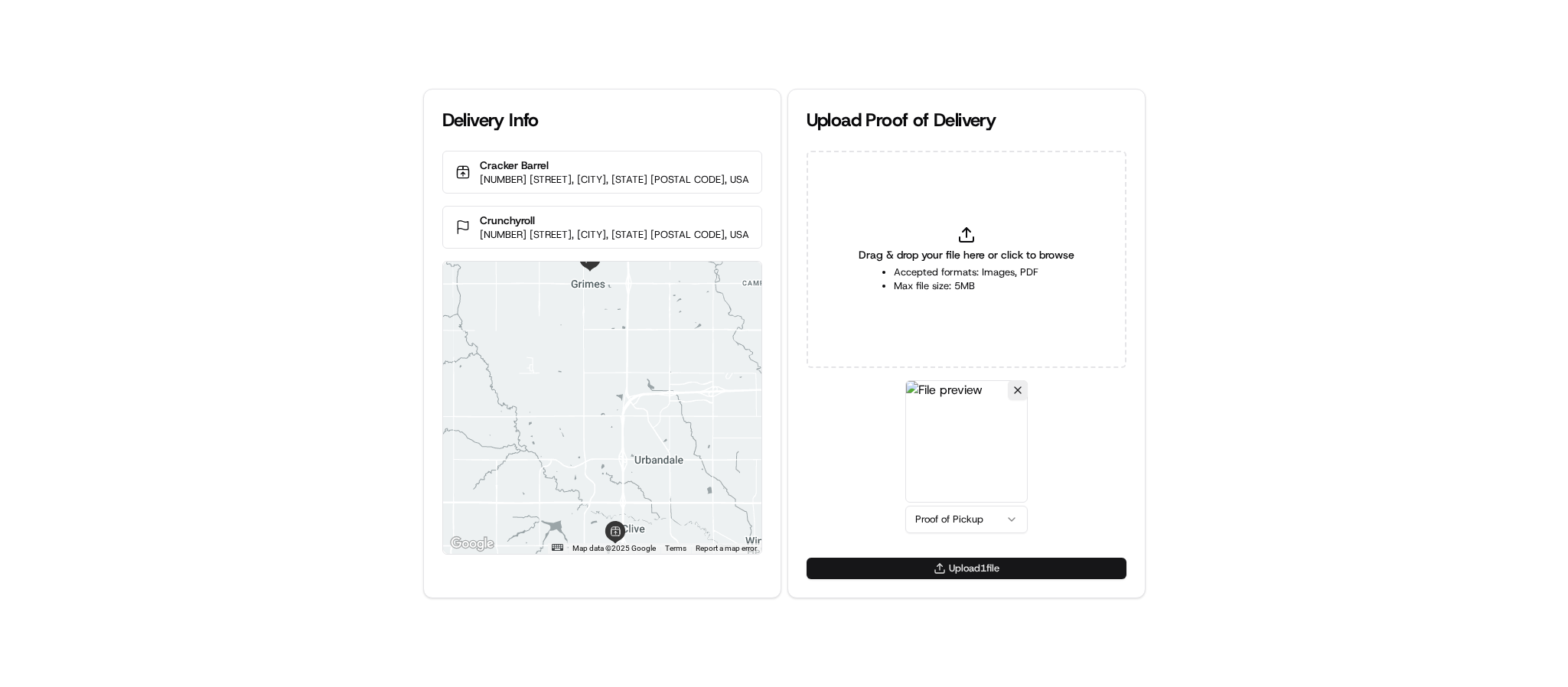 click on "Upload  1  file" at bounding box center [967, 568] 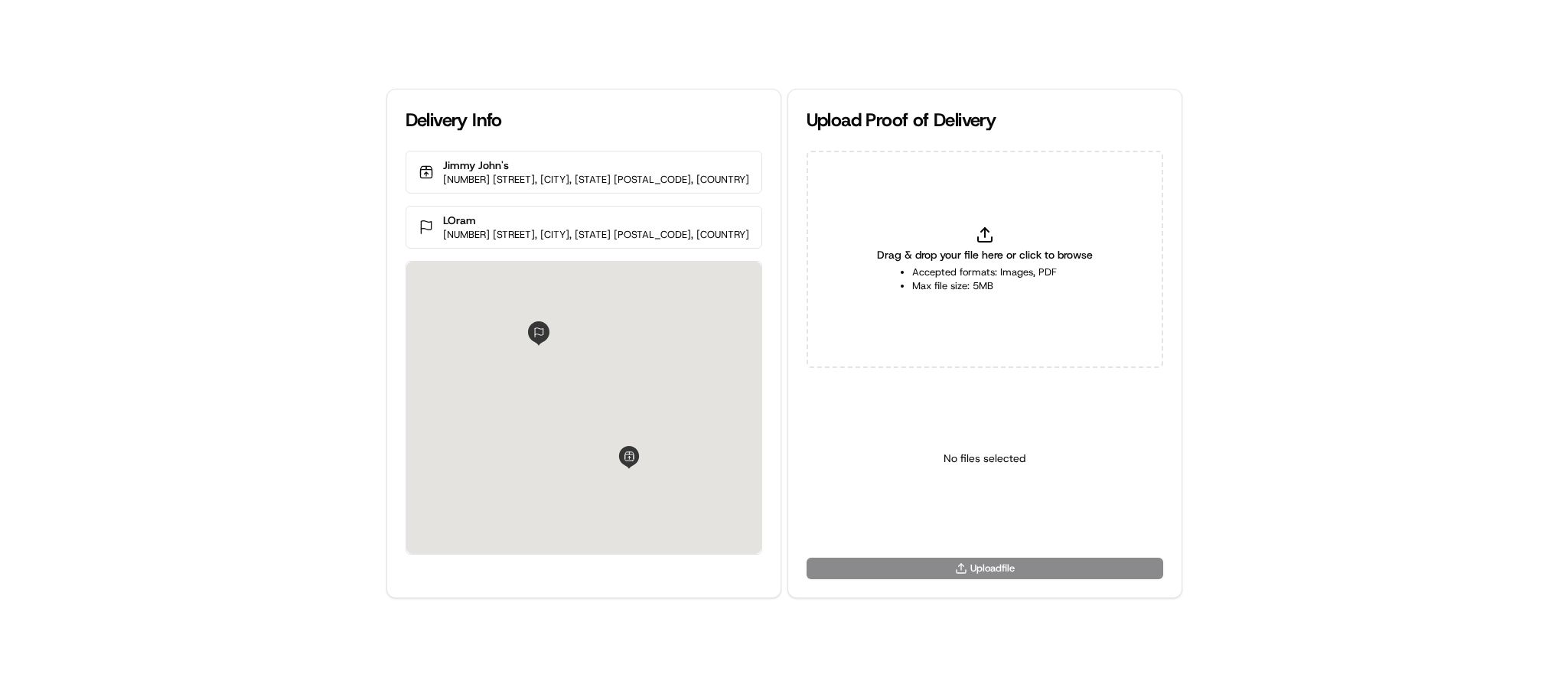 scroll, scrollTop: 0, scrollLeft: 0, axis: both 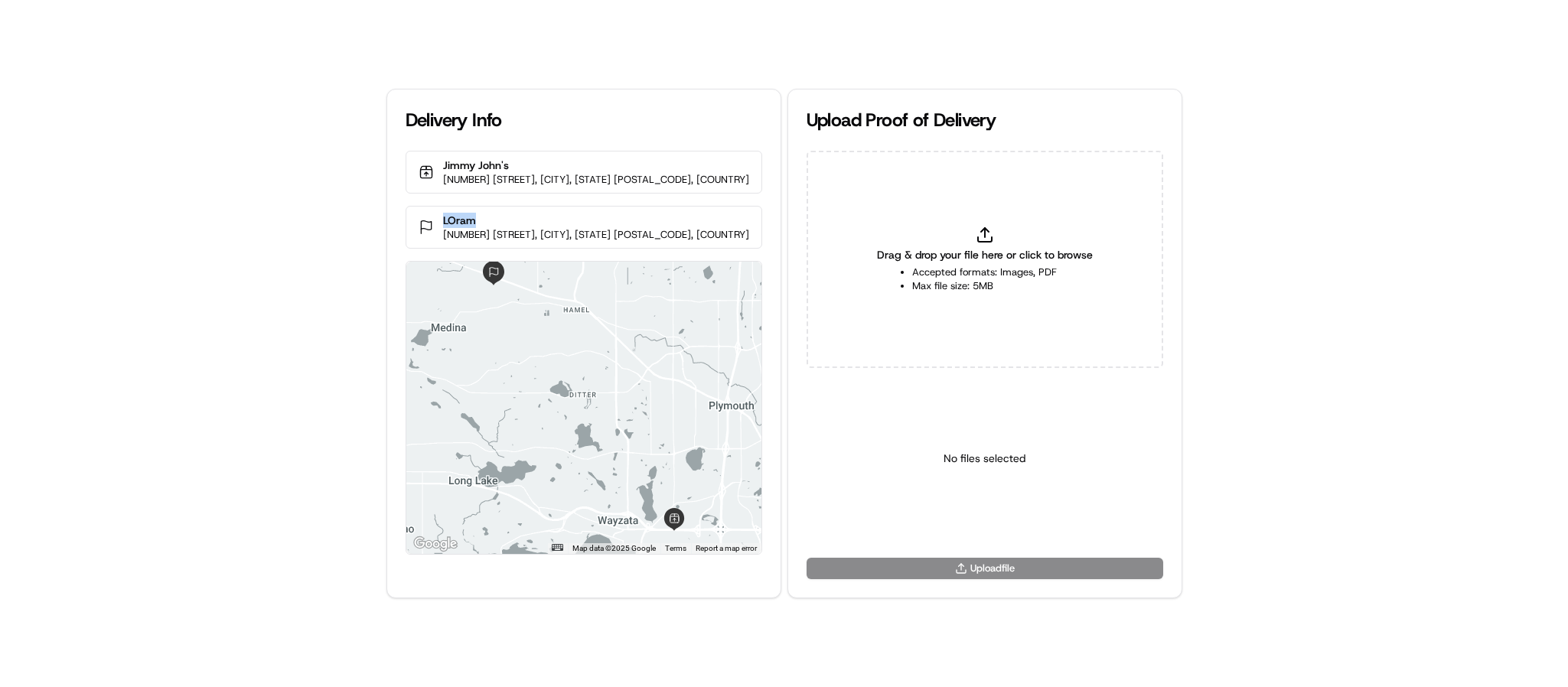 drag, startPoint x: 551, startPoint y: 219, endPoint x: 501, endPoint y: 221, distance: 50.03998 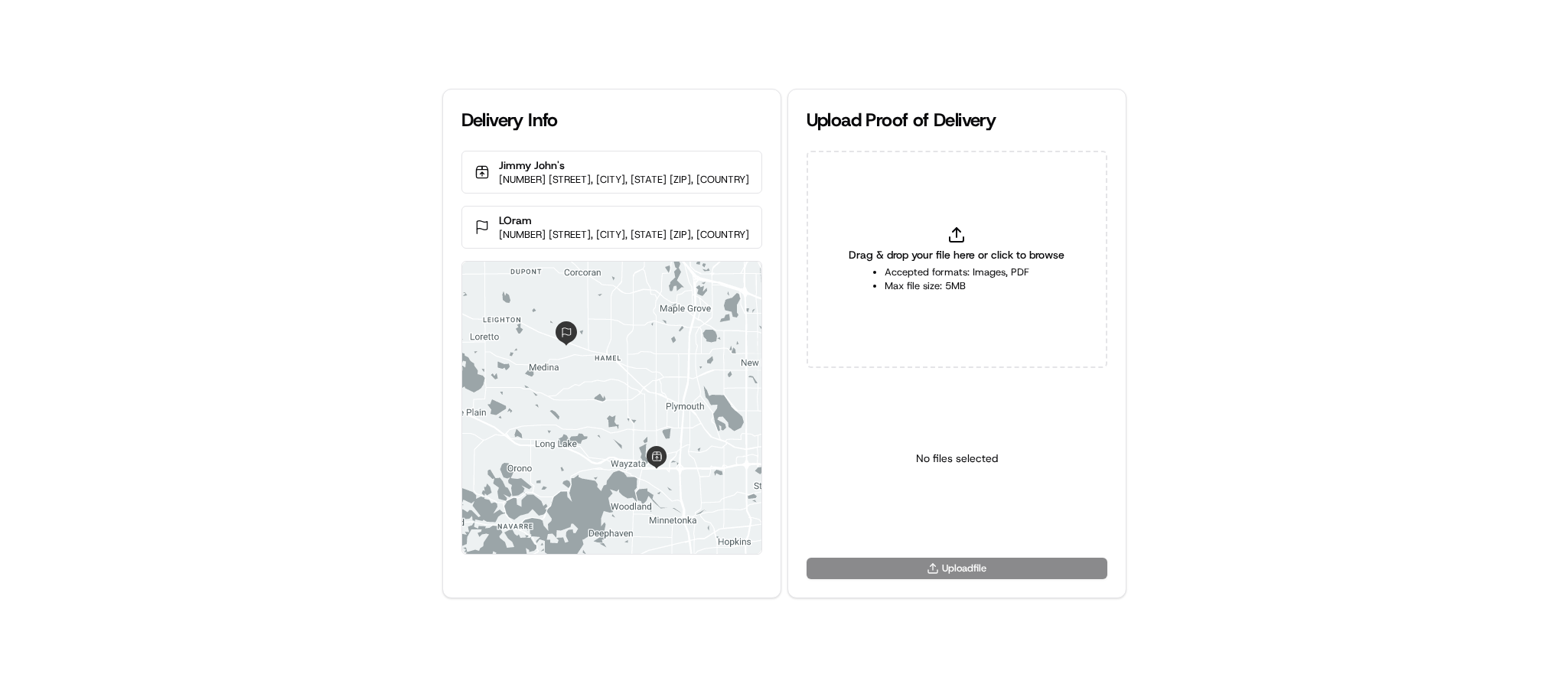 scroll, scrollTop: 0, scrollLeft: 0, axis: both 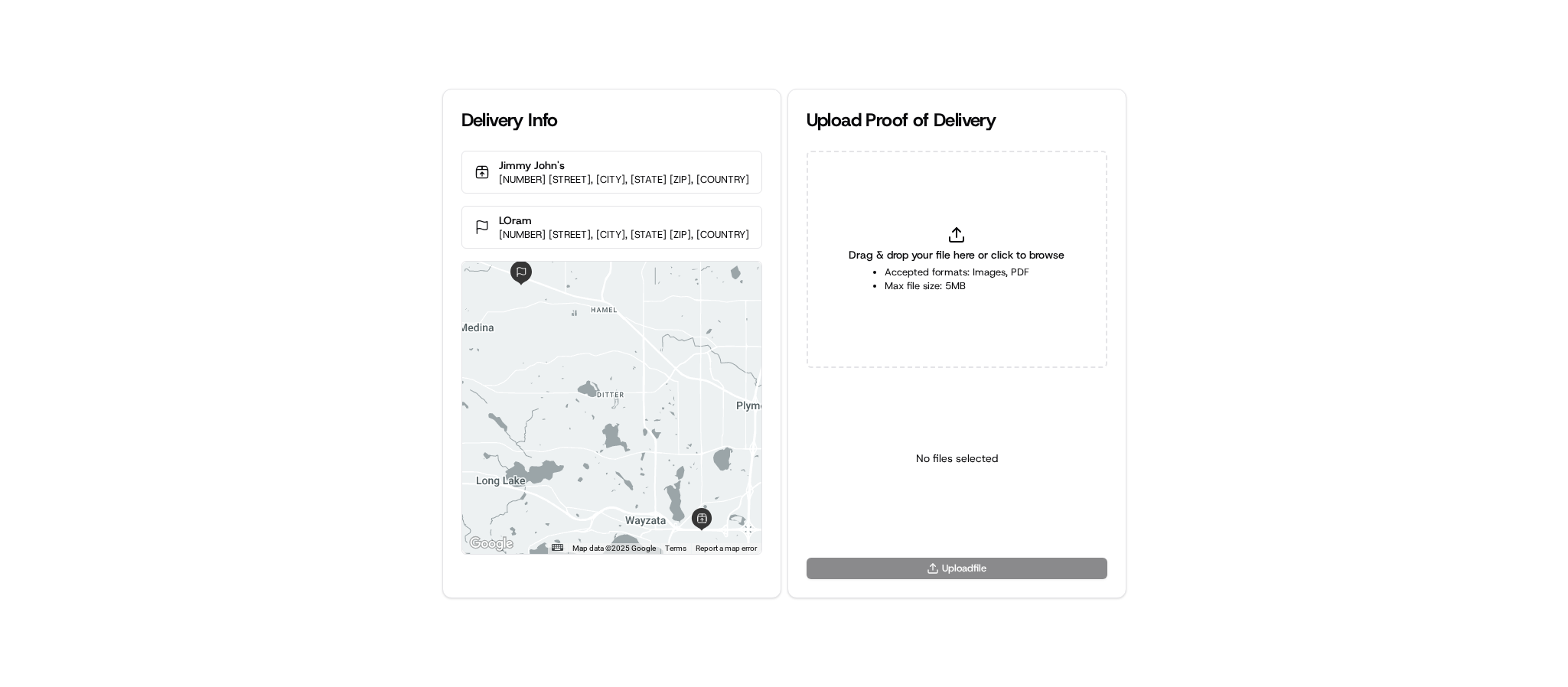 click 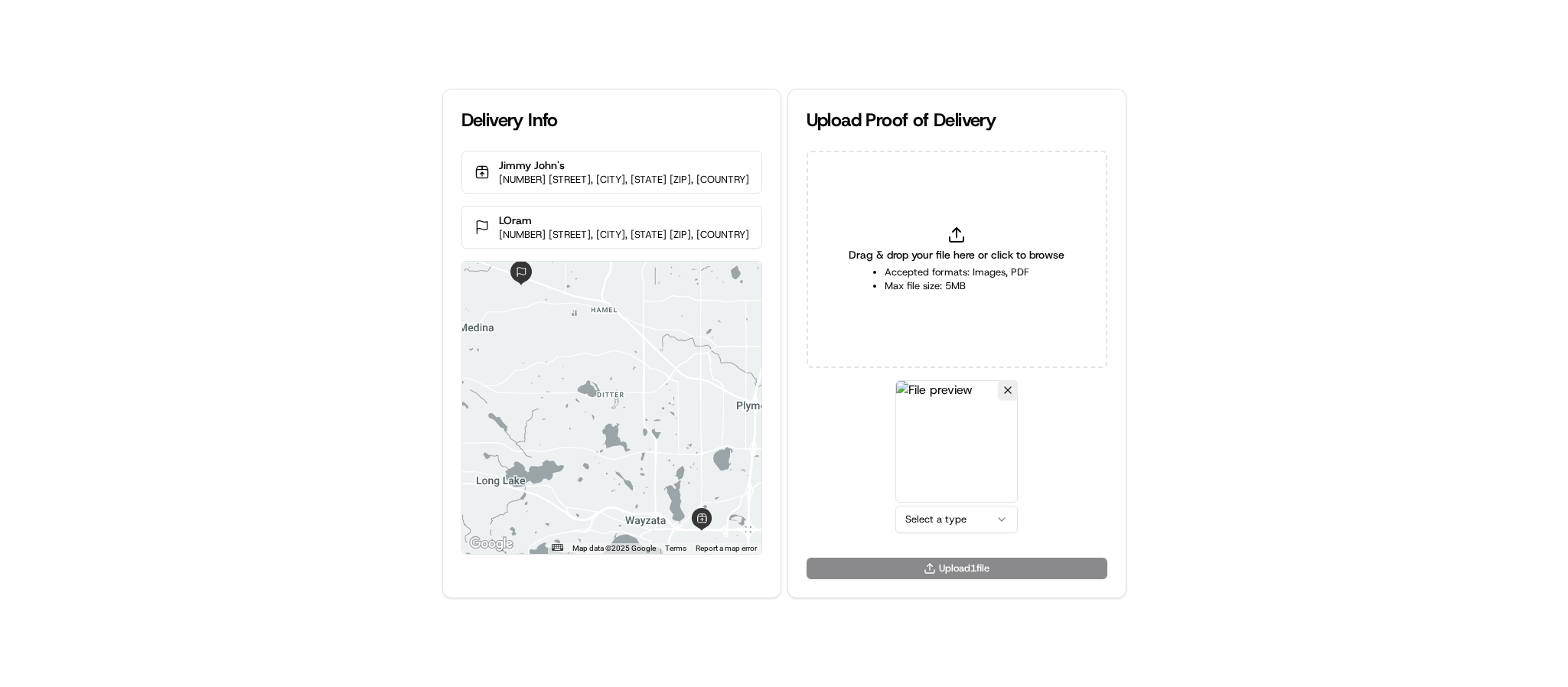 click on "Delivery Info Jimmy John's [NUMBER] [STREET], [CITY], [STATE] [ZIP], [COUNTRY] LOram [NUMBER] [STREET], [CITY], [STATE] [ZIP], [COUNTRY] ← Move left → Move right ↑ Move up ↓ Move down + Zoom in - Zoom out Home Jump left by 75% End Jump right by 75% Page Up Jump up by 75% Page Down Jump down by 75% Map Data Map data ©2025 Google Map data ©2025 Google 2 km  Click to toggle between metric and imperial units Terms Report a map error Upload Proof of Delivery Drag & drop your file here or click to browse Accepted formats: Images, PDF Max file size: 5MB Select a type Upload 1 file" at bounding box center (784, 344) 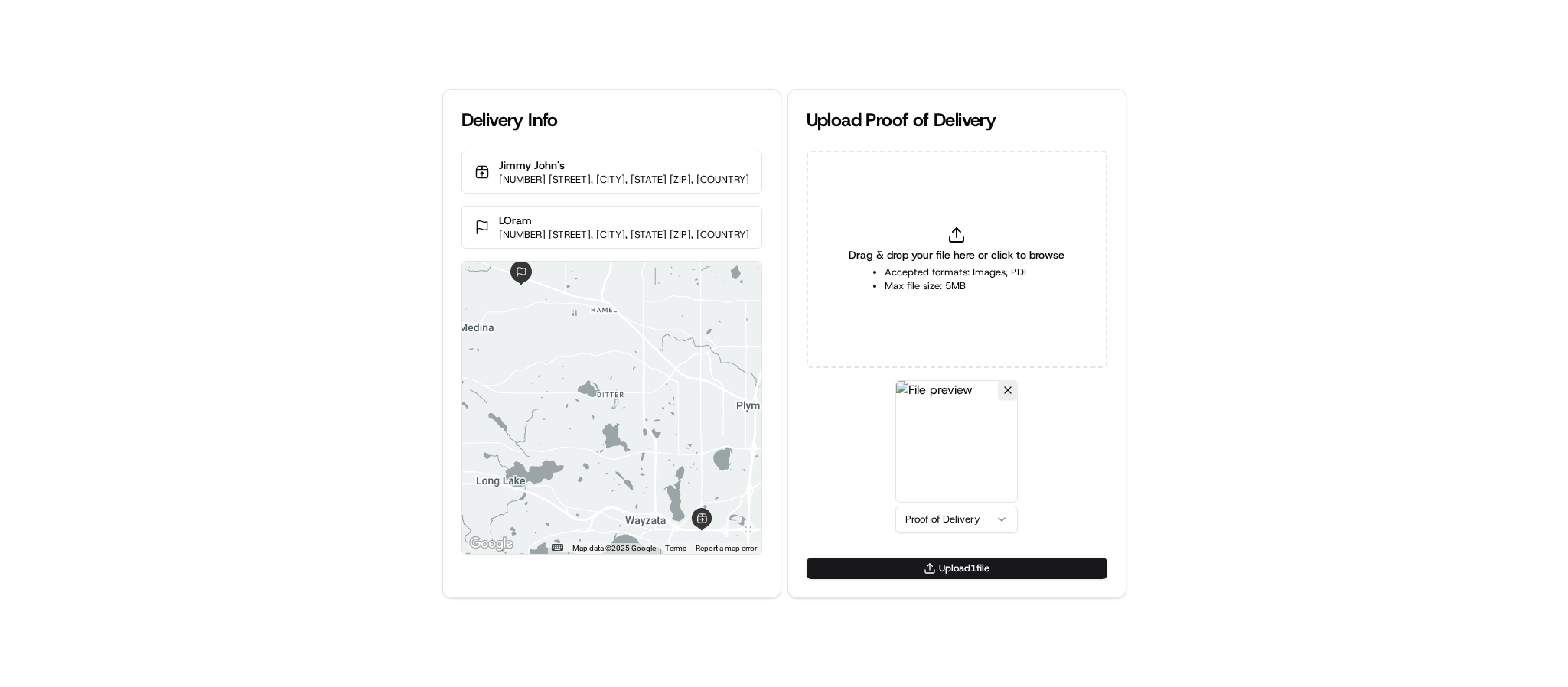 click on "Upload  1  file" at bounding box center (957, 568) 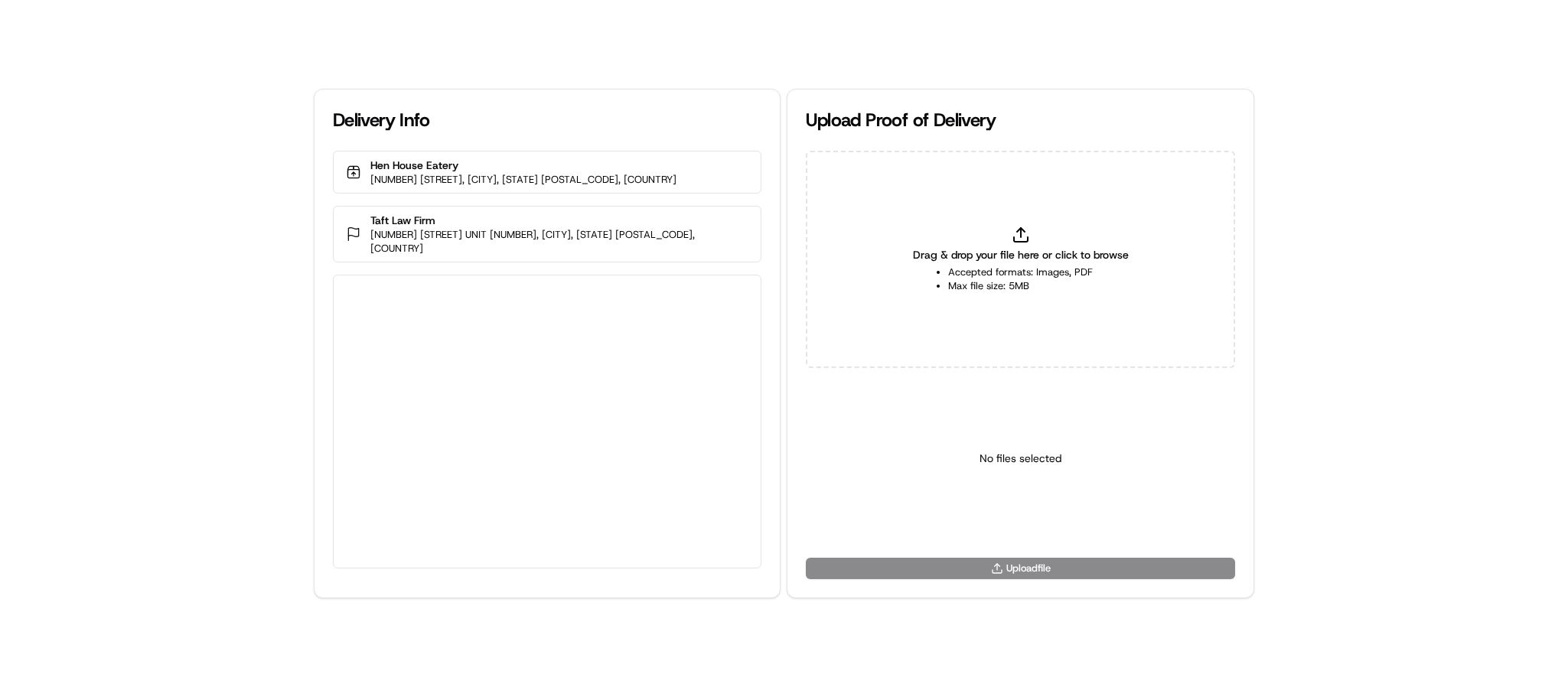 scroll, scrollTop: 0, scrollLeft: 0, axis: both 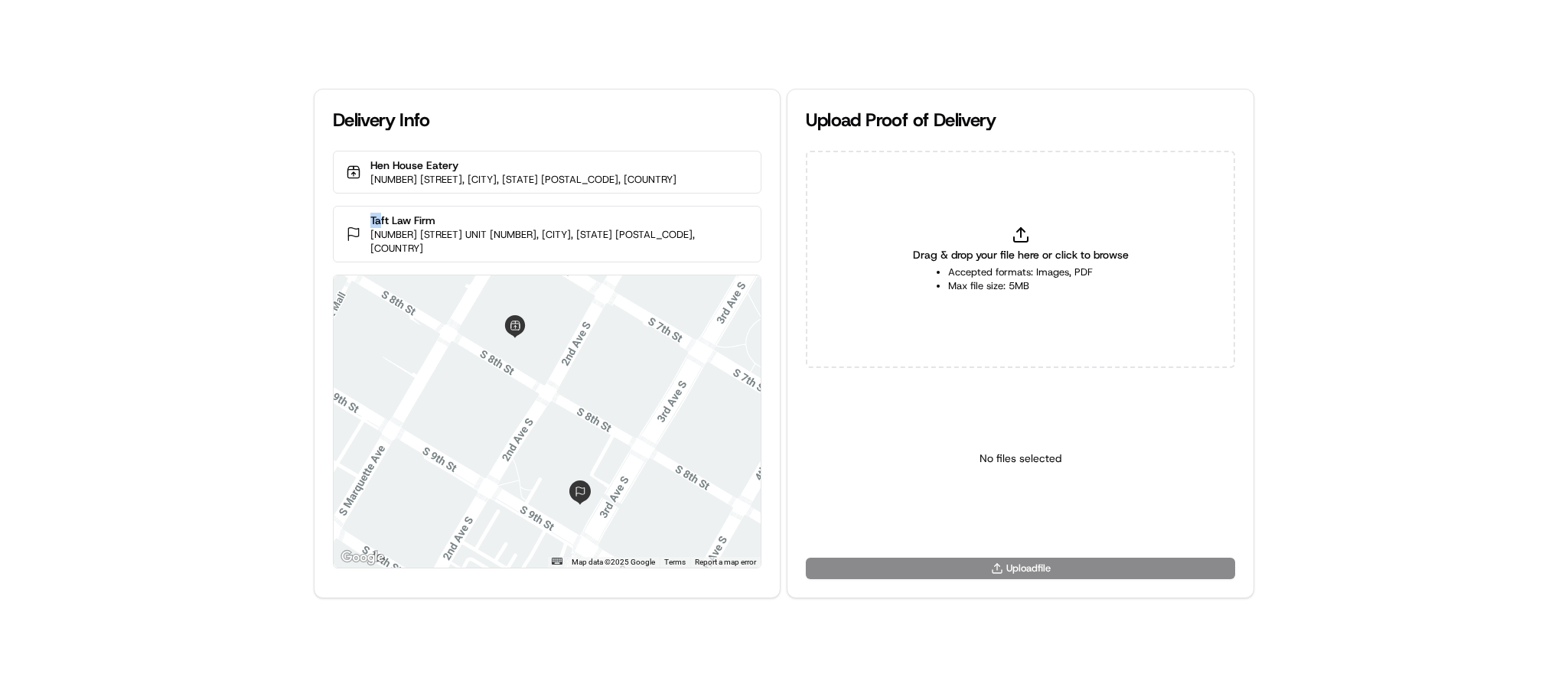 click on "[NUMBER] [STREET] UNIT [NUMBER], [CITY], [STATE] [POSTAL_CODE], [COUNTRY]" at bounding box center (547, 234) 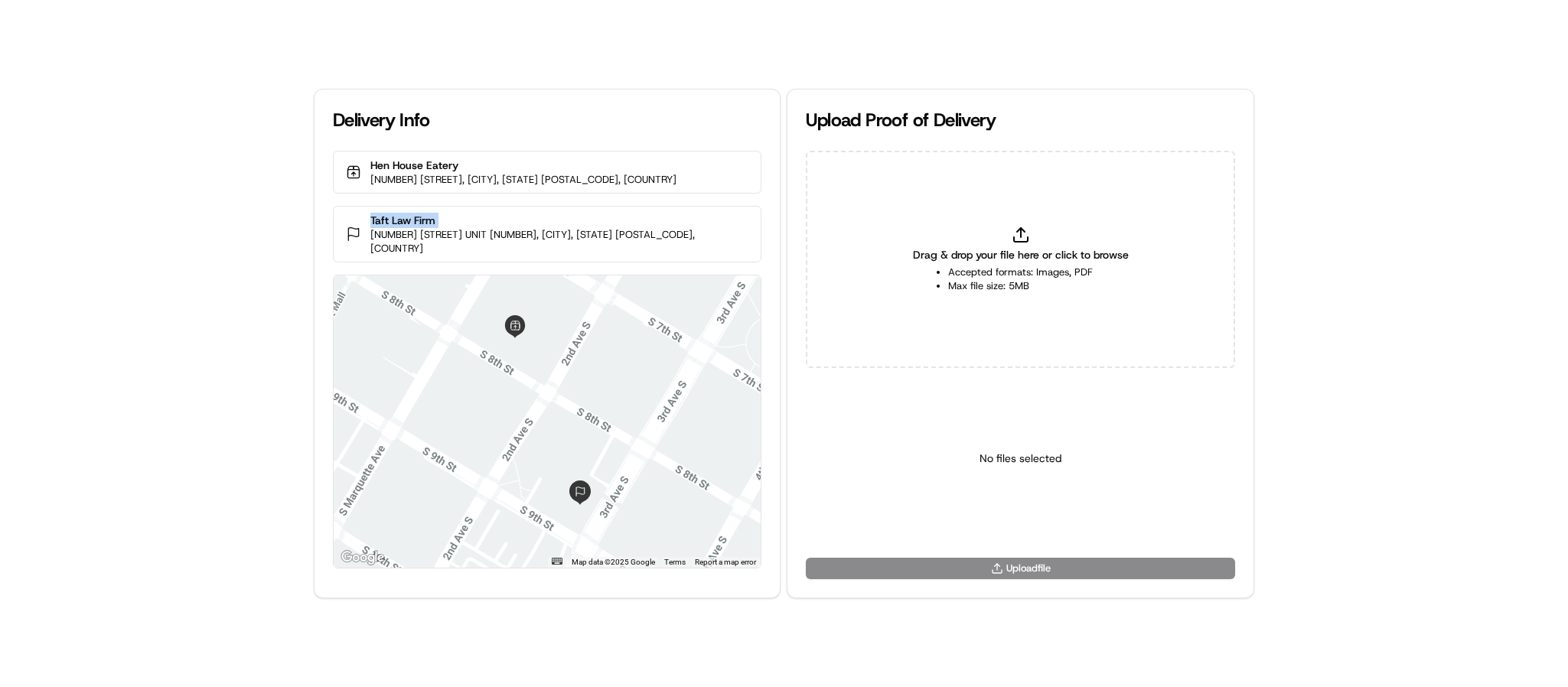 drag, startPoint x: 497, startPoint y: 217, endPoint x: 583, endPoint y: 216, distance: 86.005814 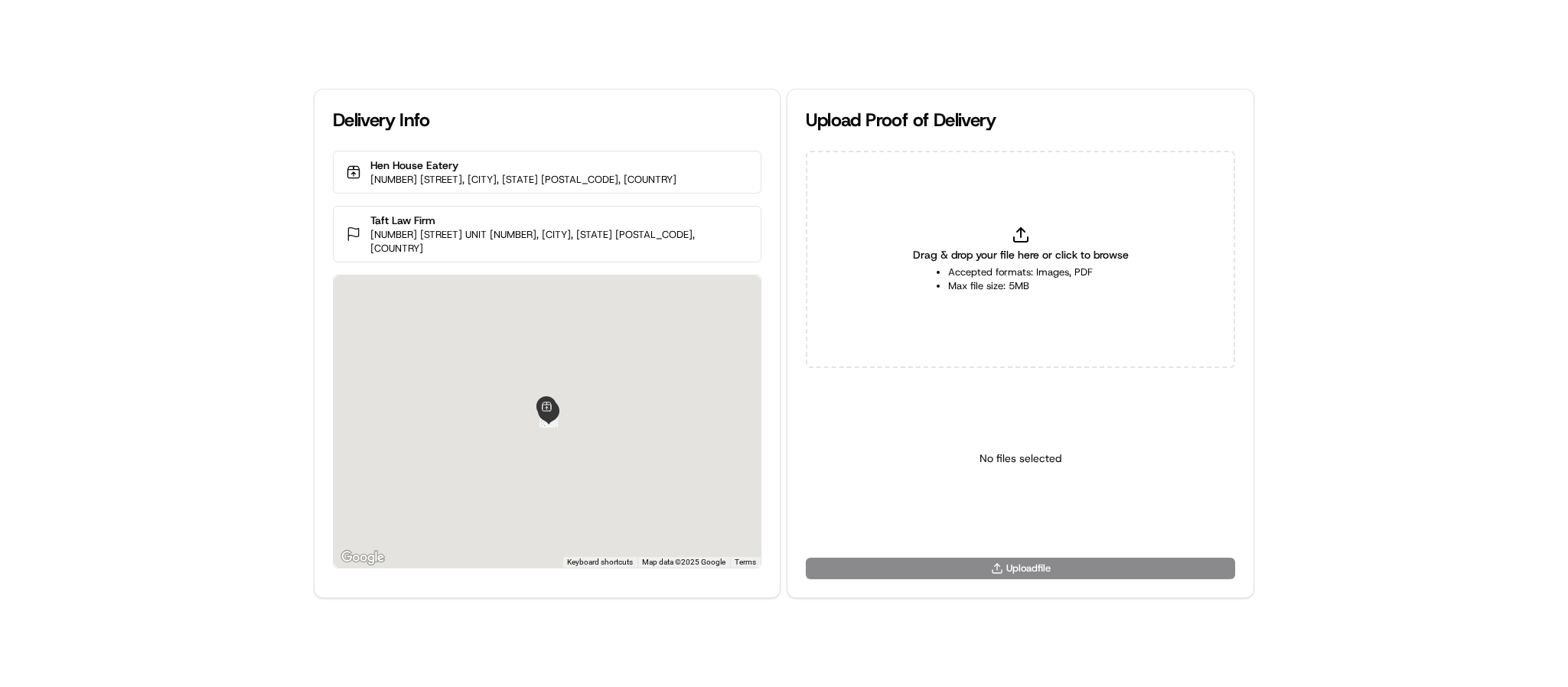 click 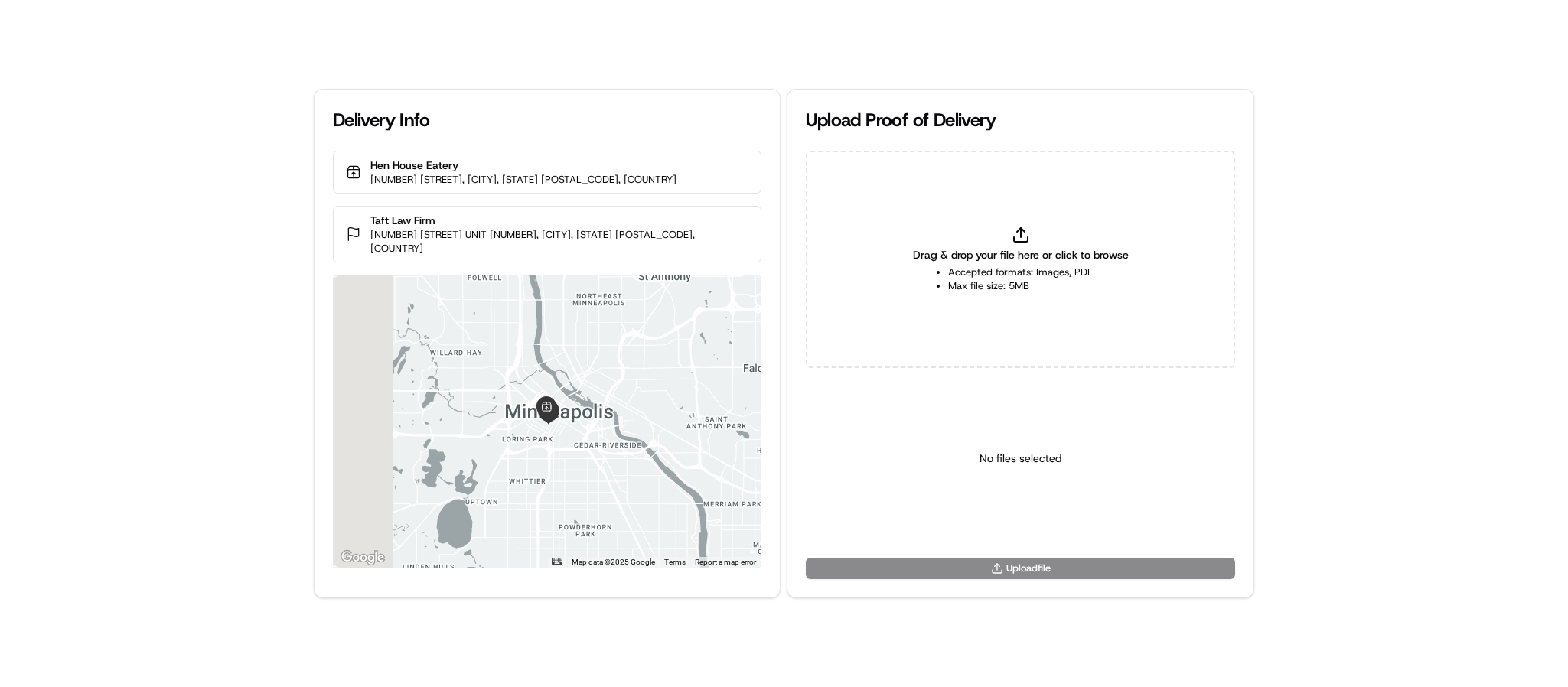 type on "C:\fakepath\[ORGANIZATION] delivery.jpg" 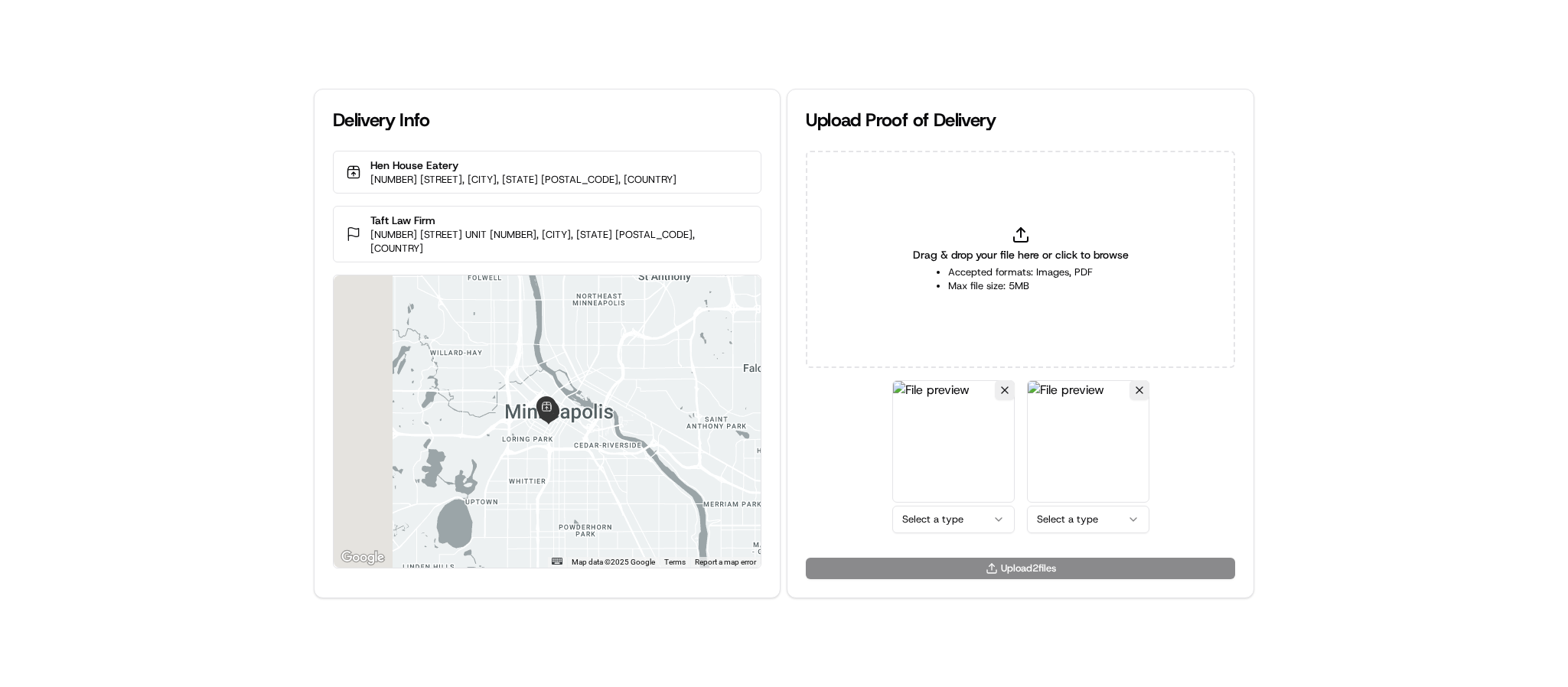 click on "Delivery Info [ORGANIZATION] [NUMBER] [STREET], [CITY], [STATE] [POSTAL_CODE], [COUNTRY] [ORGANIZATION] [NUMBER] [STREET] UNIT [NUMBER], [CITY], [STATE] [POSTAL_CODE], [COUNTRY] ← Move left → Move right ↑ Move up ↓ Move down + Zoom in - Zoom out Home Jump left by 75% End Jump right by 75% Page Up Jump up by 75% Page Down Jump down by 75% Map Data Map data ©2025 Google Map data ©2025 Google 2 km  Click to toggle between metric and imperial units Terms Report a map error Upload Proof of Delivery Drag & drop your file here or click to browse Accepted formats: Images, PDF Max file size: 5MB Select a type Select a type Upload 2 file s" at bounding box center [784, 344] 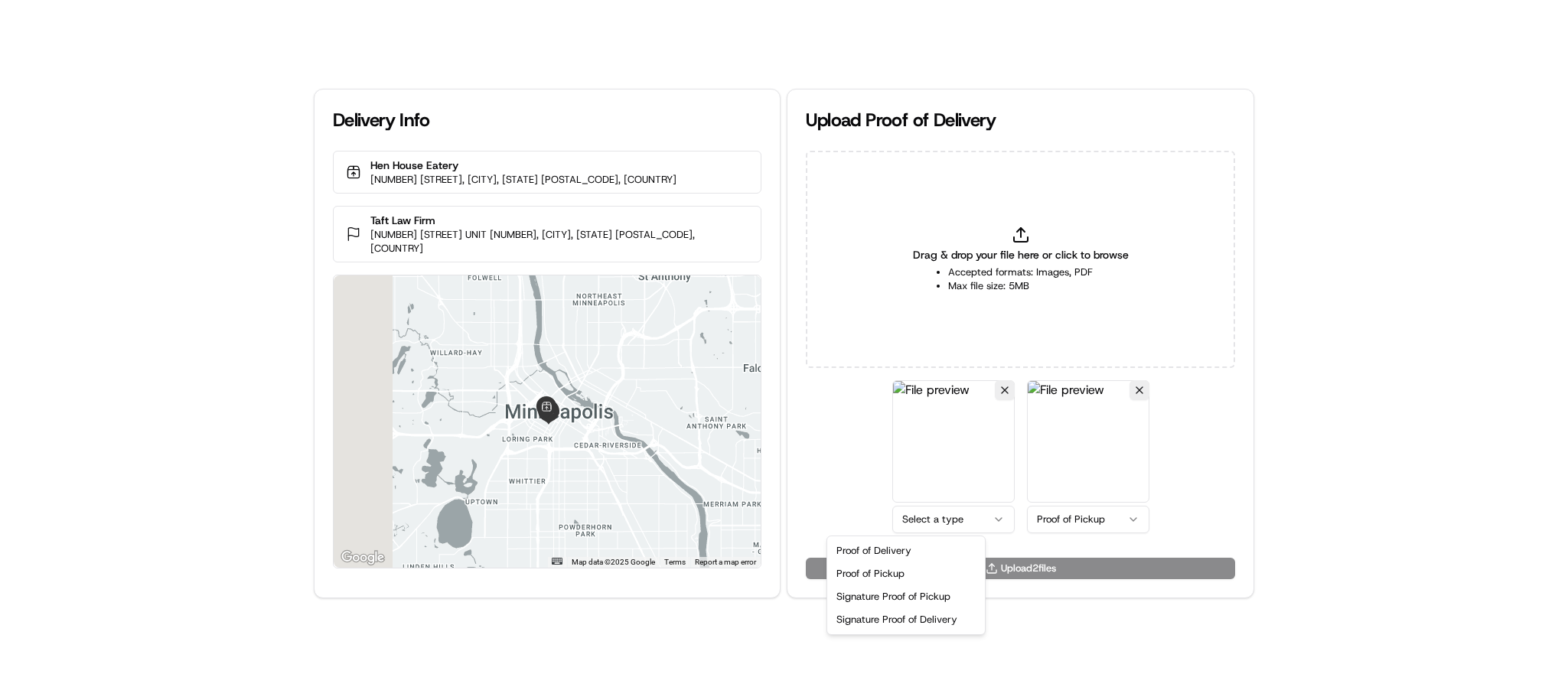 click on "Delivery Info [ORGANIZATION] [NUMBER] [STREET], [CITY], [STATE] [POSTAL_CODE], [COUNTRY] [ORGANIZATION] [NUMBER] [STREET] UNIT [NUMBER], [CITY], [STATE] [POSTAL_CODE], [COUNTRY] ← Move left → Move right ↑ Move up ↓ Move down + Zoom in - Zoom out Home Jump left by 75% End Jump right by 75% Page Up Jump up by 75% Page Down Jump down by 75% Map Data Map data ©2025 Google Map data ©2025 Google 2 km  Click to toggle between metric and imperial units Terms Report a map error Upload Proof of Delivery Drag & drop your file here or click to browse Accepted formats: Images, PDF Max file size: 5MB Select a type Proof of Pickup Upload 2 file s
Proof of Delivery Proof of Pickup Signature Proof of Pickup Signature Proof of Delivery" at bounding box center [784, 344] 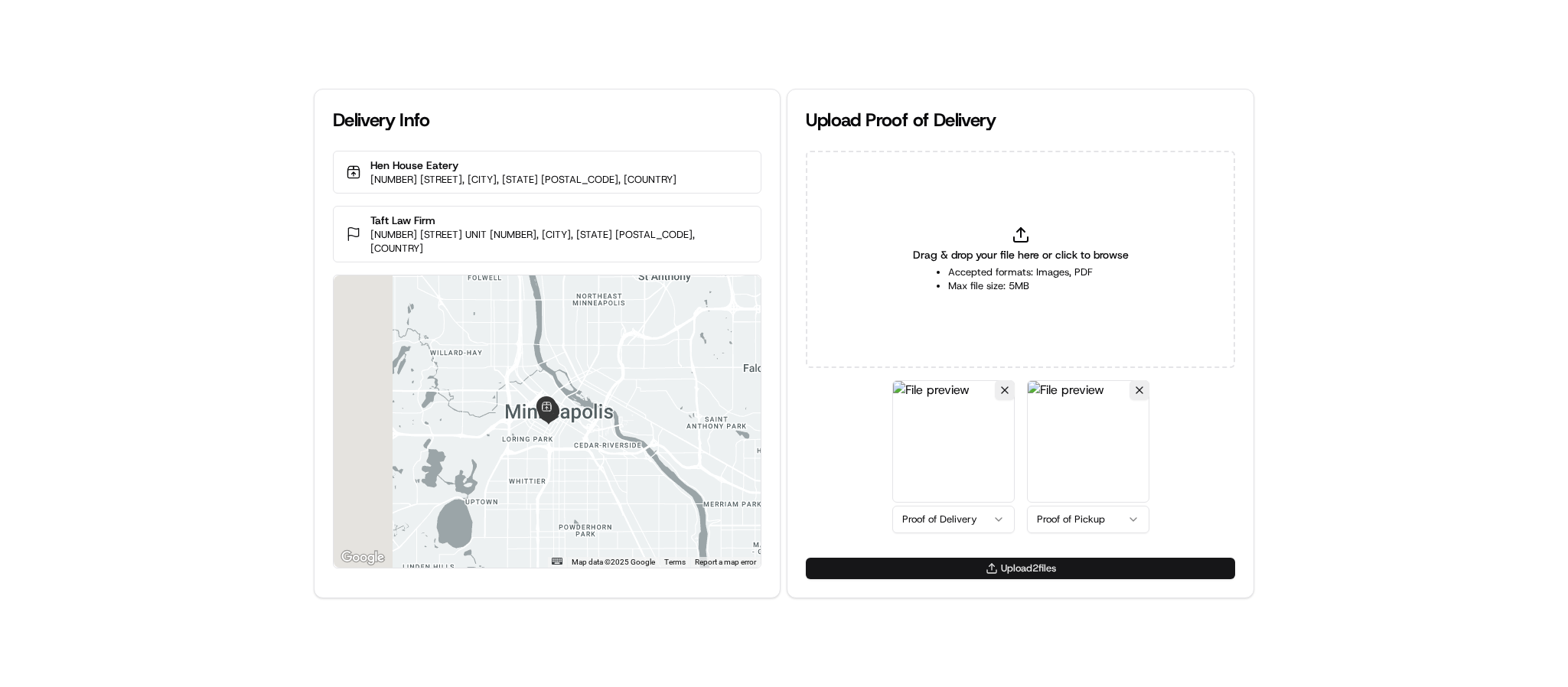 click on "Upload  2  file s" at bounding box center (1020, 568) 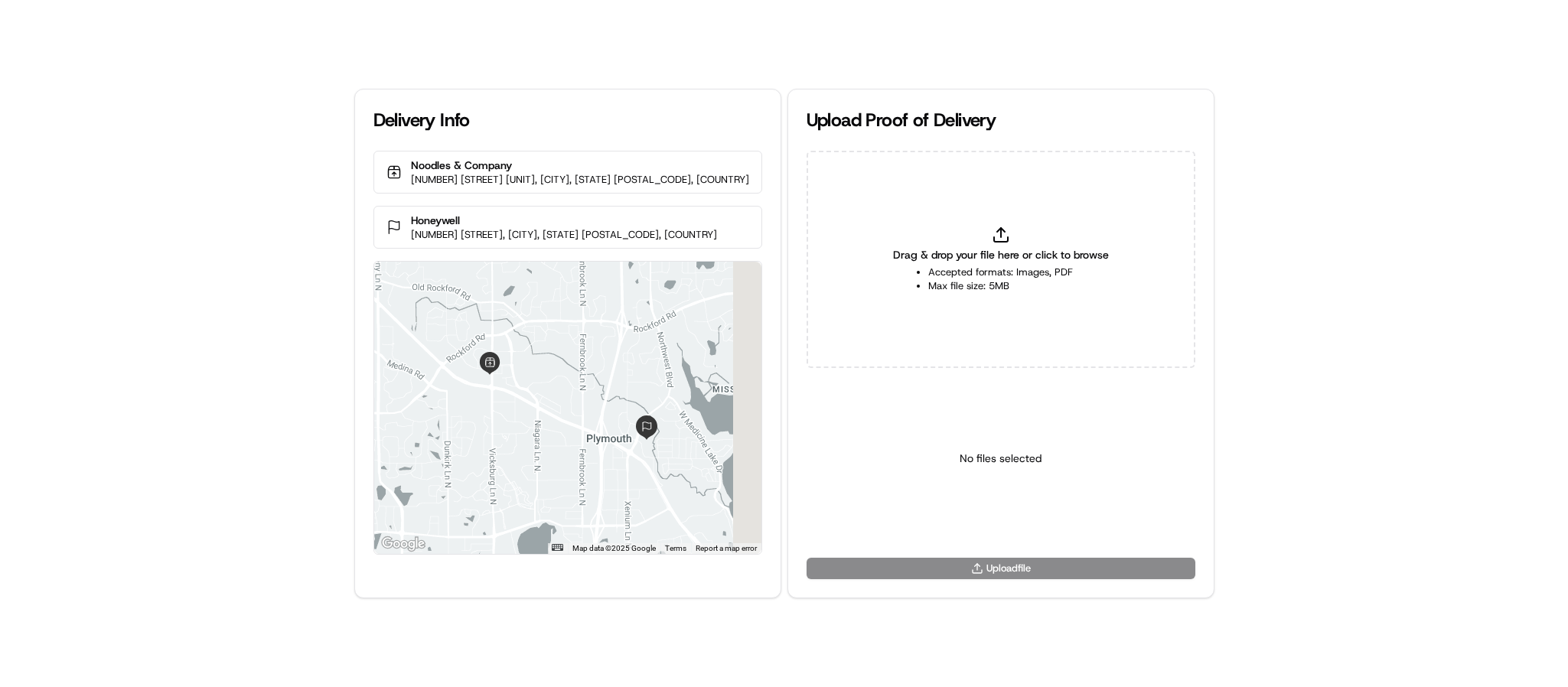 scroll, scrollTop: 0, scrollLeft: 0, axis: both 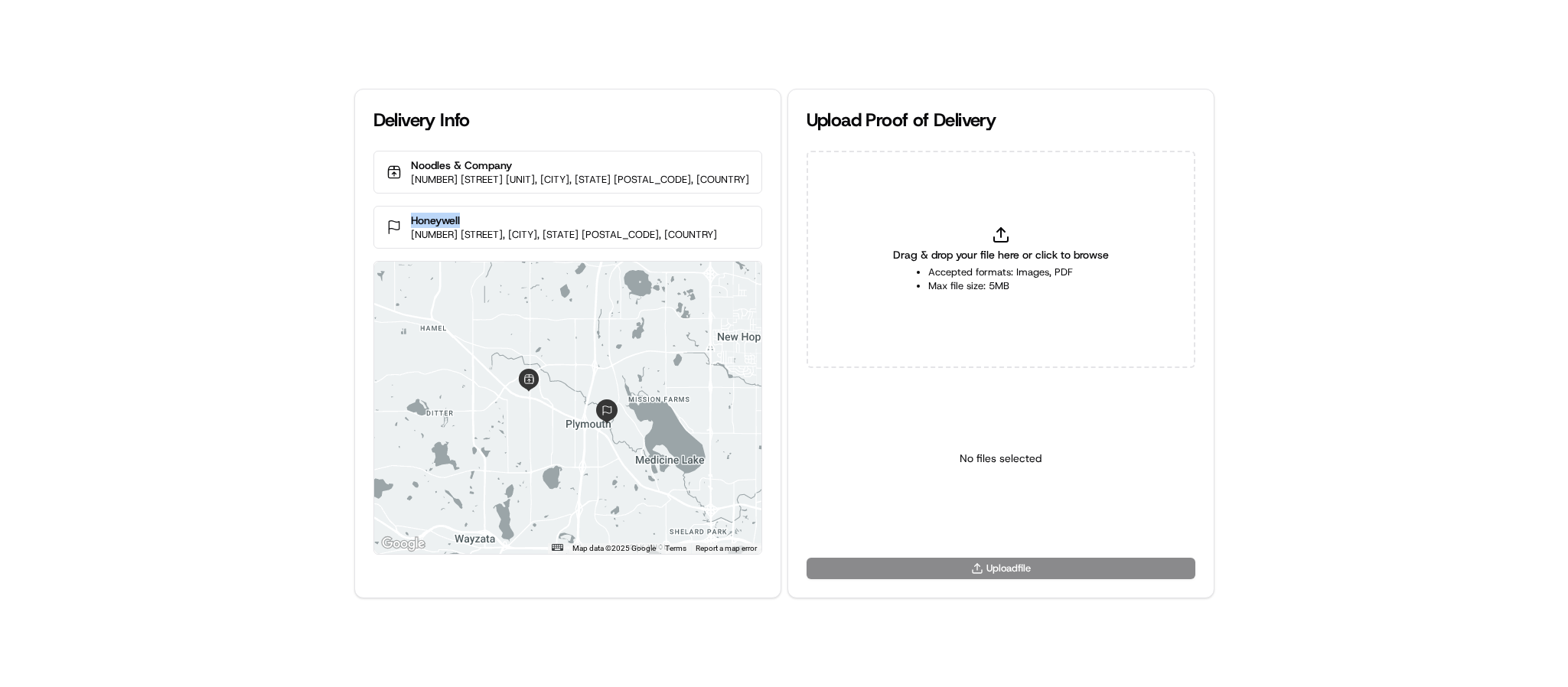 drag, startPoint x: 574, startPoint y: 217, endPoint x: 480, endPoint y: 220, distance: 94.04786 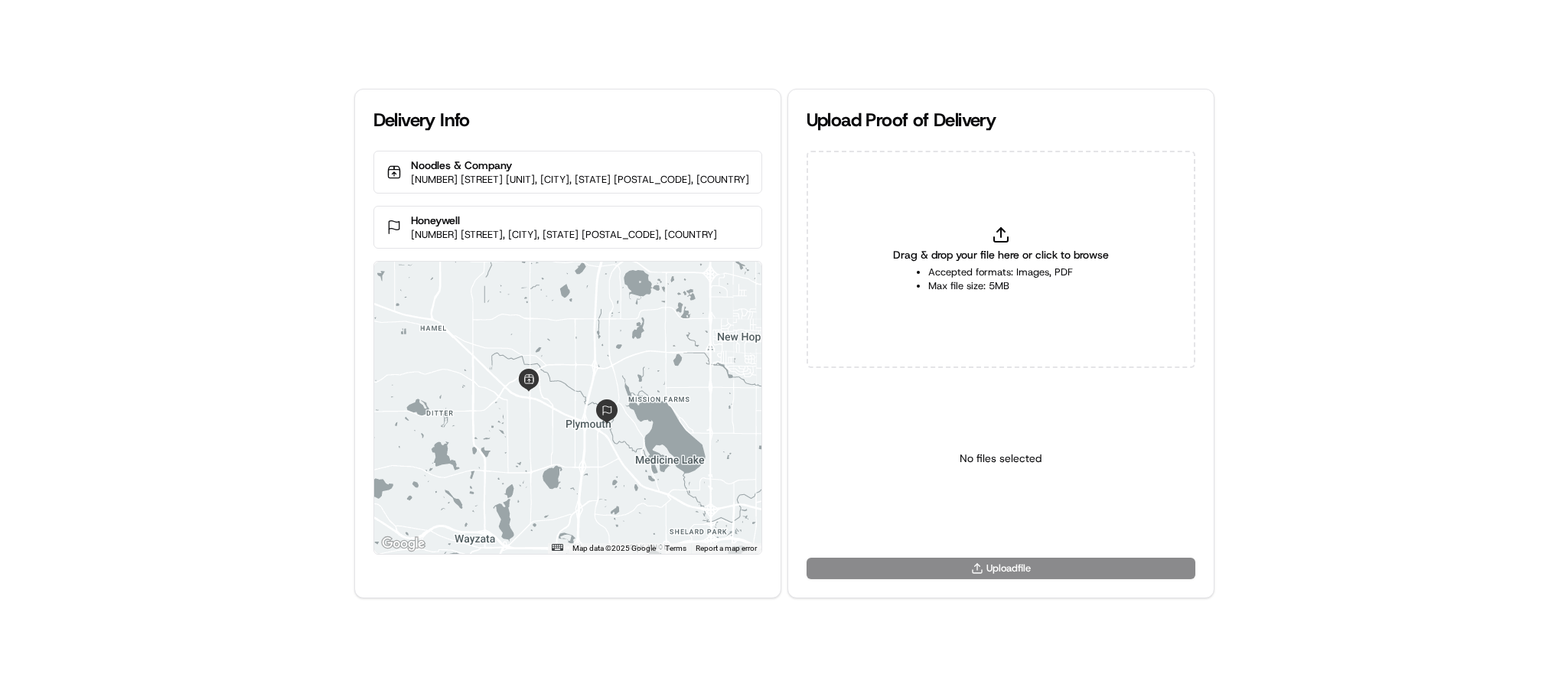 click on "Drag & drop your file here or click to browse" at bounding box center [1001, 255] 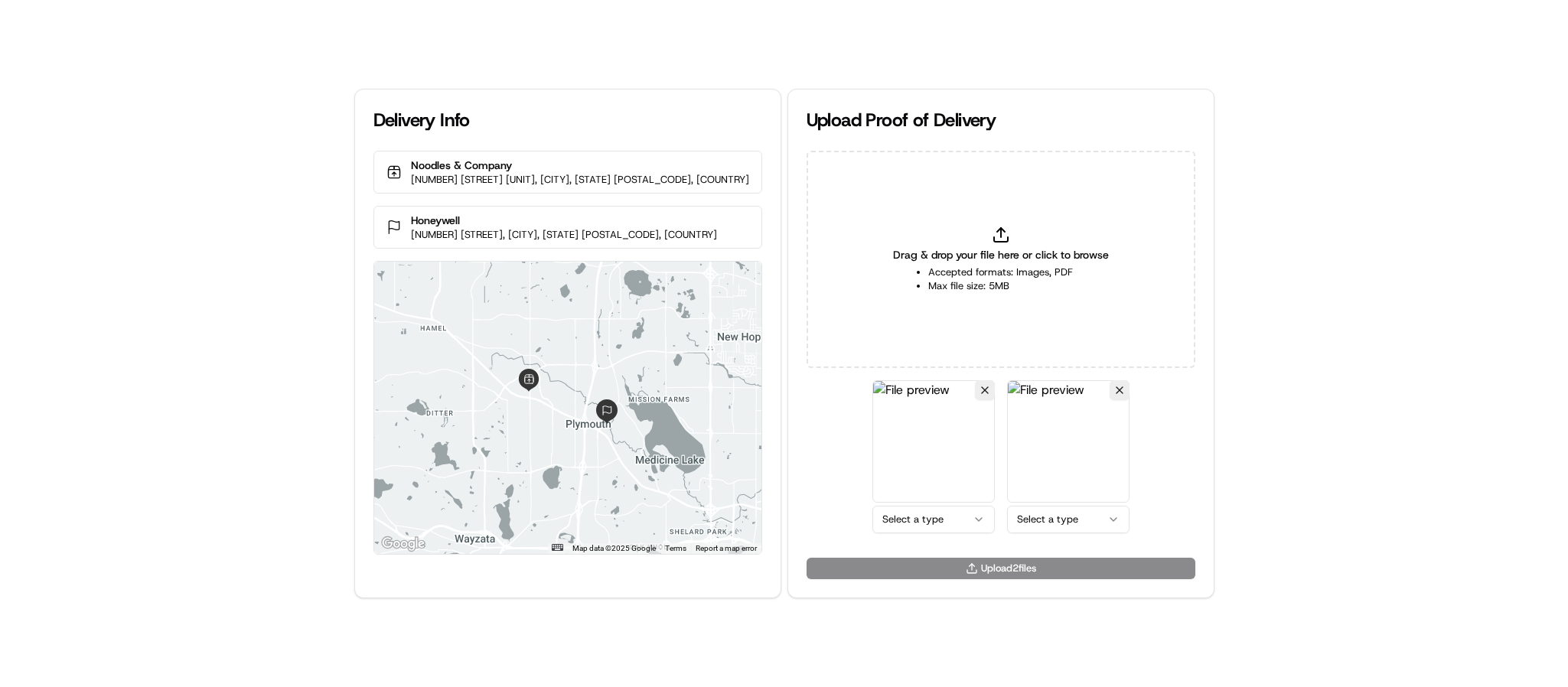 click on "Delivery Info Noodles & Company [NUMBER] [STREET] [UNIT], [CITY], [STATE] [POSTAL_CODE], [COUNTRY] Honeywell [NUMBER] [STREET], [CITY], [STATE] [POSTAL_CODE], [COUNTRY] ← Move left → Move right ↑ Move up ↓ Move down + Zoom in - Zoom out Home Jump left by 75% End Jump right by 75% Page Up Jump up by 75% Page Down Jump down by 75% Map Data Map data ©2025 Google Map data ©2025 Google 2 km Click to toggle between metric and imperial units Terms Report a map error Upload Proof of Delivery Drag & drop your file here or click to browse Accepted formats: Images, PDF Max file size: 5MB Select a type Select a type Upload 2 files" at bounding box center [784, 344] 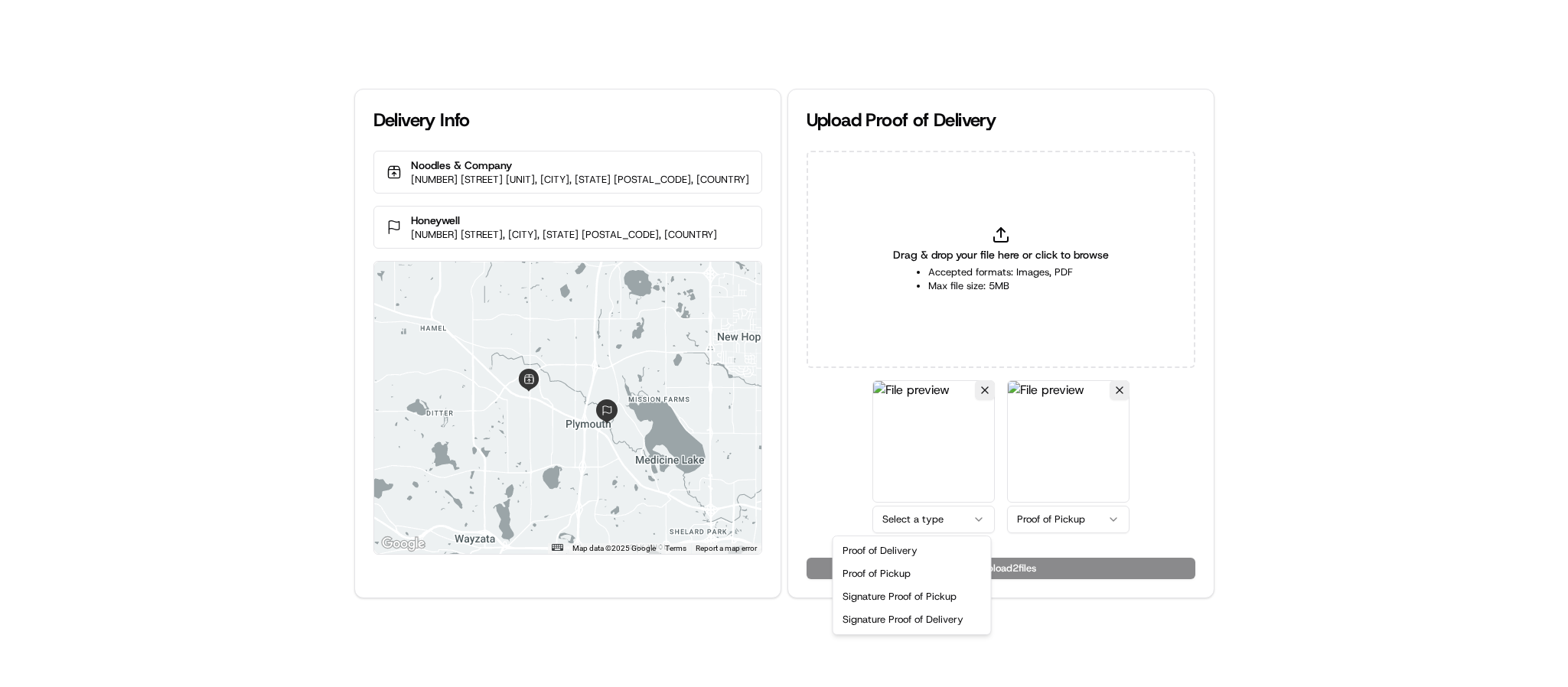 click on "Delivery Info Noodles & Company [NUMBER] [STREET] [UNIT], [CITY], [STATE] [POSTAL_CODE], [COUNTRY] Honeywell [NUMBER] [STREET], [CITY], [STATE] [POSTAL_CODE], [COUNTRY] ← Move left → Move right ↑ Move up ↓ Move down + Zoom in - Zoom out Home Jump left by 75% End Jump right by 75% Page Up Jump up by 75% Page Down Jump down by 75% Map Data Map data ©2025 Google Map data ©2025 Google 2 km Click to toggle between metric and imperial units Terms Report a map error Upload Proof of Delivery Drag & drop your file here or click to browse Accepted formats: Images, PDF Max file size: 5MB Select a type Proof of Pickup Upload 2 files
Proof of Delivery Proof of Pickup Signature Proof of Pickup Signature Proof of Delivery" at bounding box center (784, 344) 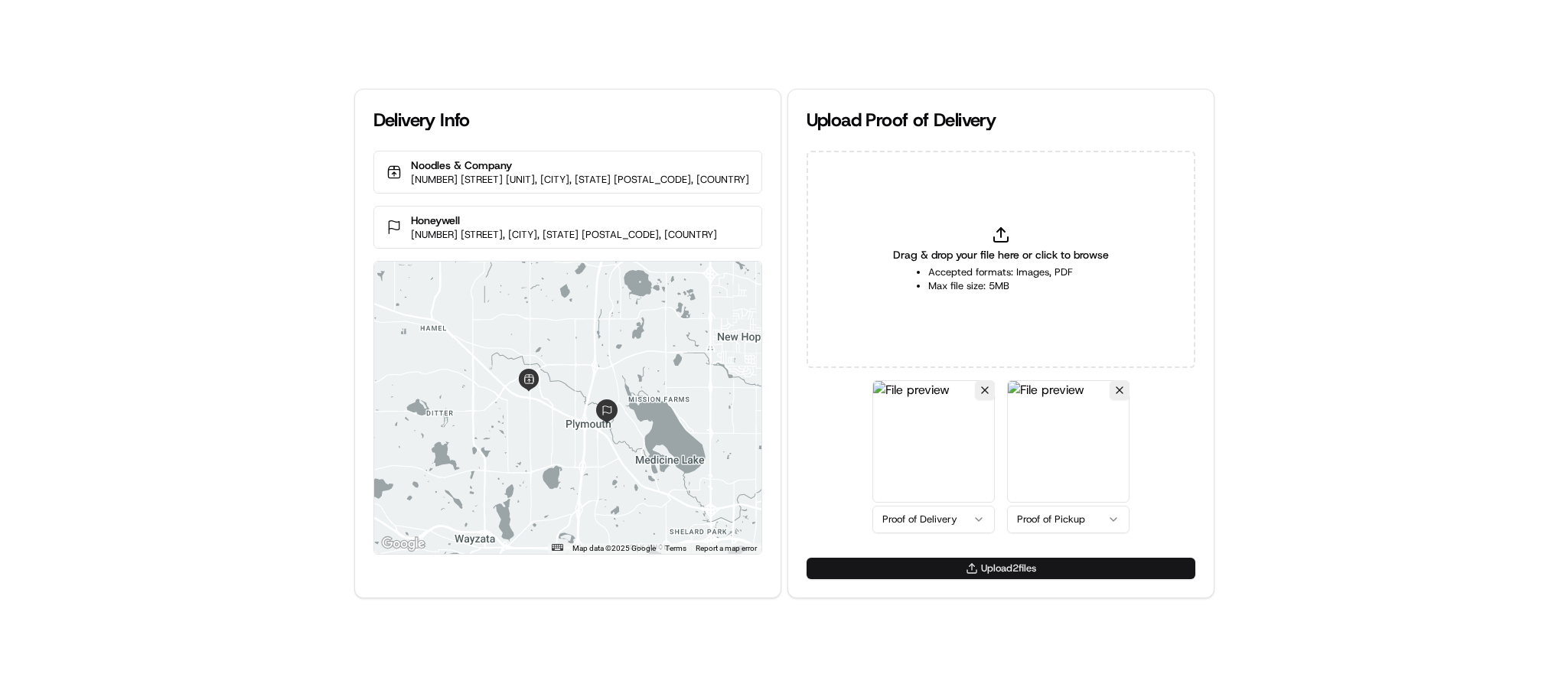 click on "Upload  2  file s" at bounding box center (1001, 568) 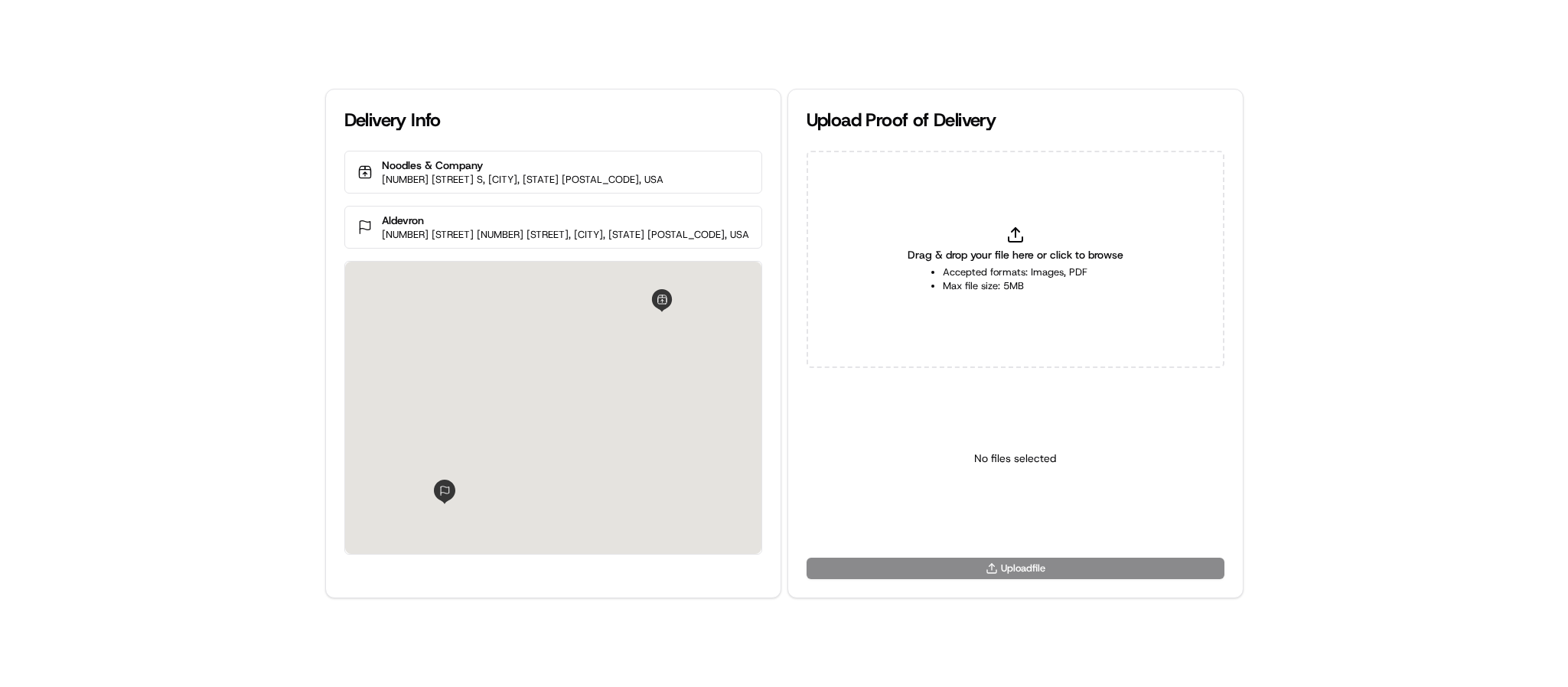 scroll, scrollTop: 0, scrollLeft: 0, axis: both 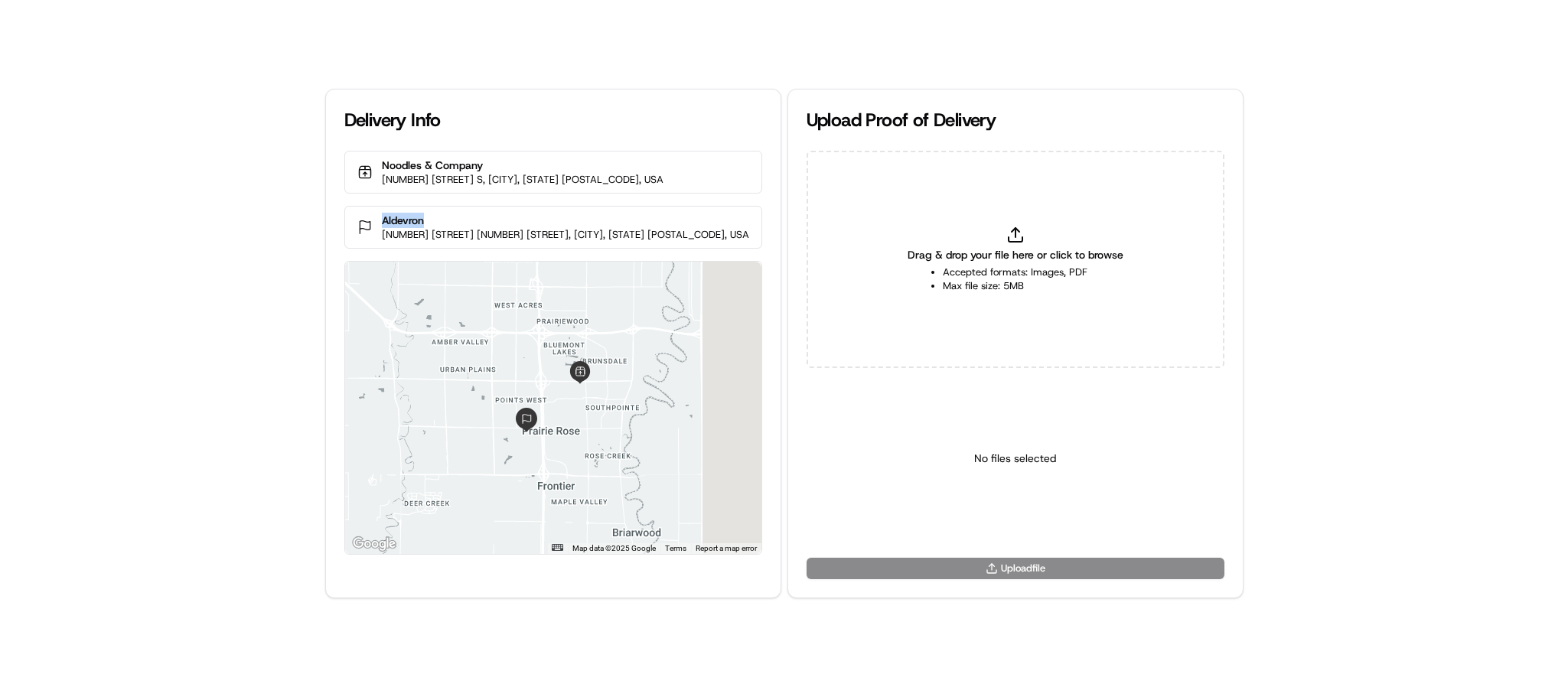 copy on "Aldevron" 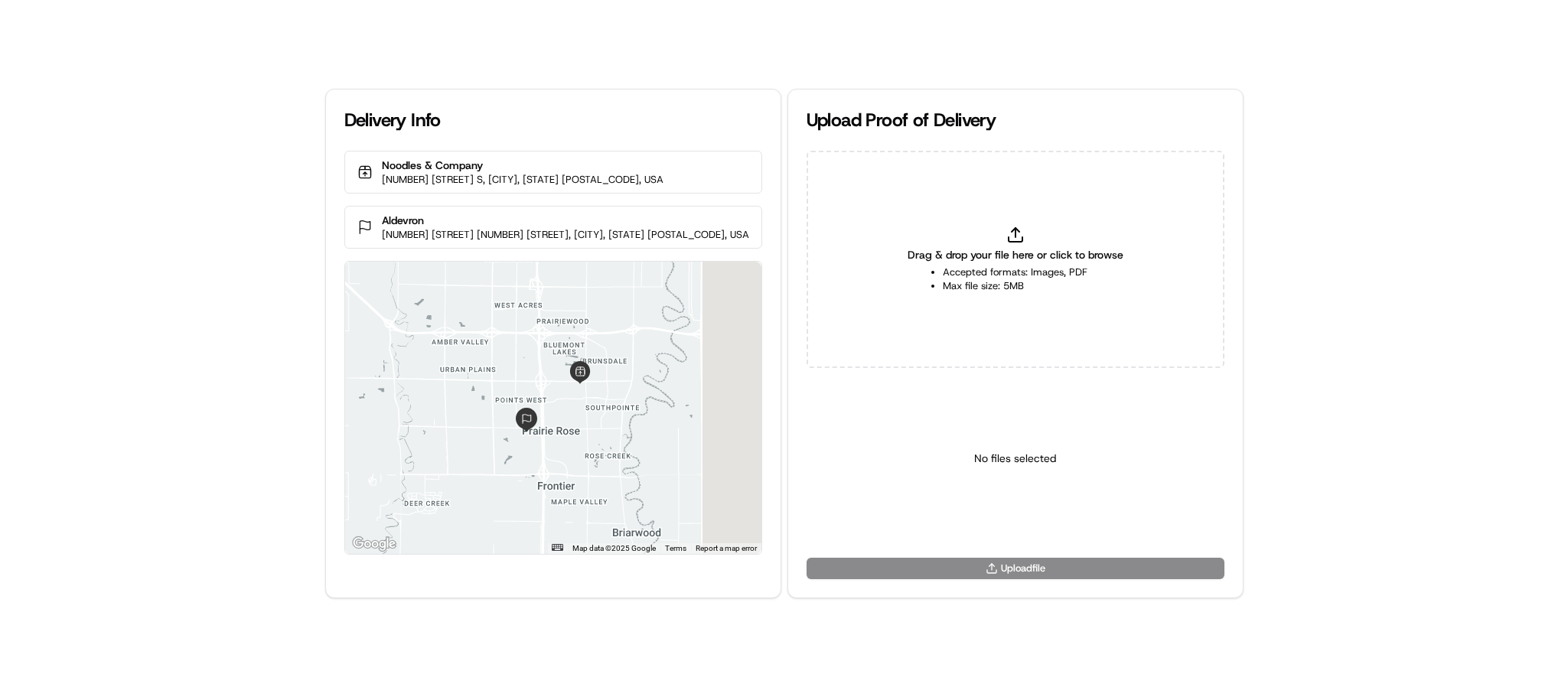 click 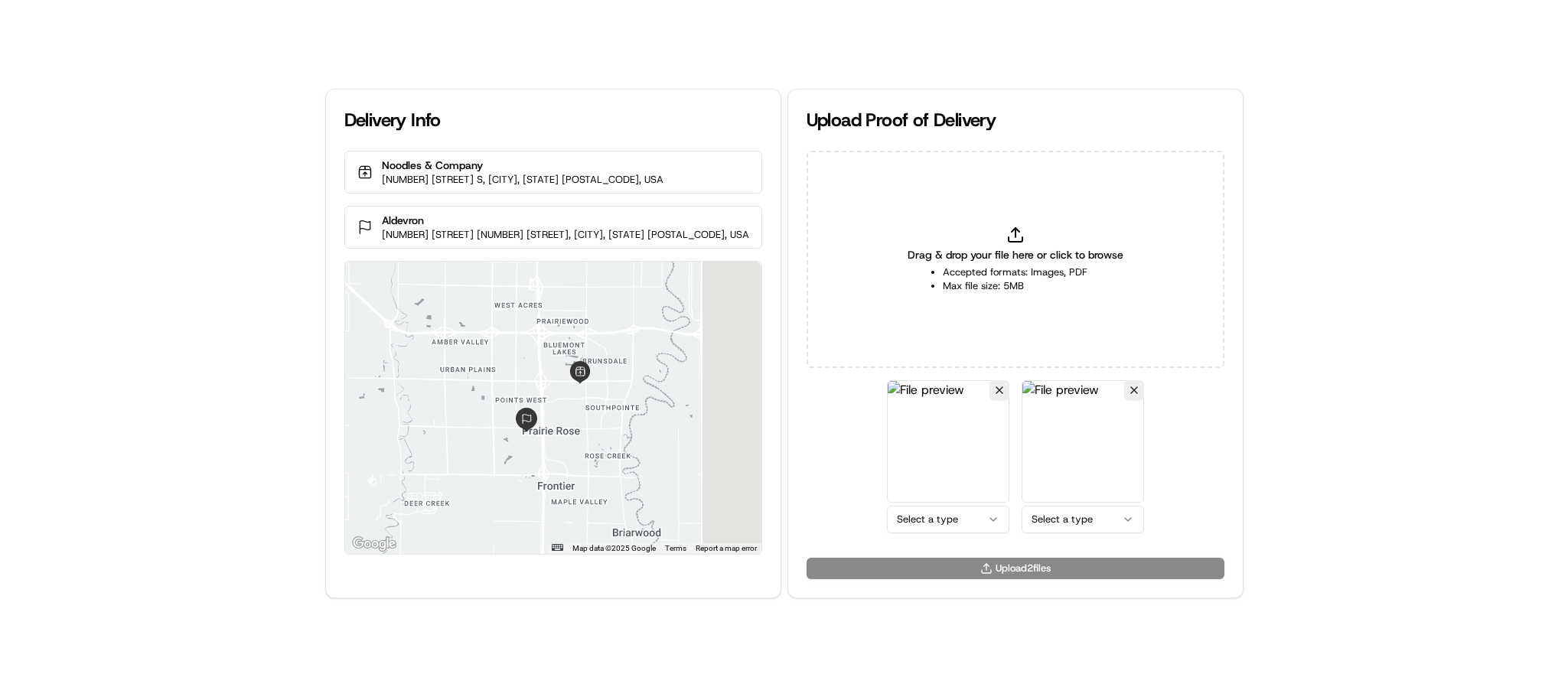 click on "Delivery Info Noodles & Company [NUMBER] [STREET] S, [CITY], [STATE] [POSTAL_CODE], USA Aldevron [NUMBER] [STREET] [NUMBER] [STREET], [CITY], [STATE] [POSTAL_CODE], USA ← Move left → Move right ↑ Move up ↓ Move down + Zoom in - Zoom out Home Jump left by 75% End Jump right by 75% Page Up Jump up by 75% Page Down Jump down by 75% Map Data Map data ©2025 Google Map data ©2025 Google 2 km Click to toggle between metric and imperial units Terms Report a map error Upload Proof of Delivery Drag & drop your file here or click to browse Accepted formats: Images, PDF Max file size: 5MB Select a type Select a type Upload 2 files" at bounding box center [784, 344] 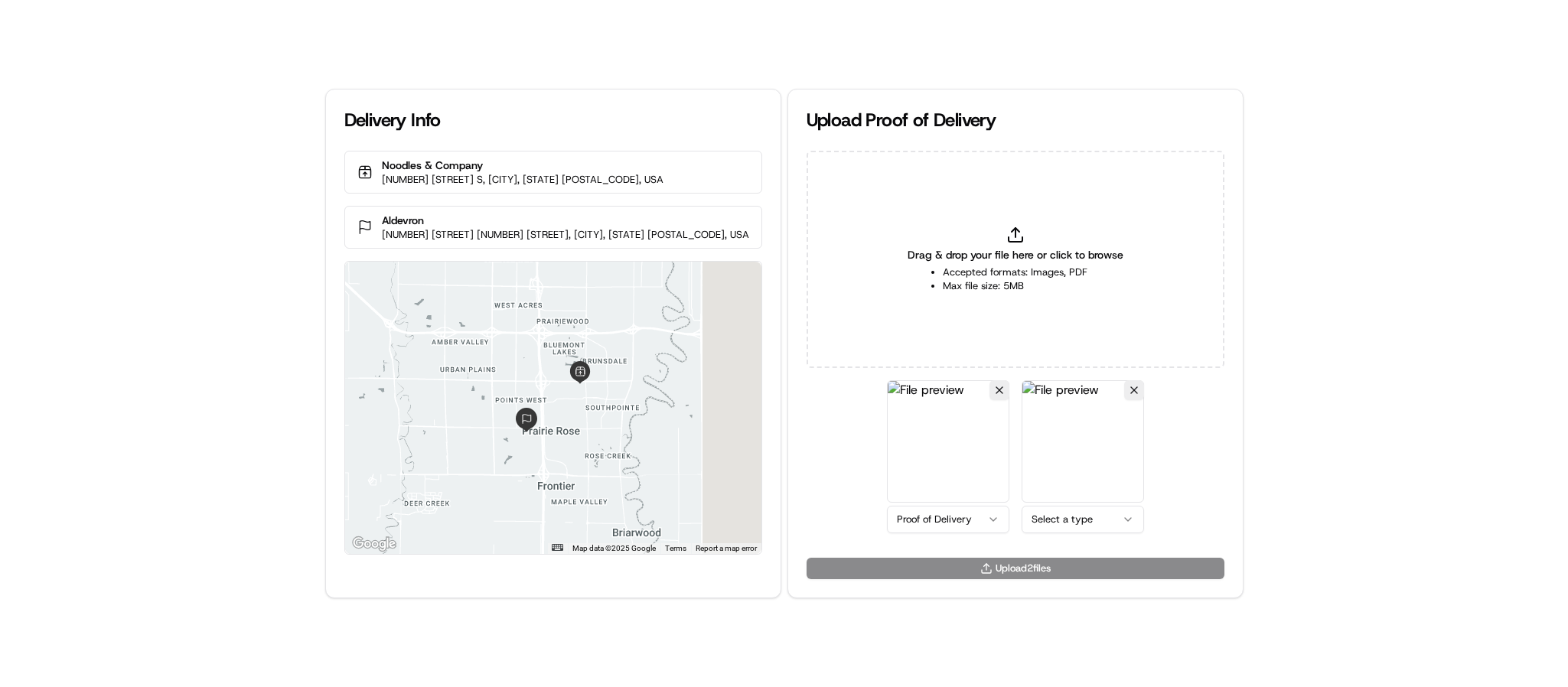 click on "Delivery Info Noodles & Company [NUMBER] [STREET] S, [CITY], [STATE] [POSTAL_CODE], USA Aldevron [NUMBER] [STREET] [NUMBER] [STREET], [CITY], [STATE] [POSTAL_CODE], USA ← Move left → Move right ↑ Move up ↓ Move down + Zoom in - Zoom out Home Jump left by 75% End Jump right by 75% Page Up Jump up by 75% Page Down Jump down by 75% Map Data Map data ©2025 Google Map data ©2025 Google 2 km Click to toggle between metric and imperial units Terms Report a map error Upload Proof of Delivery Drag & drop your file here or click to browse Accepted formats: Images, PDF Max file size: 5MB Proof of Delivery Select a type Upload 2 files" at bounding box center (784, 344) 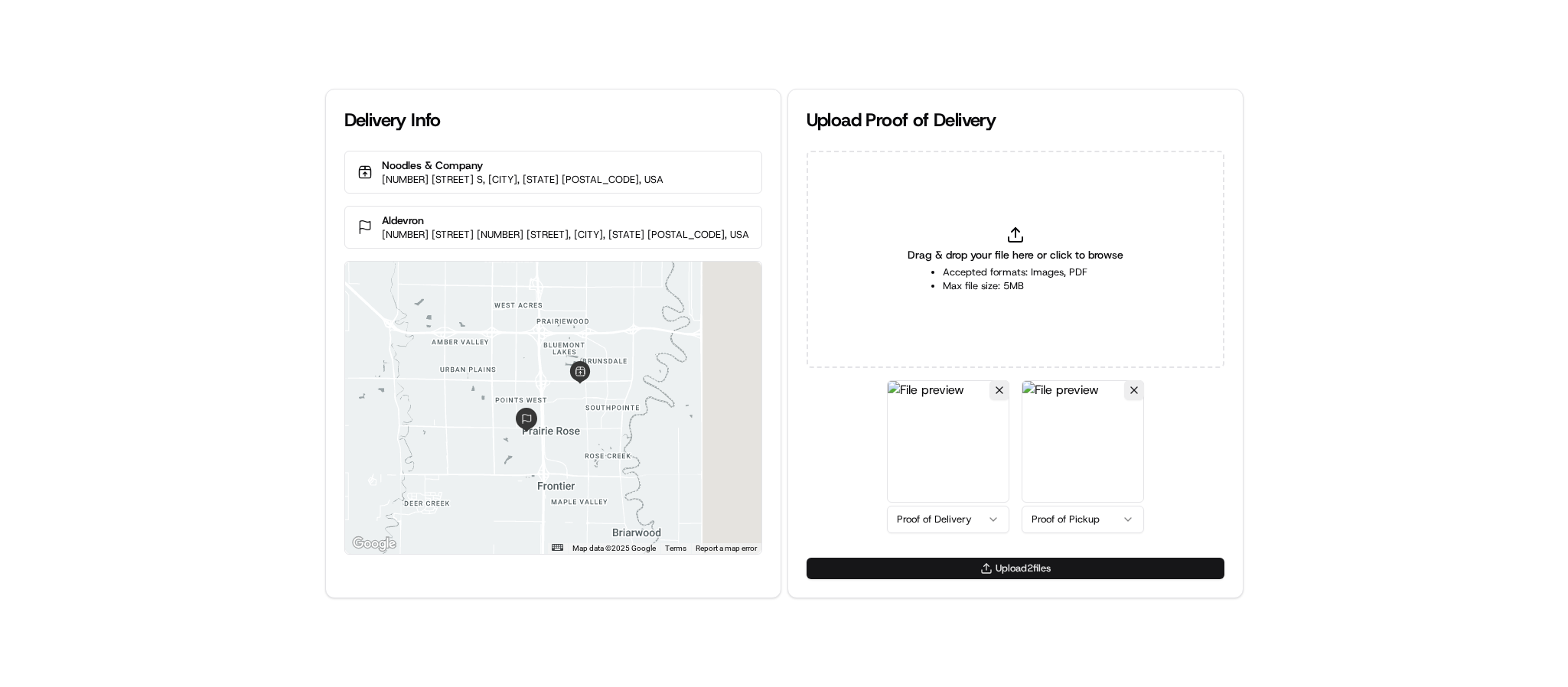 click on "Upload  2  file s" at bounding box center (1015, 568) 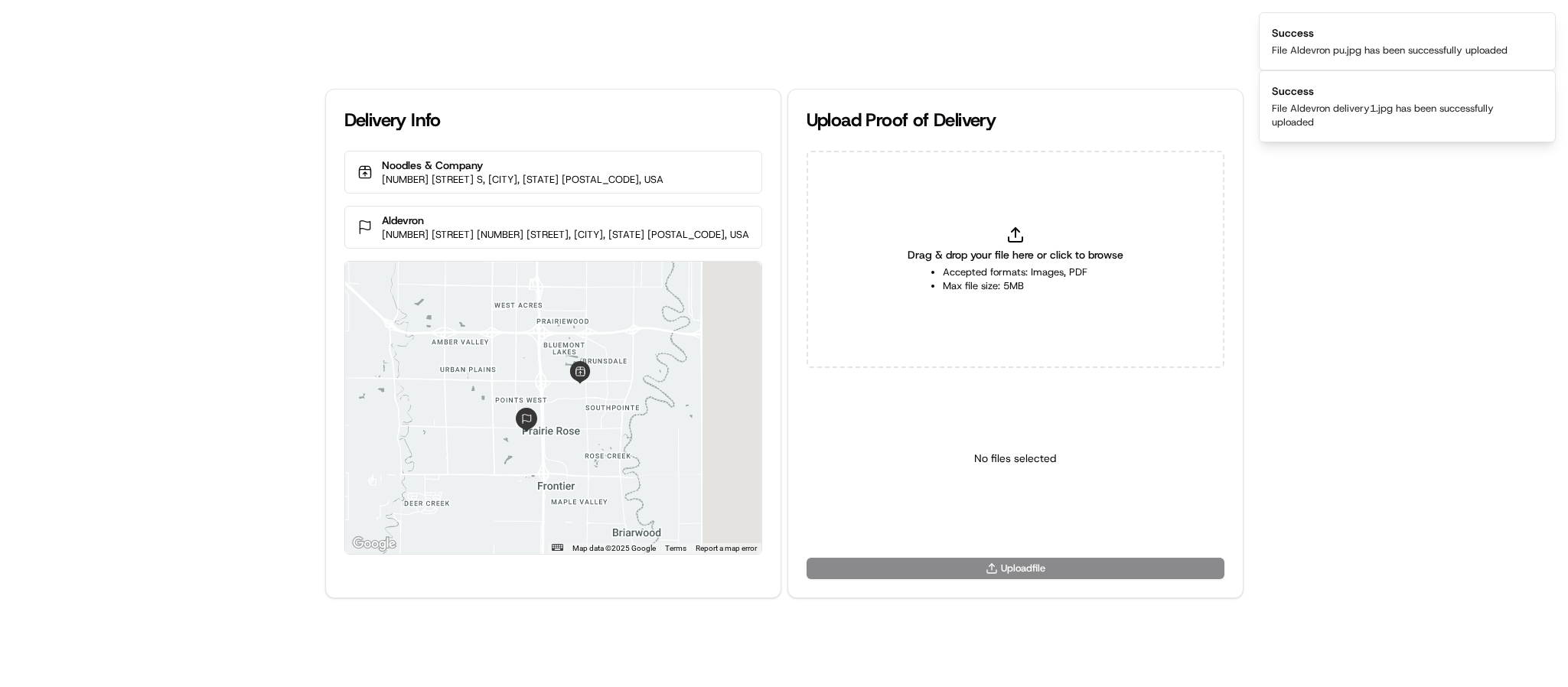 click on "Delivery Info Noodles & Company [NUMBER] [STREET] S, [CITY], [STATE] [POSTAL_CODE], USA Aldevron [NUMBER] [STREET] [NUMBER] [STREET], [CITY], [STATE] [POSTAL_CODE], USA ← Move left → Move right ↑ Move up ↓ Move down + Zoom in - Zoom out Home Jump left by 75% End Jump right by 75% Page Up Jump up by 75% Page Down Jump down by 75% Map Data Map data ©2025 Google Map data ©2025 Google 2 km Click to toggle between metric and imperial units Terms Report a map error Upload Proof of Delivery Drag & drop your file here or click to browse Accepted formats: Images, PDF Max file size: 5MB No files selected Upload file" at bounding box center (784, 344) 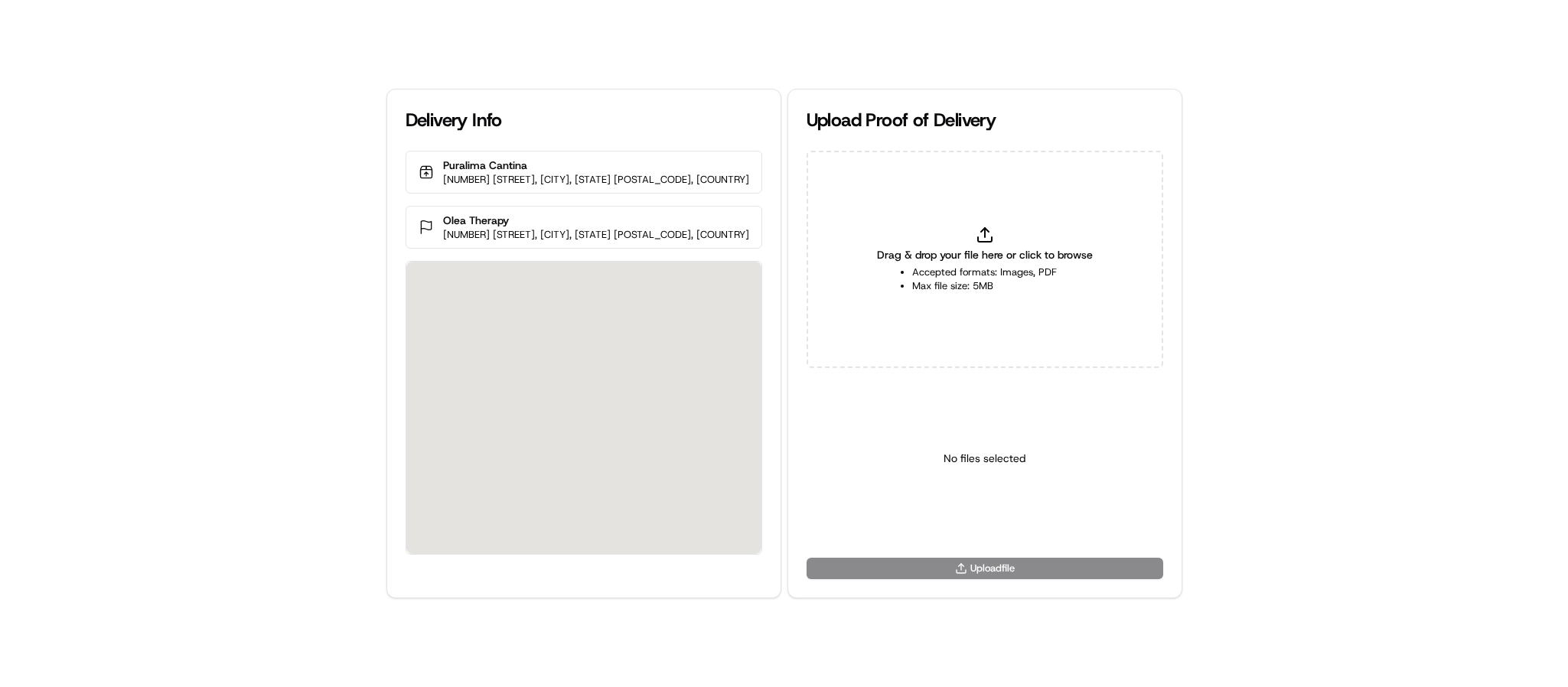 scroll, scrollTop: 0, scrollLeft: 0, axis: both 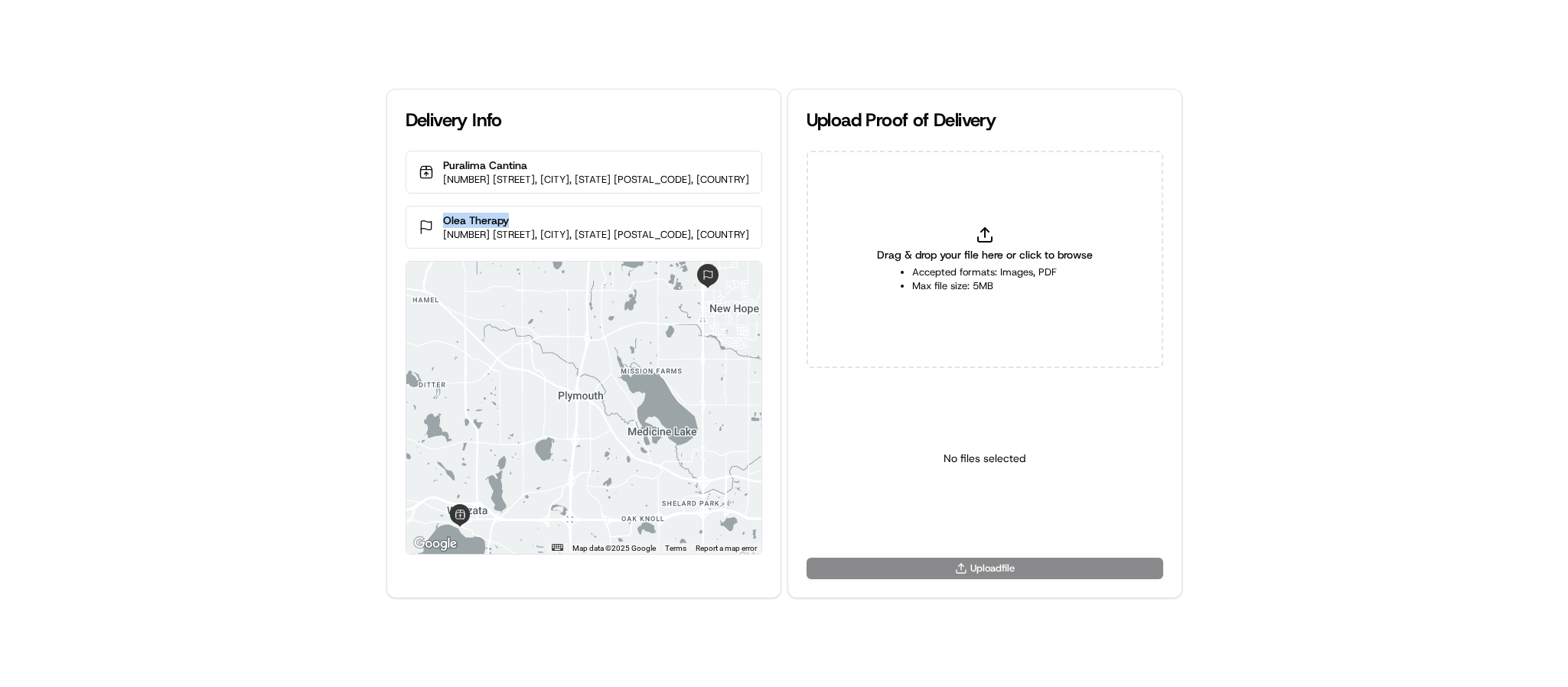 drag, startPoint x: 552, startPoint y: 220, endPoint x: 505, endPoint y: 218, distance: 47.042534 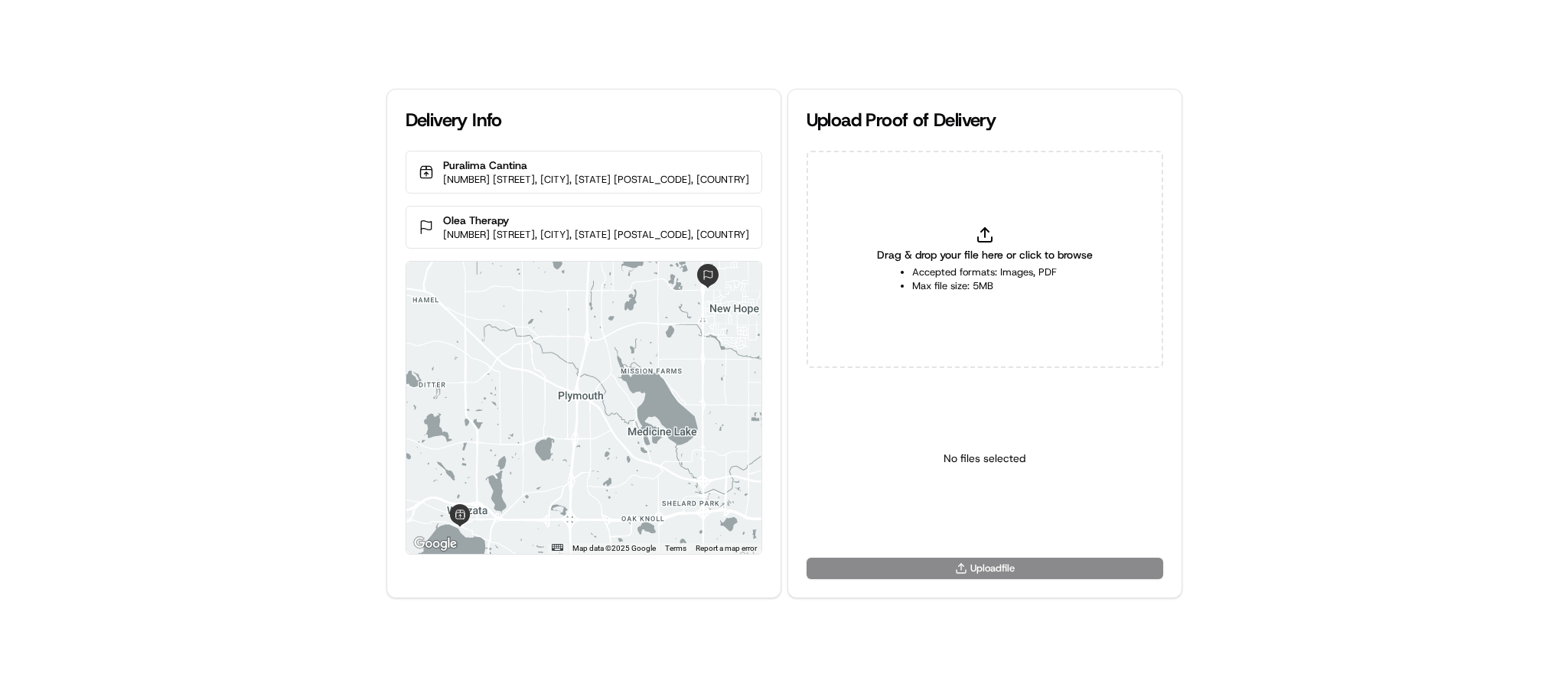 click on "Drag & drop your file here or click to browse Accepted formats: Images, PDF Max file size: 5MB" at bounding box center [985, 259] 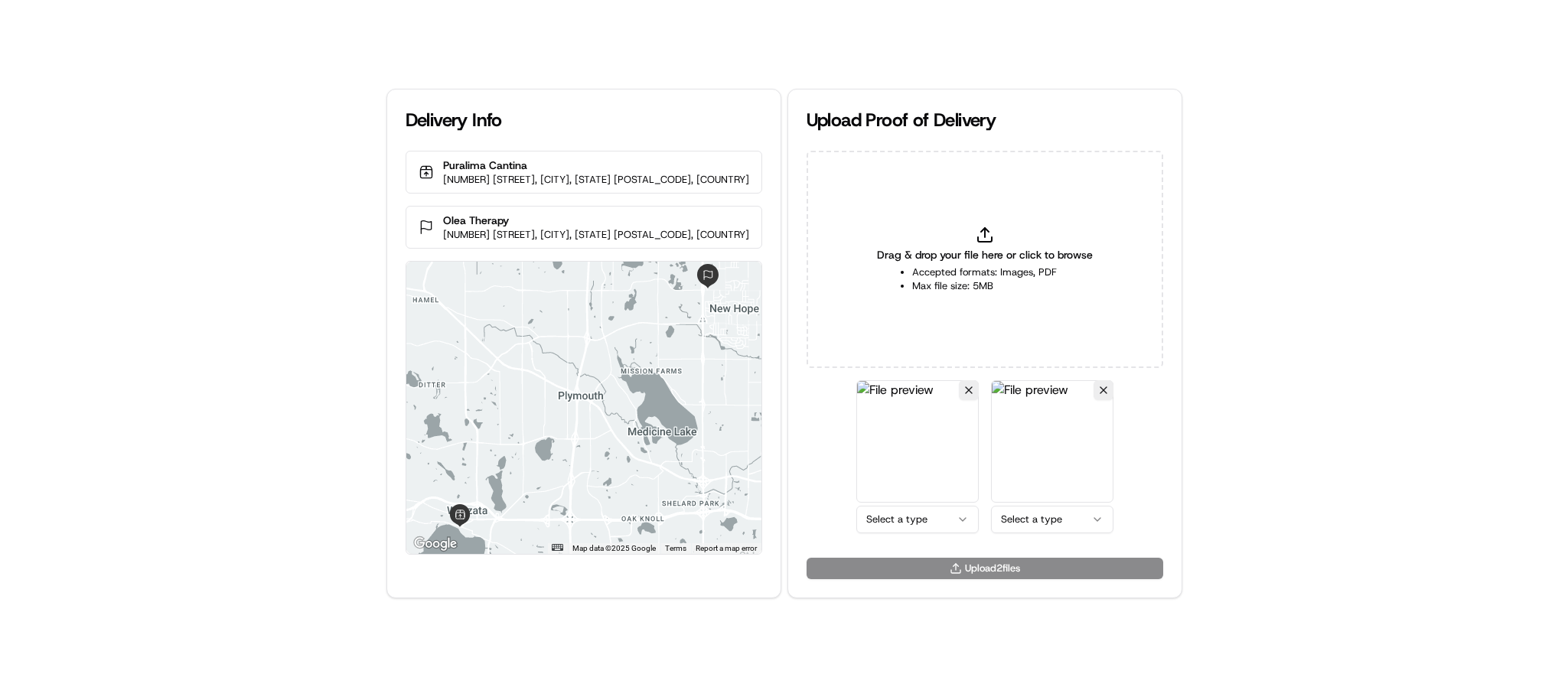 click on "Delivery Info Puralima Cantina [NUMBER] [STREET], [CITY], [STATE] [POSTAL_CODE], [COUNTRY] Olea Therapy   [NUMBER] [STREET], [CITY], [STATE] [POSTAL_CODE], [COUNTRY] ← Move left → Move right ↑ Move up ↓ Move down + Zoom in - Zoom out Home Jump left by 75% End Jump right by 75% Page Up Jump up by 75% Page Down Jump down by 75% Map Data Map data ©2025 Google Map data ©2025 Google 2 km  Click to toggle between metric and imperial units Terms Report a map error Upload Proof of Delivery Drag & drop your file here or click to browse Accepted formats: Images, PDF Max file size: 5MB Select a type Select a type   Upload  2  file s" at bounding box center (784, 344) 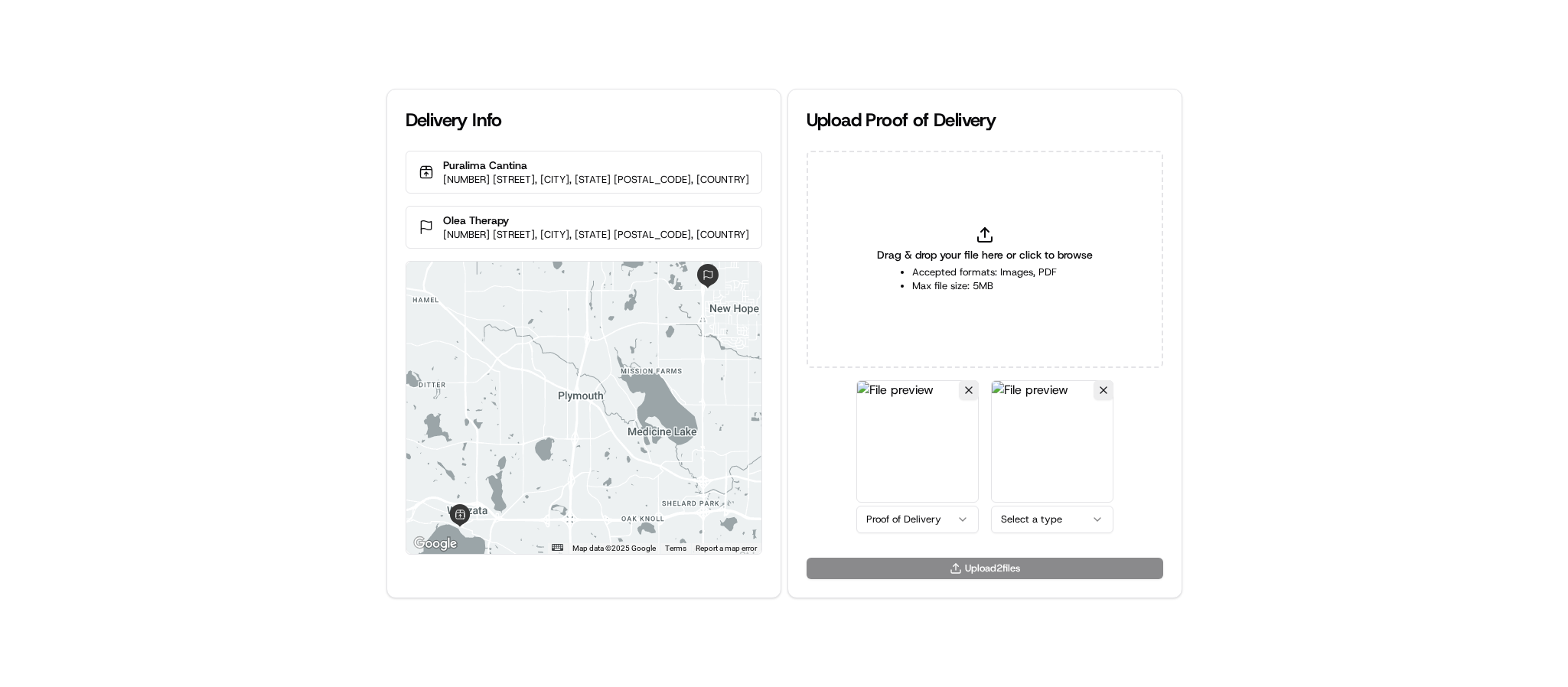 click on "Delivery Info Puralima Cantina [NUMBER] [STREET], [CITY], [STATE] [POSTAL_CODE], [COUNTRY] Olea Therapy   [NUMBER] [STREET], [CITY], [STATE] [POSTAL_CODE], [COUNTRY] ← Move left → Move right ↑ Move up ↓ Move down + Zoom in - Zoom out Home Jump left by 75% End Jump right by 75% Page Up Jump up by 75% Page Down Jump down by 75% Map Data Map data ©2025 Google Map data ©2025 Google 2 km  Click to toggle between metric and imperial units Terms Report a map error Upload Proof of Delivery Drag & drop your file here or click to browse Accepted formats: Images, PDF Max file size: 5MB Proof of Delivery Select a type   Upload  2  file s" at bounding box center (784, 344) 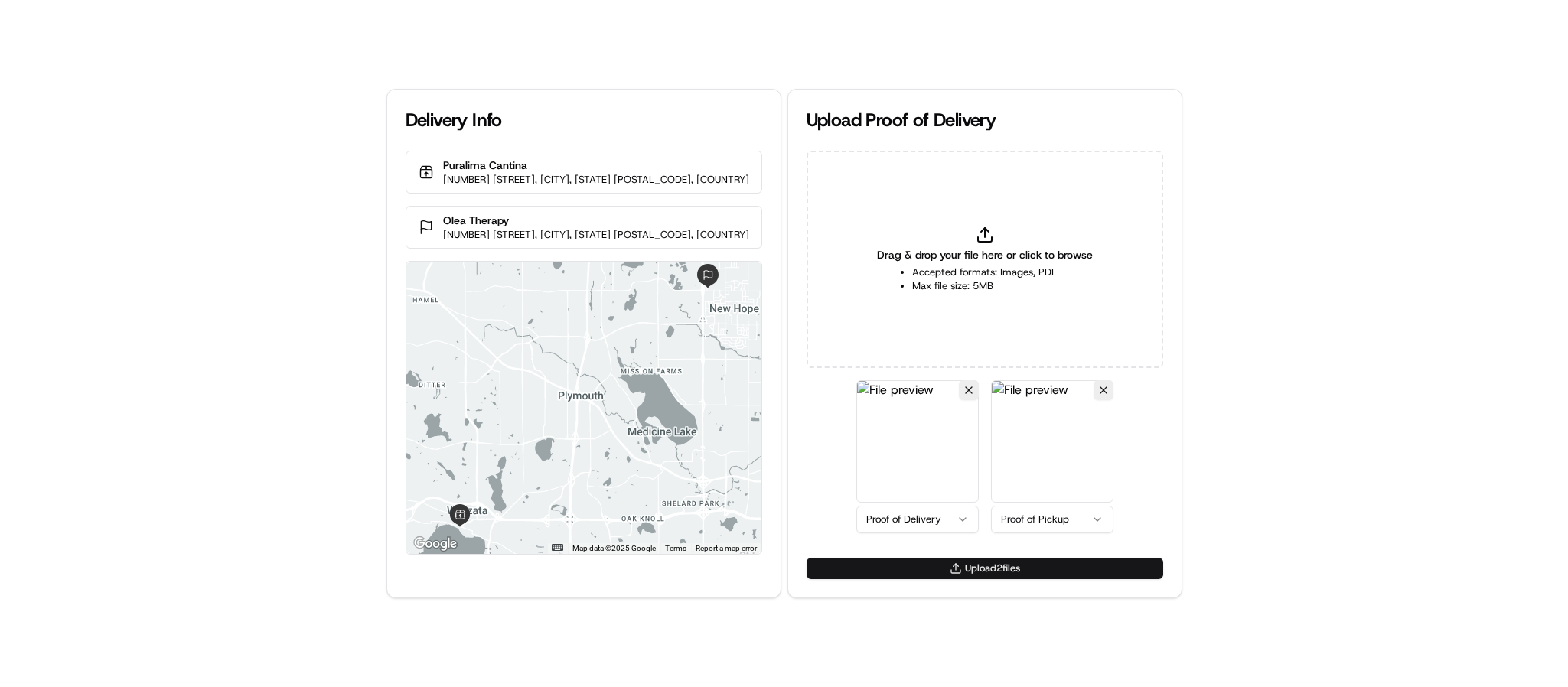 click on "Upload  2  file s" at bounding box center [985, 568] 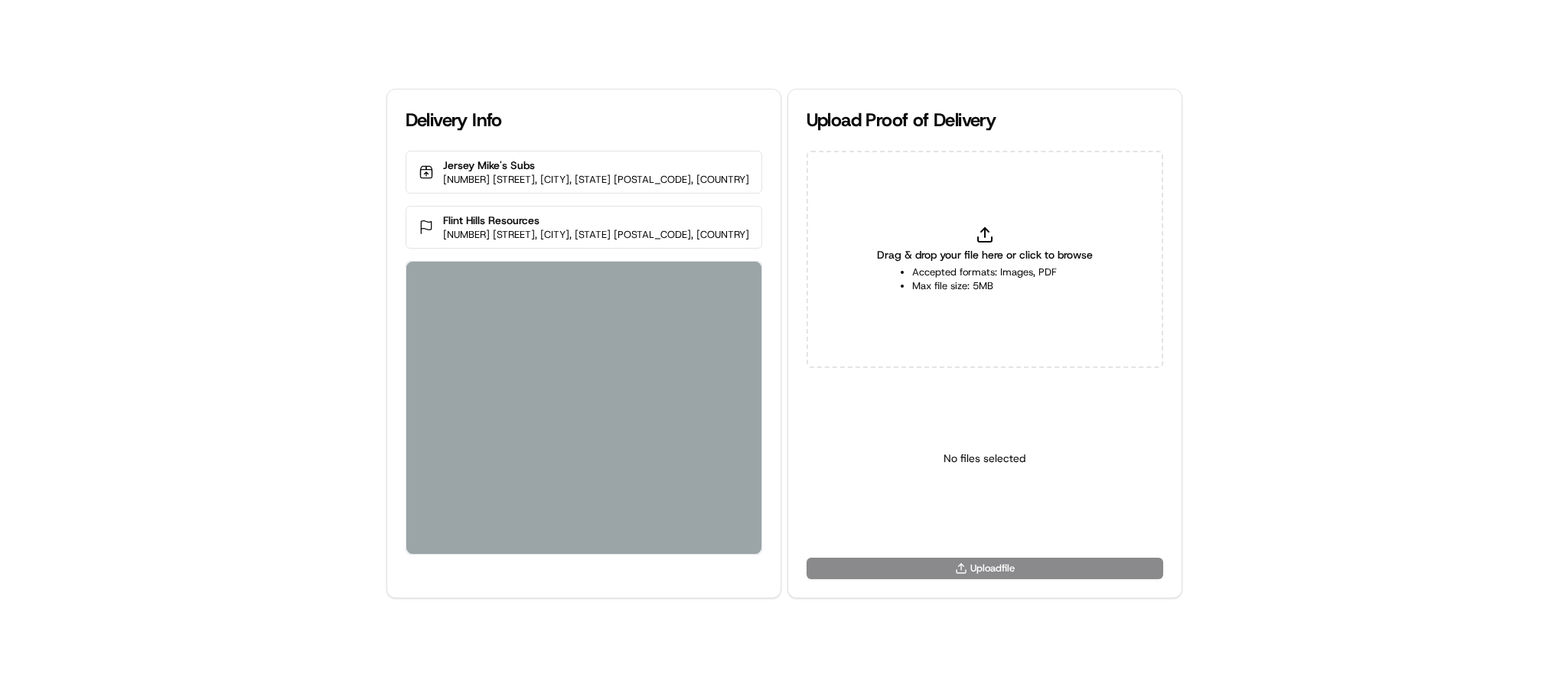 scroll, scrollTop: 0, scrollLeft: 0, axis: both 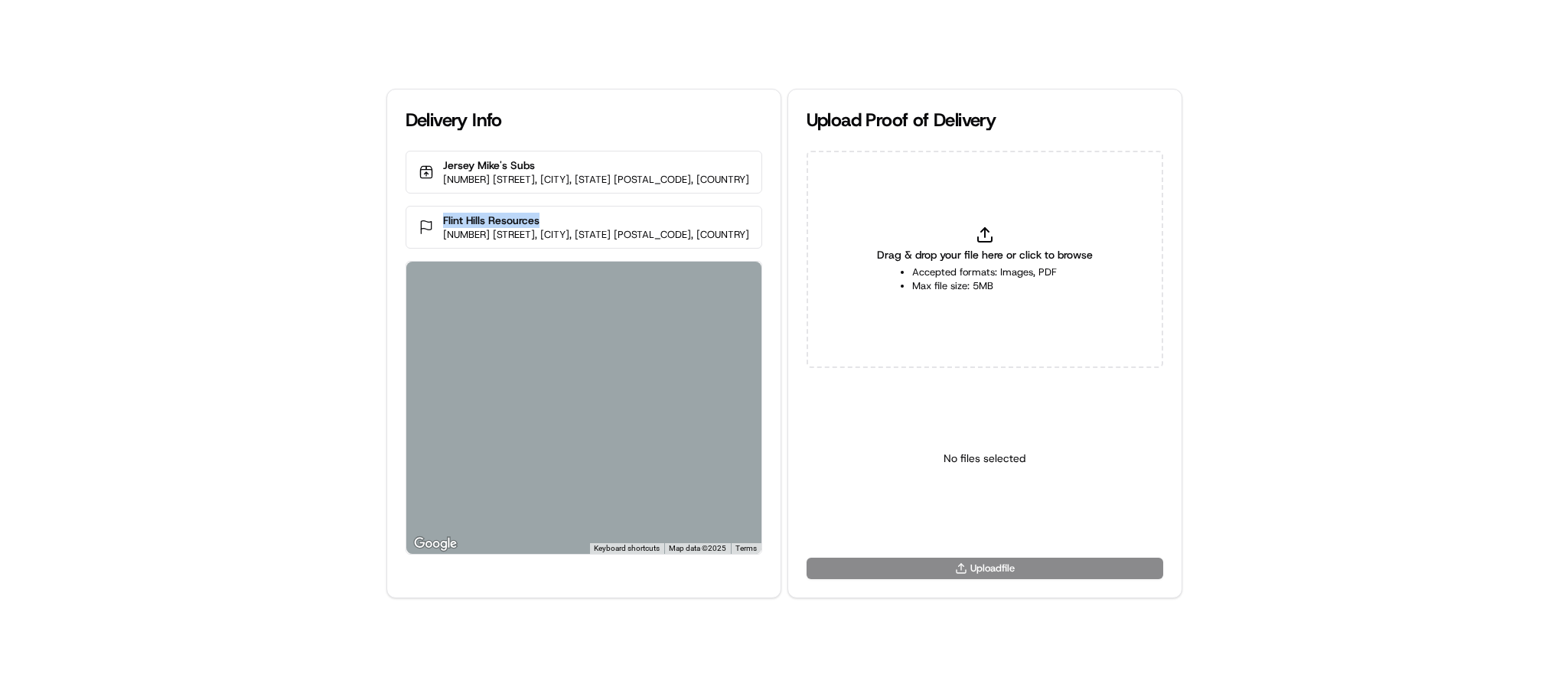 drag, startPoint x: 634, startPoint y: 220, endPoint x: 503, endPoint y: 213, distance: 131.1869 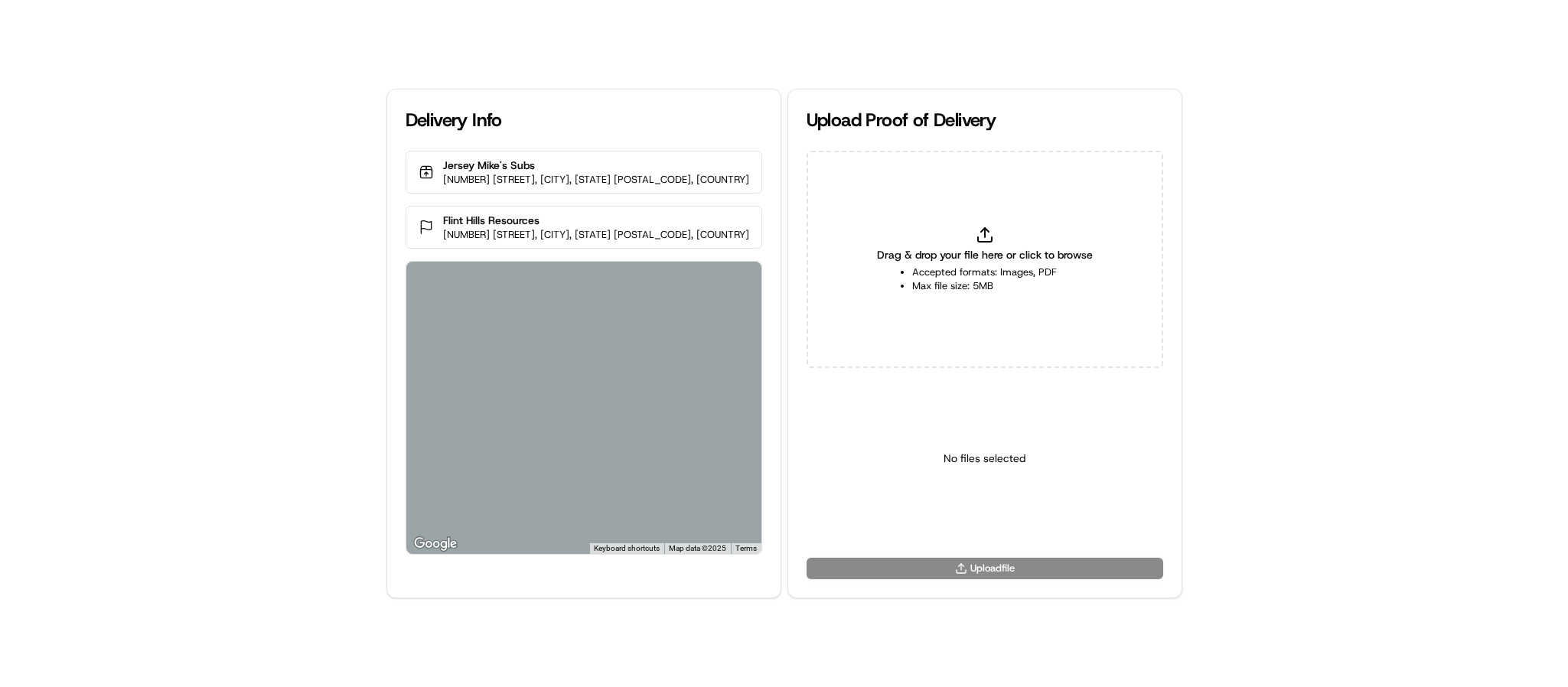 click on "Drag & drop your file here or click to browse Accepted formats: Images, PDF Max file size: 5MB" at bounding box center [985, 259] 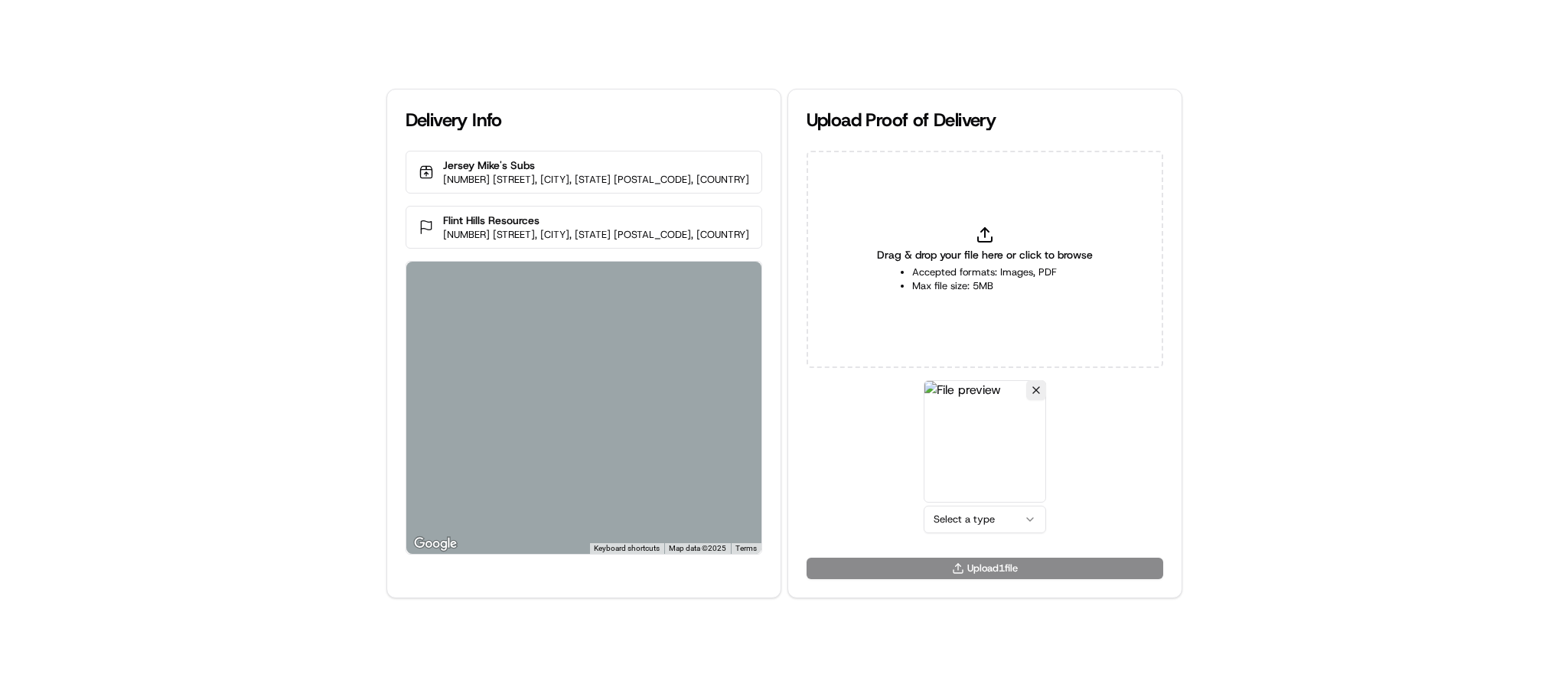 click on "Delivery Info [RESTAURANT] [NUMBER] [STREET], [CITY], [STATE] [POSTAL_CODE], [COUNTRY] [COMPANY]   [NUMBER] [STREET], [CITY], [STATE] [POSTAL_CODE], [COUNTRY] ← Move left → Move right ↑ Move up ↓ Move down + Zoom in - Zoom out Home Jump left by 75% End Jump right by 75% Page Up Jump up by 75% Page Down Jump down by 75% Keyboard shortcuts Map Data Map data ©2025 Map data ©2025 2 km  Click to toggle between metric and imperial units Terms Report a map error Upload Proof of Delivery Drag & drop your file here or click to browse Accepted formats: Images, PDF Max file size: 5MB Select a type   Upload  1  file" at bounding box center [784, 344] 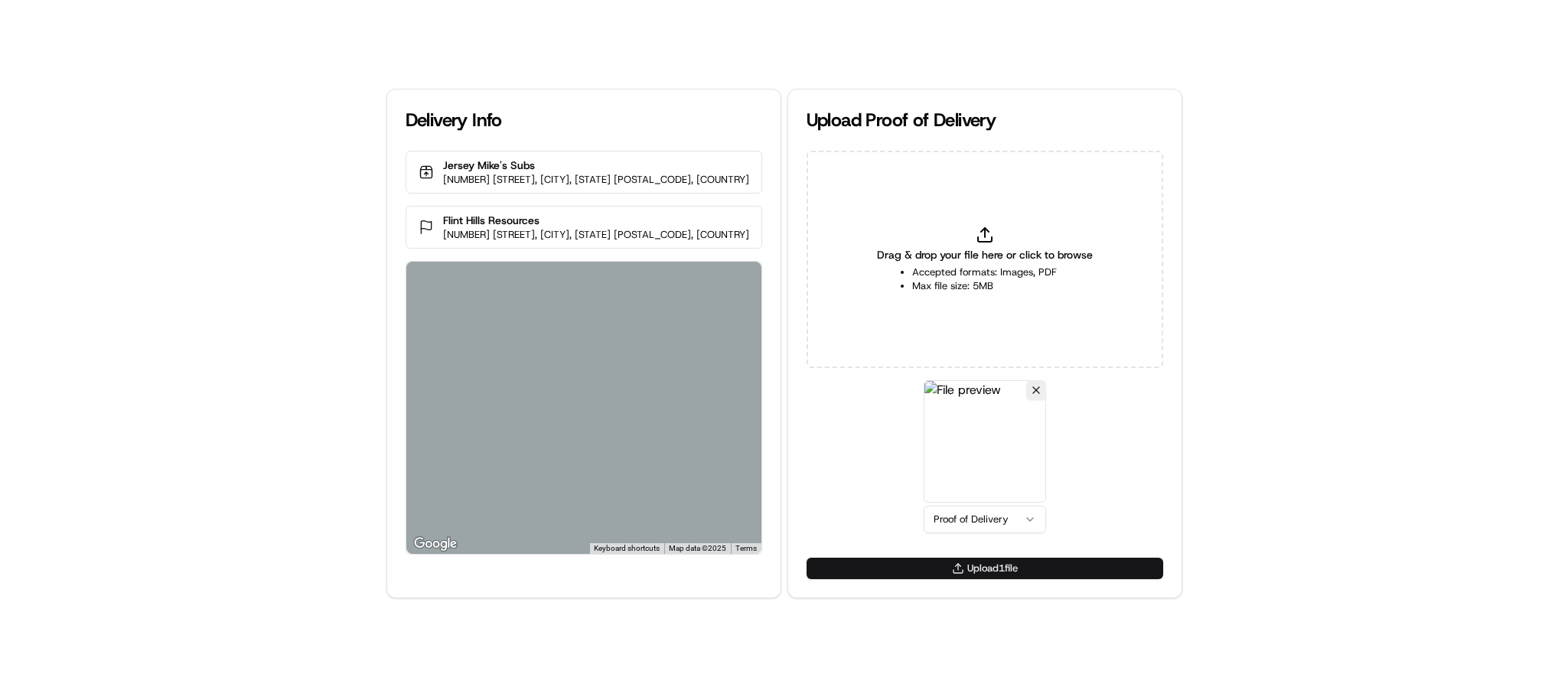 click on "Upload  1  file" at bounding box center (985, 568) 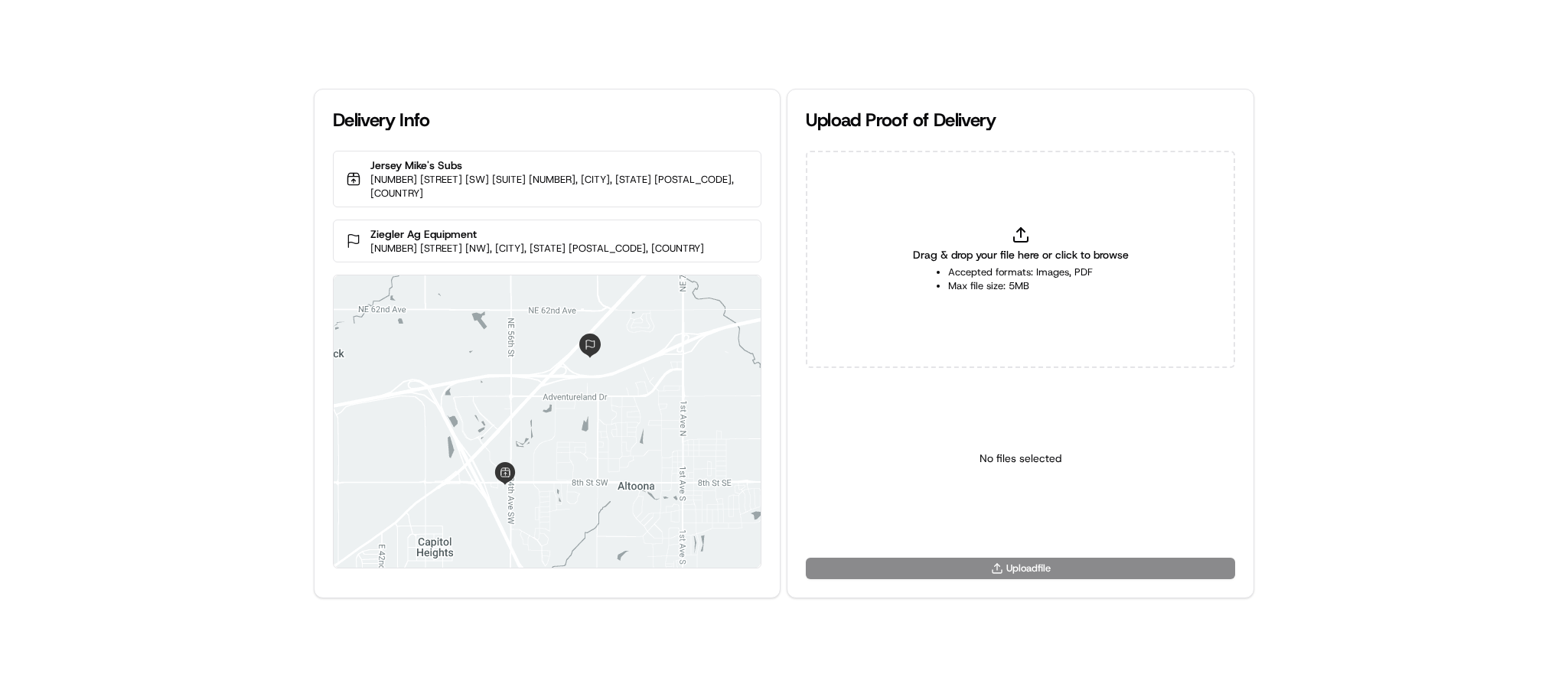 scroll, scrollTop: 0, scrollLeft: 0, axis: both 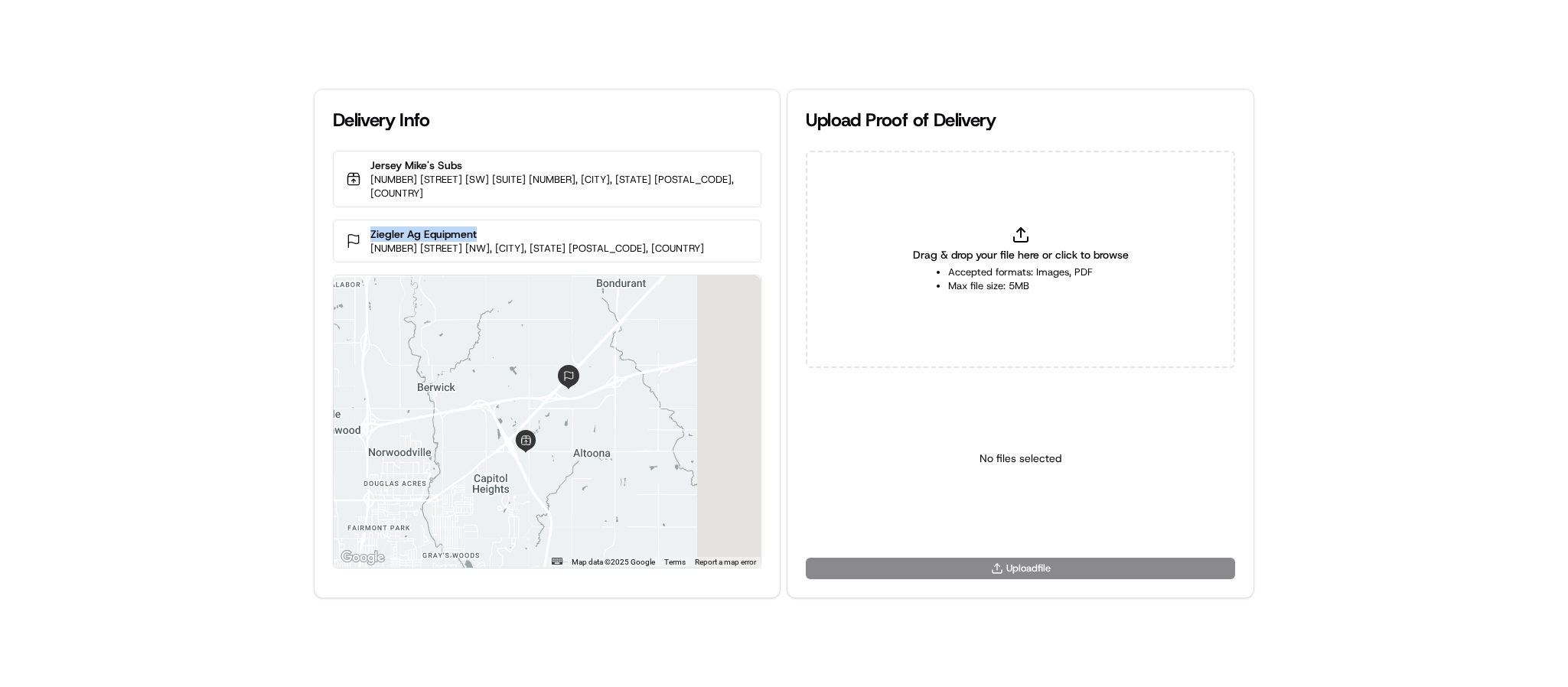 drag, startPoint x: 622, startPoint y: 221, endPoint x: 491, endPoint y: 213, distance: 131.24405 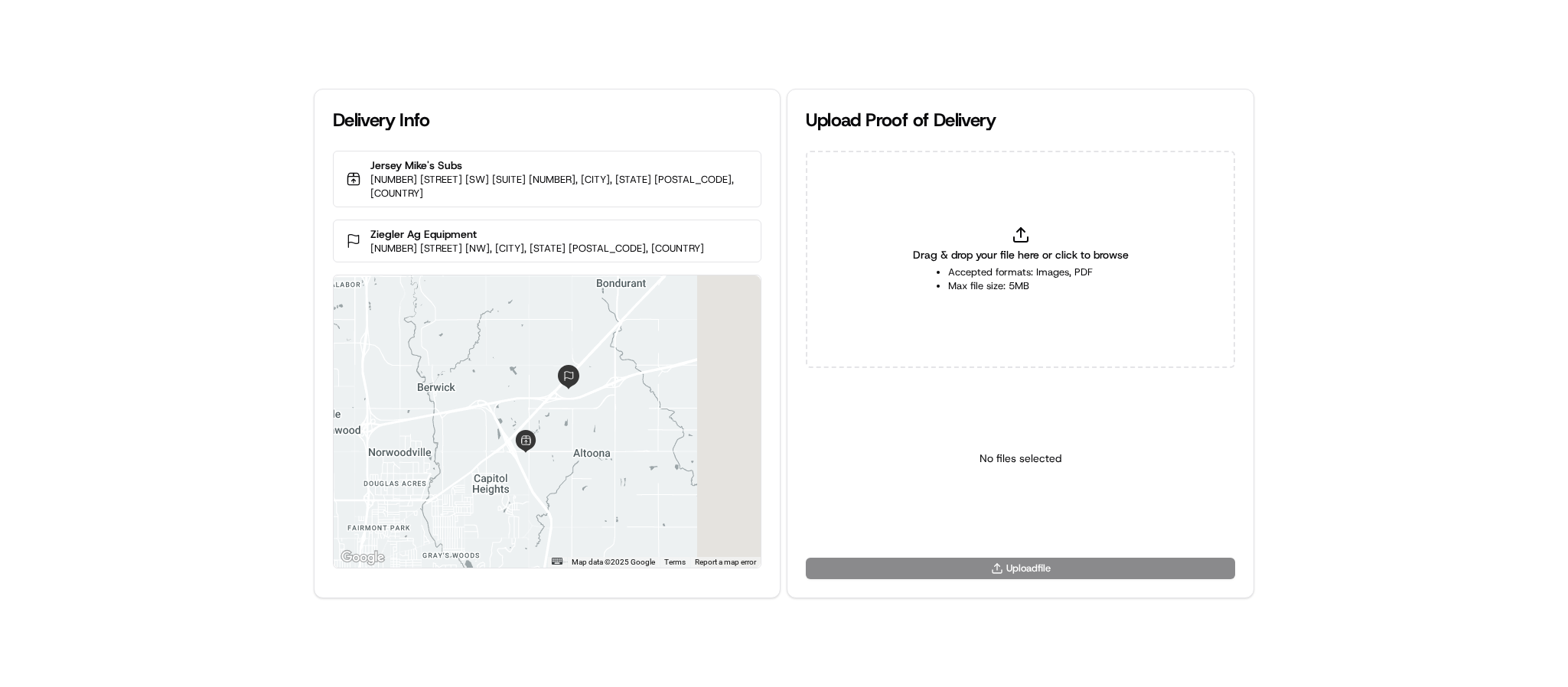 click 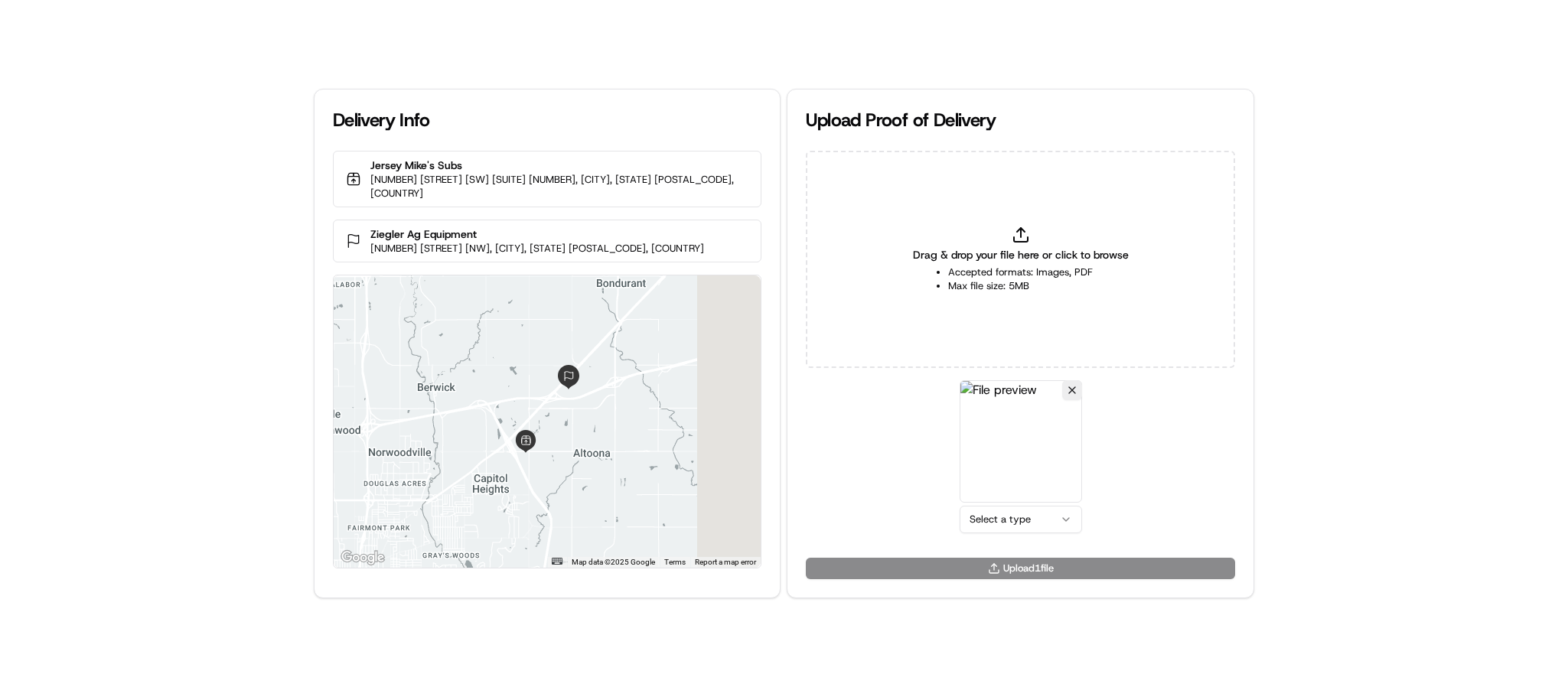 click on "Delivery Info Jersey Mike's Subs 3418 8th St SW Suite 1, Altoona, IA 50009, USA Ziegler Ag Equipment   1500 Ziegler Dr NW, Altoona, IA 50009, USA ← Move left → Move right ↑ Move up ↓ Move down + Zoom in - Zoom out Home Jump left by 75% End Jump right by 75% Page Up Jump up by 75% Page Down Jump down by 75% Map Data Map data ©2025 Google Map data ©2025 Google 2 km  Click to toggle between metric and imperial units Terms Report a map error Upload Proof of Delivery Drag & drop your file here or click to browse Accepted formats: Images, PDF Max file size: 5MB Select a type   Upload  1  file" at bounding box center [784, 344] 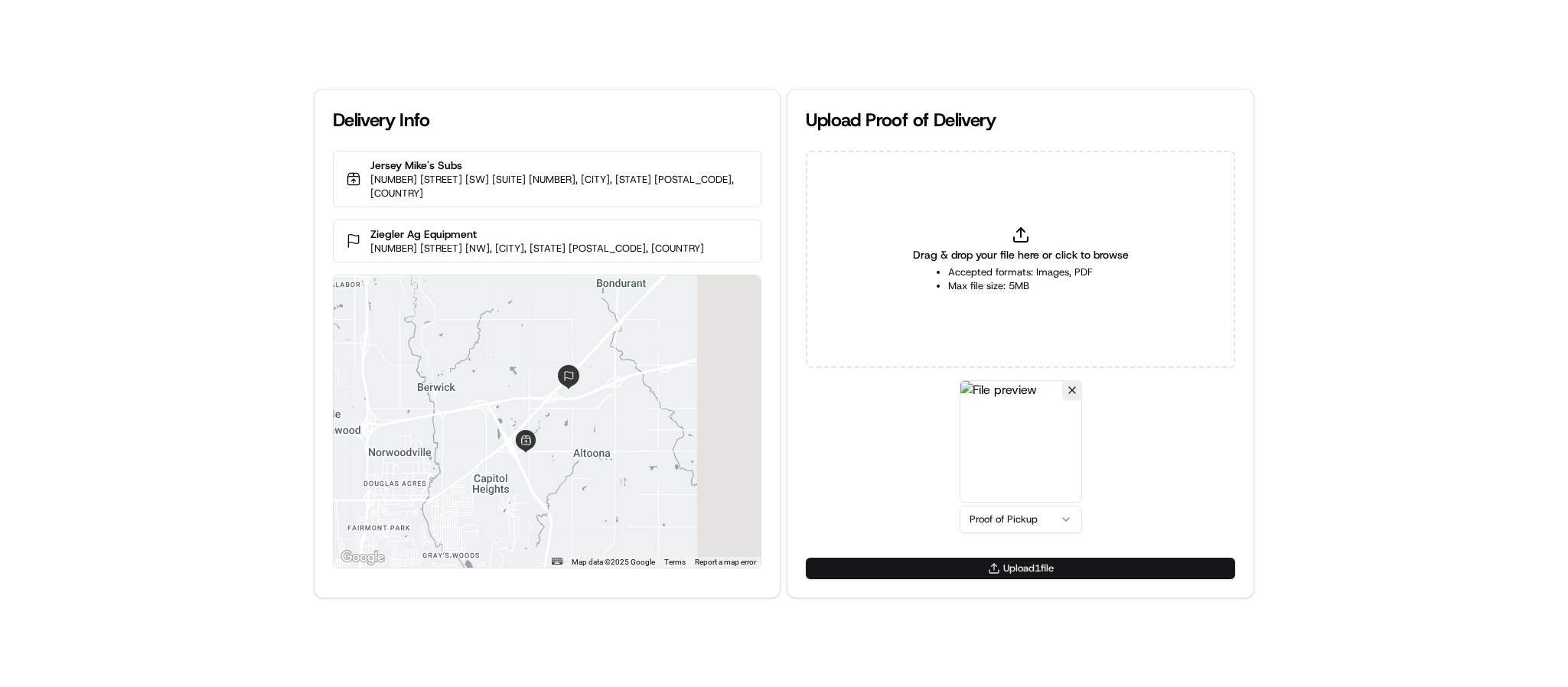 click on "Upload  1  file" at bounding box center (1020, 568) 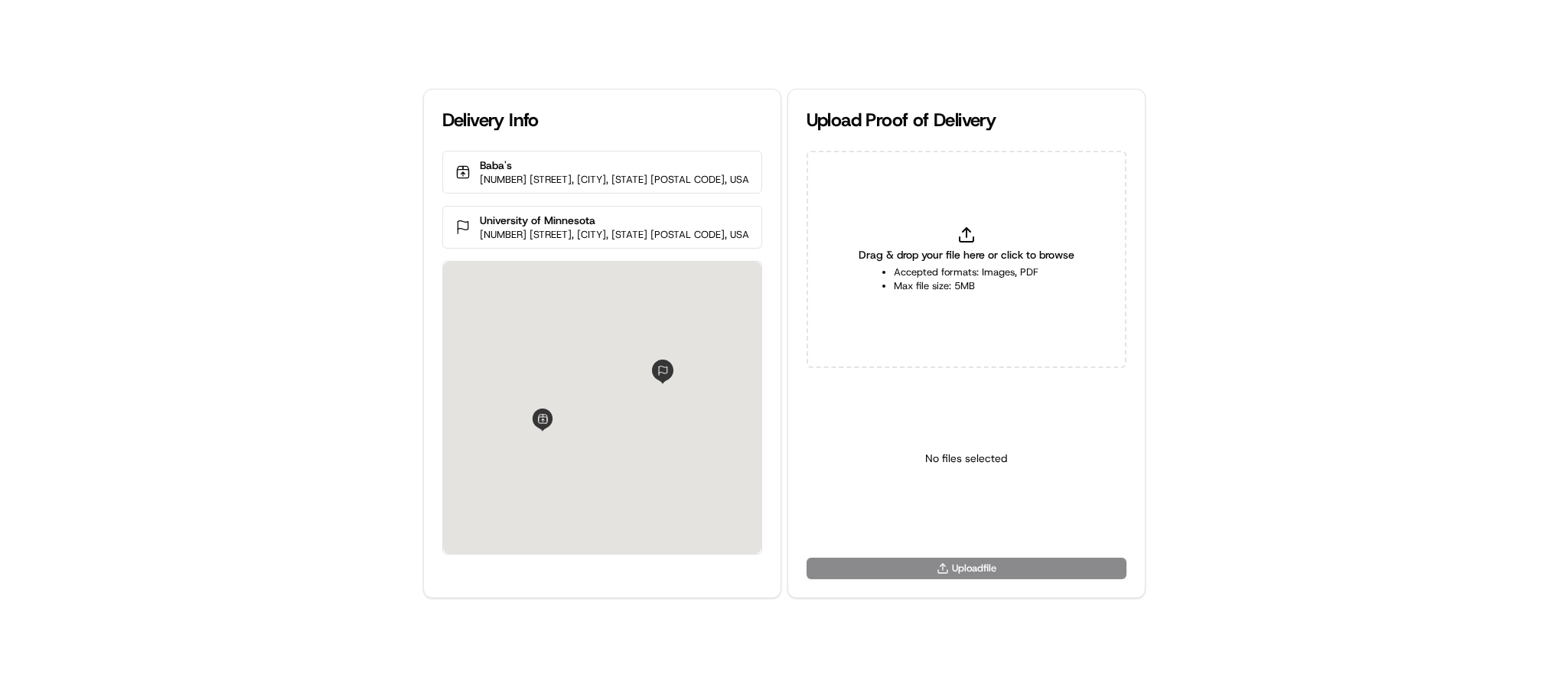 scroll, scrollTop: 0, scrollLeft: 0, axis: both 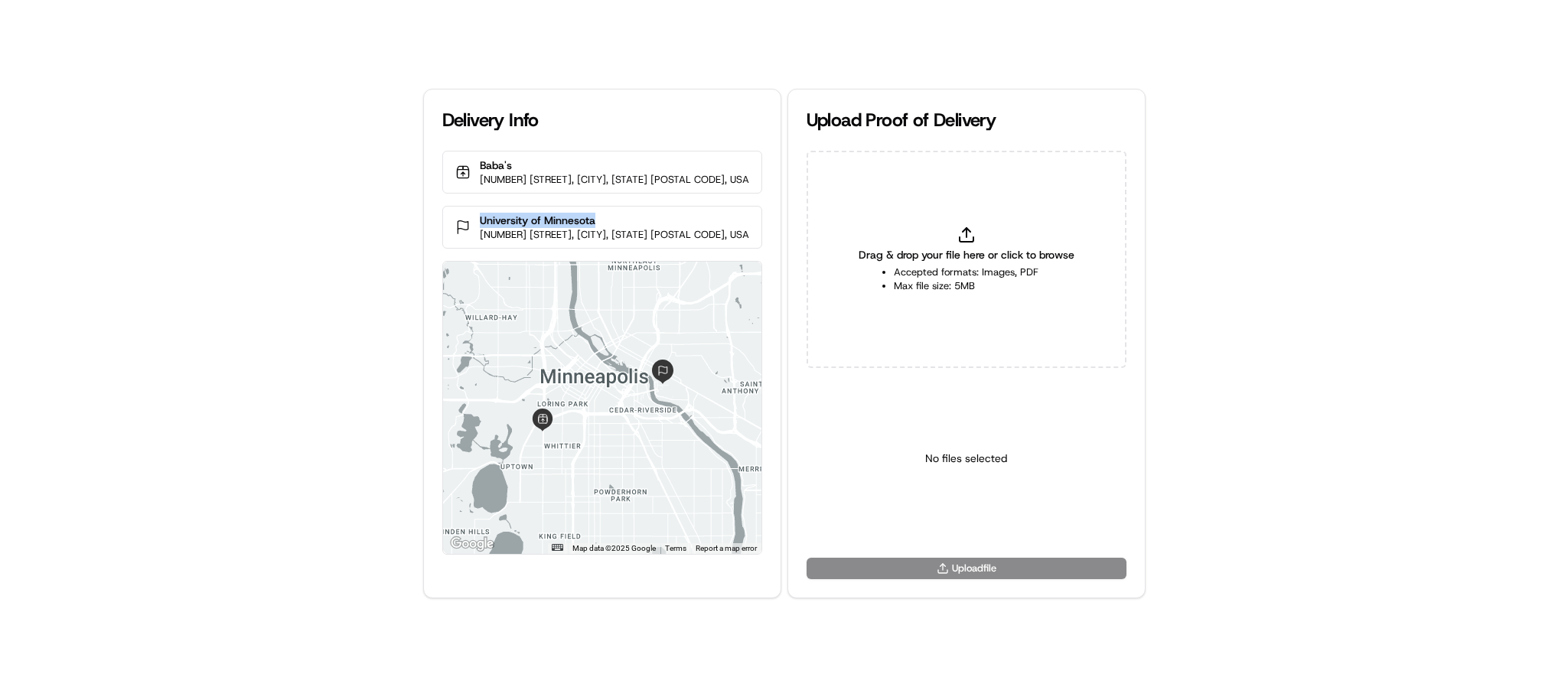 drag, startPoint x: 628, startPoint y: 214, endPoint x: 501, endPoint y: 218, distance: 127.06298 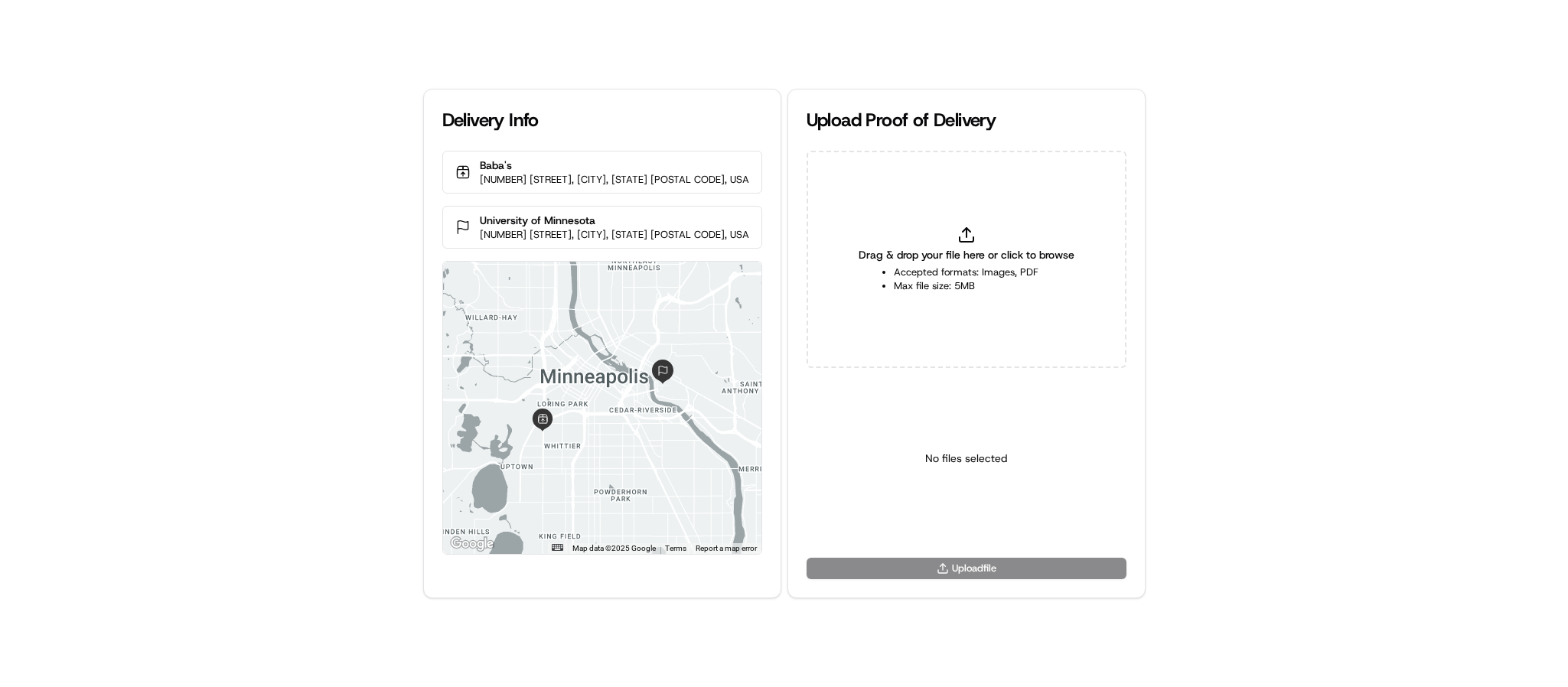 click on "Drag & drop your file here or click to browse Accepted formats: Images, PDF Max file size: 5MB" at bounding box center [967, 259] 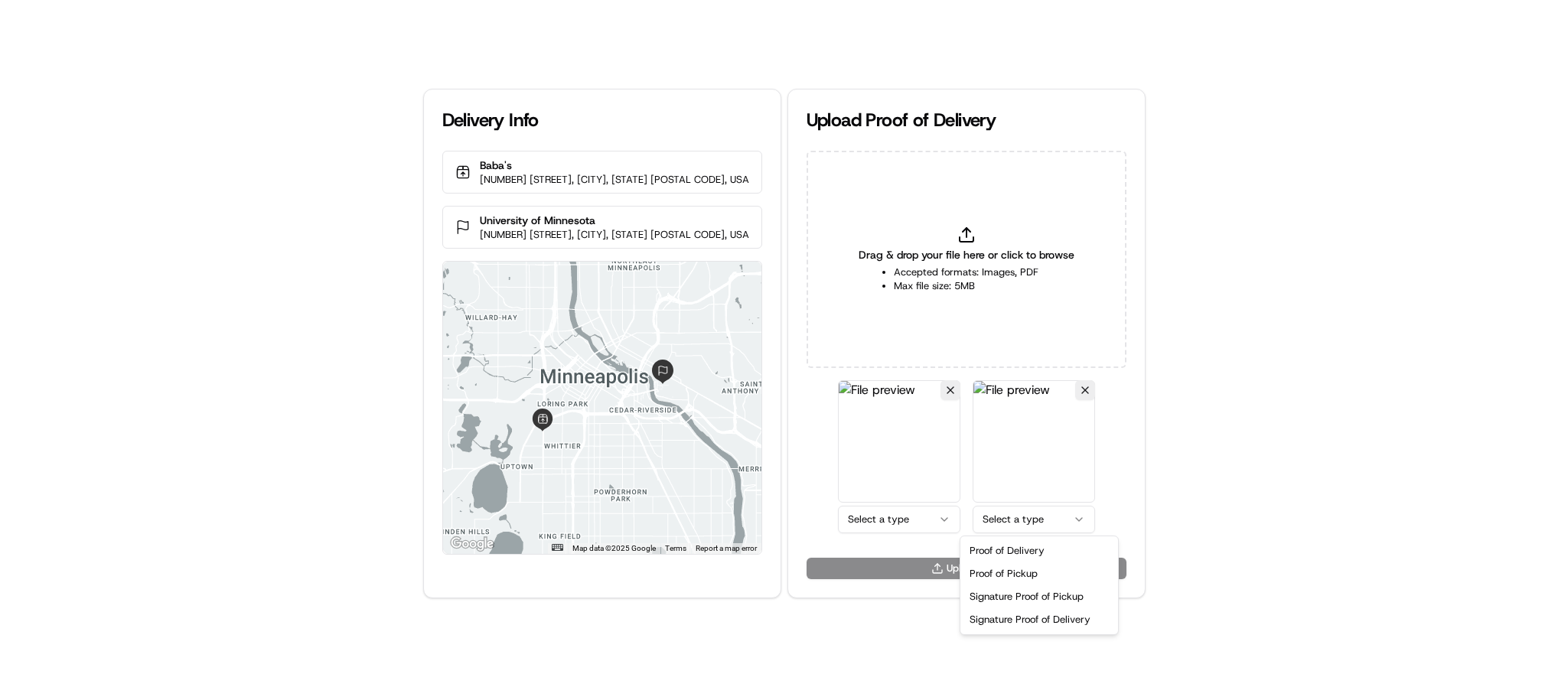click on "Delivery Info Baba's [NUMBER] [STREET], [CITY], [STATE] [POSTAL CODE], USA University of Minnesota   [NUMBER] [STREET], [CITY], [STATE] [POSTAL CODE], USA ← Move left → Move right ↑ Move up ↓ Move down + Zoom in - Zoom out Home Jump left by 75% End Jump right by 75% Page Up Jump up by 75% Page Down Jump down by 75% Map Data Map data ©2025 Google Map data ©2025 Google 2 km  Click to toggle between metric and imperial units Terms Report a map error Upload Proof of Delivery Drag & drop your file here or click to browse Accepted formats: Images, PDF Max file size: 5MB Select a type Select a type   Upload  2  file s
Proof of Delivery Proof of Pickup Signature Proof of Pickup Signature Proof of Delivery" at bounding box center [784, 344] 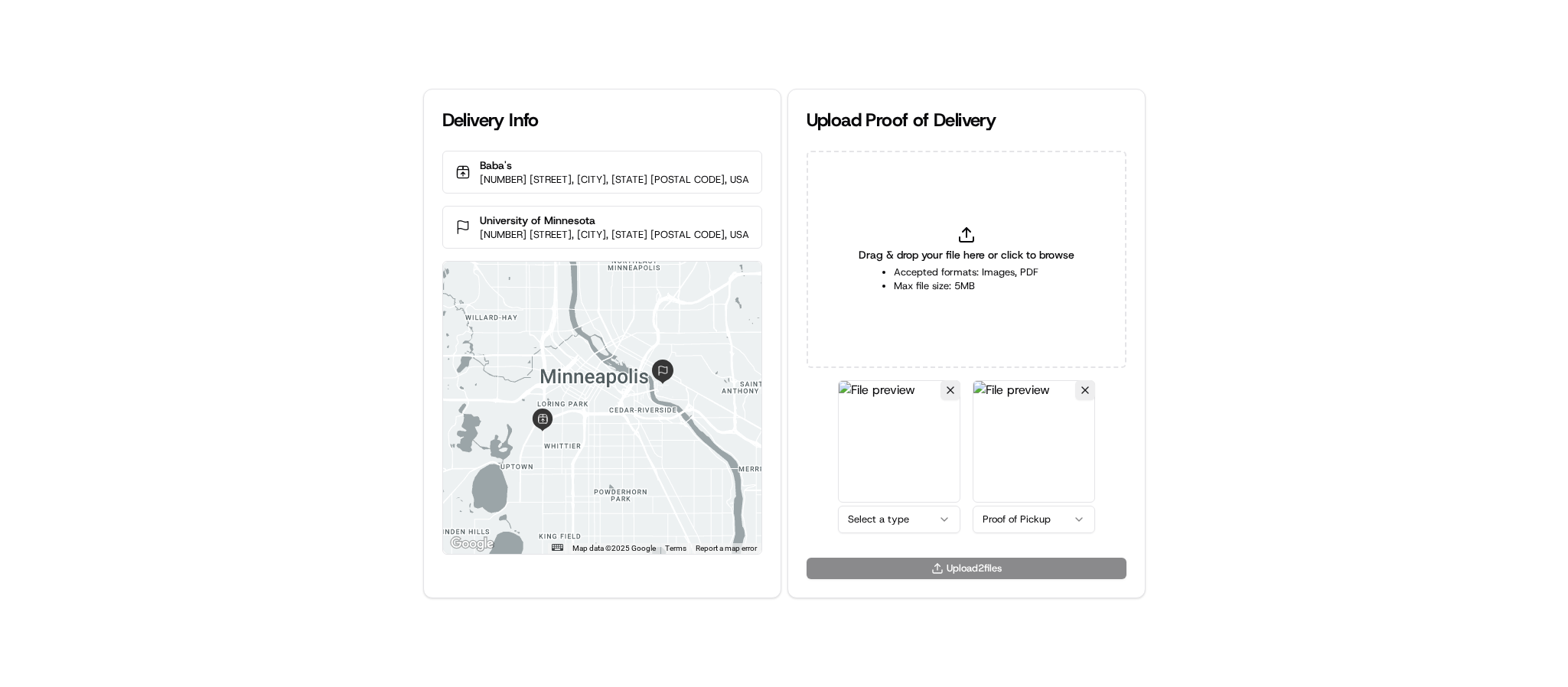 click on "Delivery Info Baba's [NUMBER] [STREET], [CITY], [STATE] [POSTAL CODE], USA University of Minnesota   [NUMBER] [STREET], [CITY], [STATE] [POSTAL CODE], USA ← Move left → Move right ↑ Move up ↓ Move down + Zoom in - Zoom out Home Jump left by 75% End Jump right by 75% Page Up Jump up by 75% Page Down Jump down by 75% Map Data Map data ©2025 Google Map data ©2025 Google 2 km  Click to toggle between metric and imperial units Terms Report a map error Upload Proof of Delivery Drag & drop your file here or click to browse Accepted formats: Images, PDF Max file size: 5MB Select a type Proof of Pickup   Upload  2  file s" at bounding box center [784, 344] 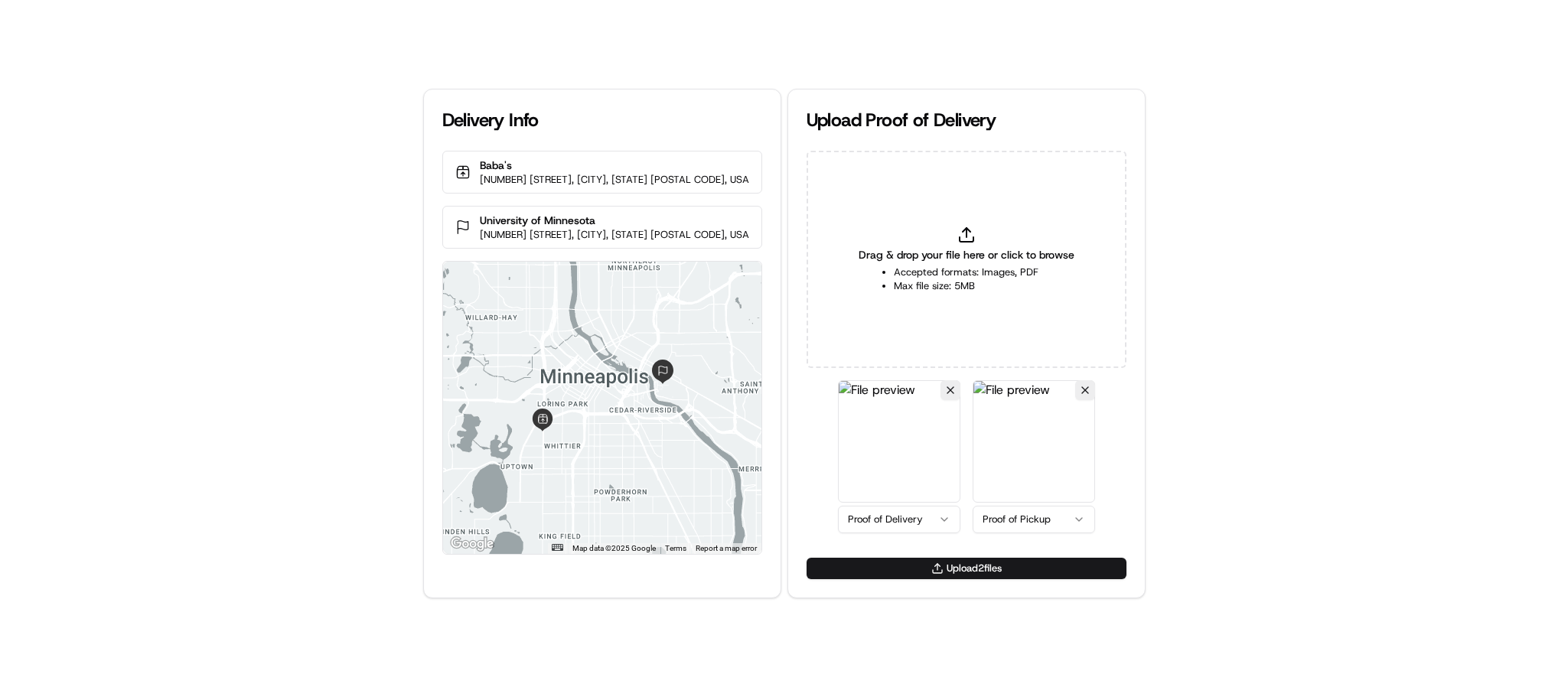 click on "Upload  2  file s" at bounding box center (967, 568) 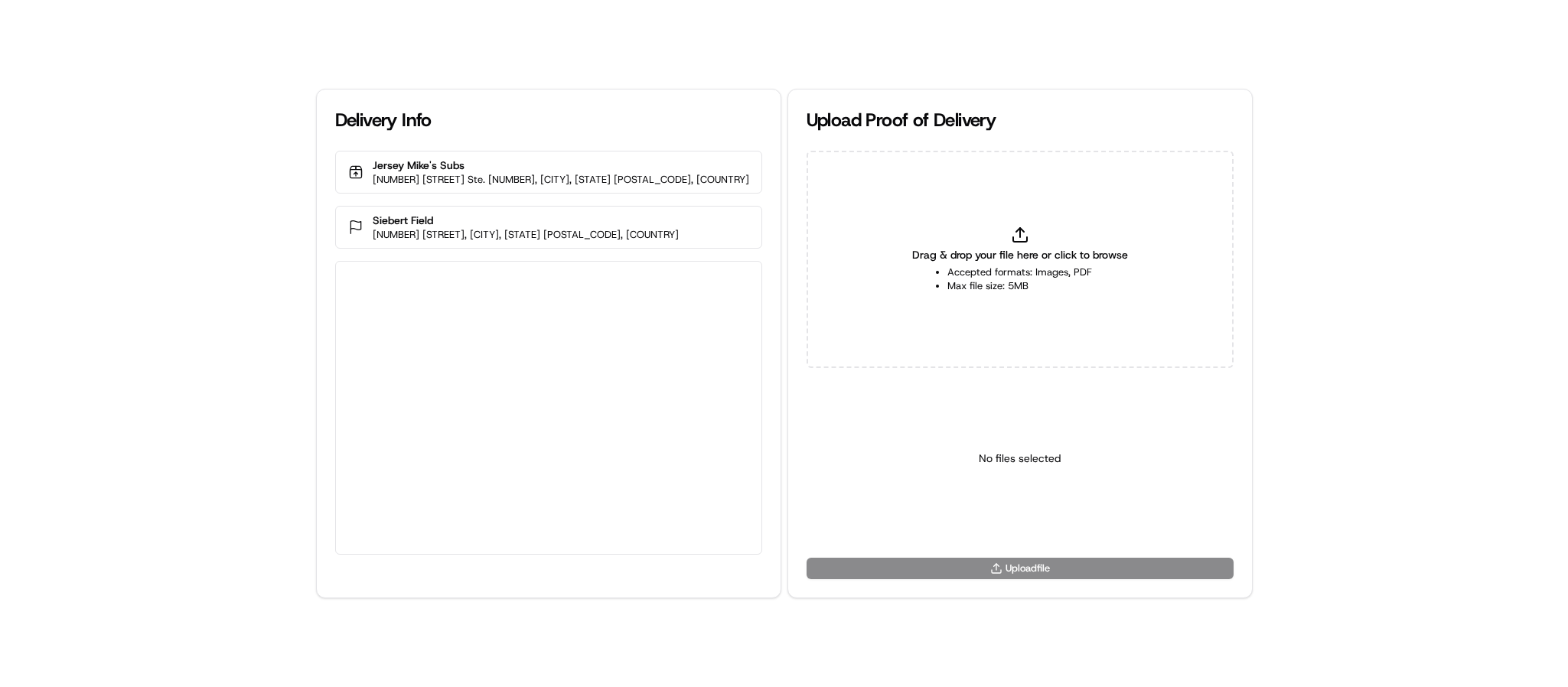 scroll, scrollTop: 0, scrollLeft: 0, axis: both 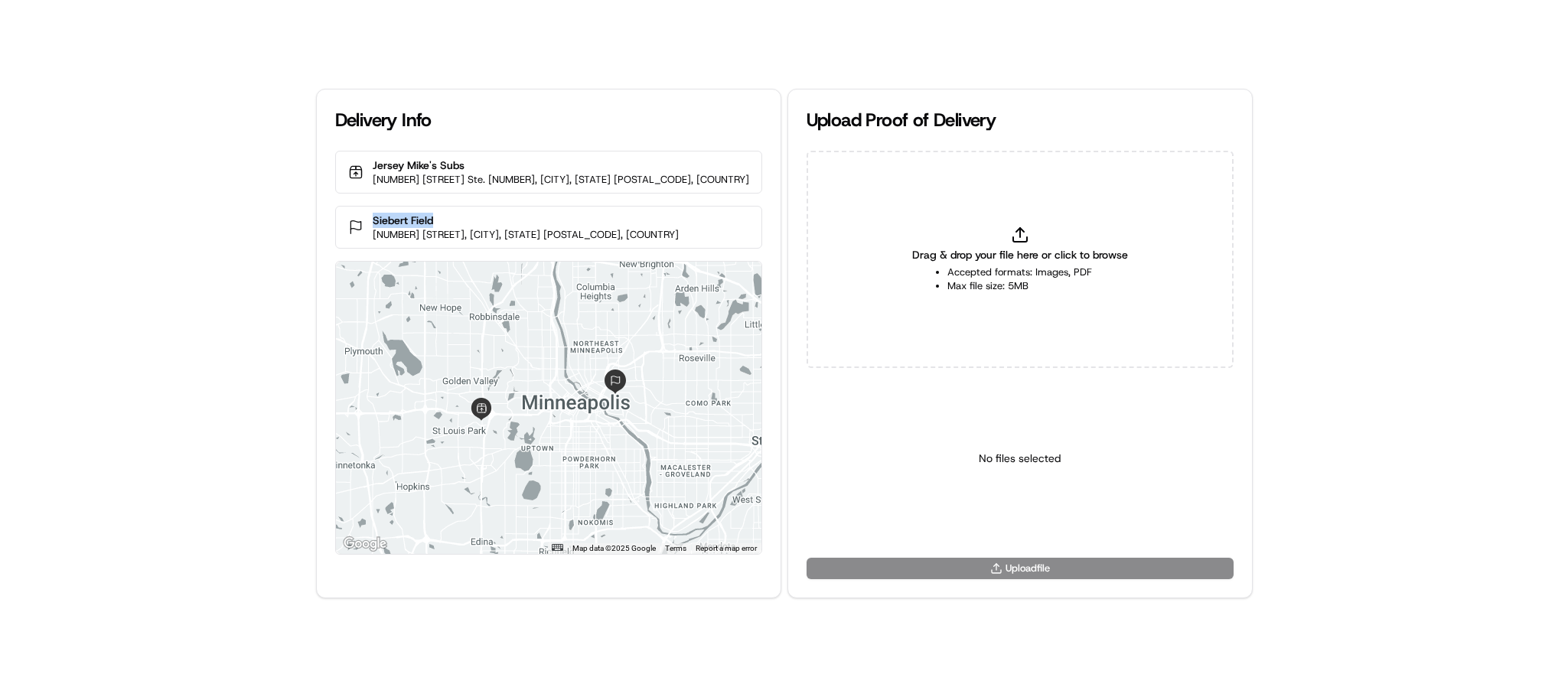 drag, startPoint x: 572, startPoint y: 220, endPoint x: 475, endPoint y: 219, distance: 97.00515 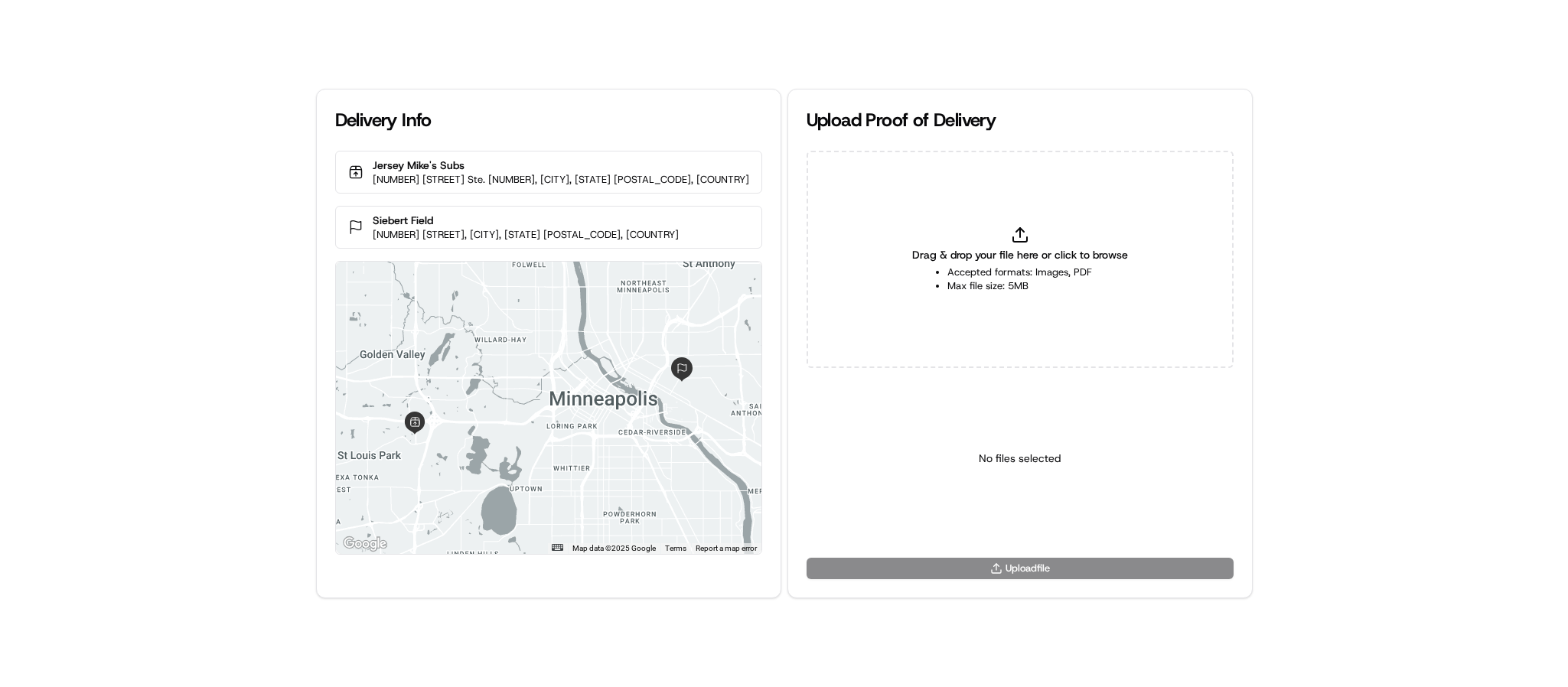 type on "C:\fakepath\[FILENAME].jpeg" 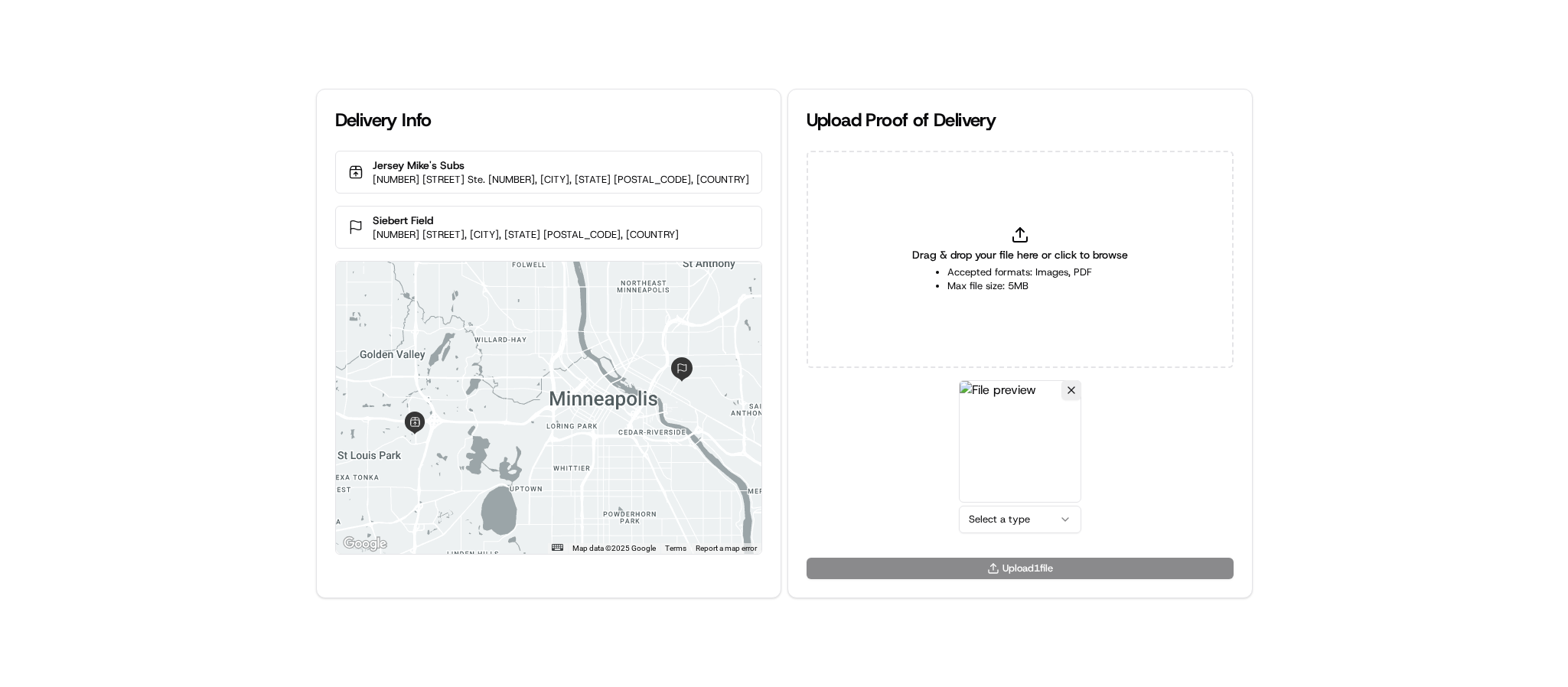 click on "Delivery Info [BRAND] [NUMBER] [STREET] Ste. [NUMBER], [CITY], [STATE] [POSTAL_CODE], [COUNTRY] [PLACE]   [NUMBER] [STREET], [CITY], [STATE] [POSTAL_CODE], [COUNTRY] ← Move left → Move right ↑ Move up ↓ Move down + Zoom in - Zoom out Home Jump left by 75% End Jump right by 75% Page Up Jump up by 75% Page Down Jump down by 75% Map Data Map data ©2025 Google Map data ©2025 Google 2 km  Click to toggle between metric and imperial units Terms Report a map error Upload Proof of Delivery Drag & drop your file here or click to browse Accepted formats: Images, PDF Max file size: 5MB Select a type   Upload  1  file" at bounding box center (784, 344) 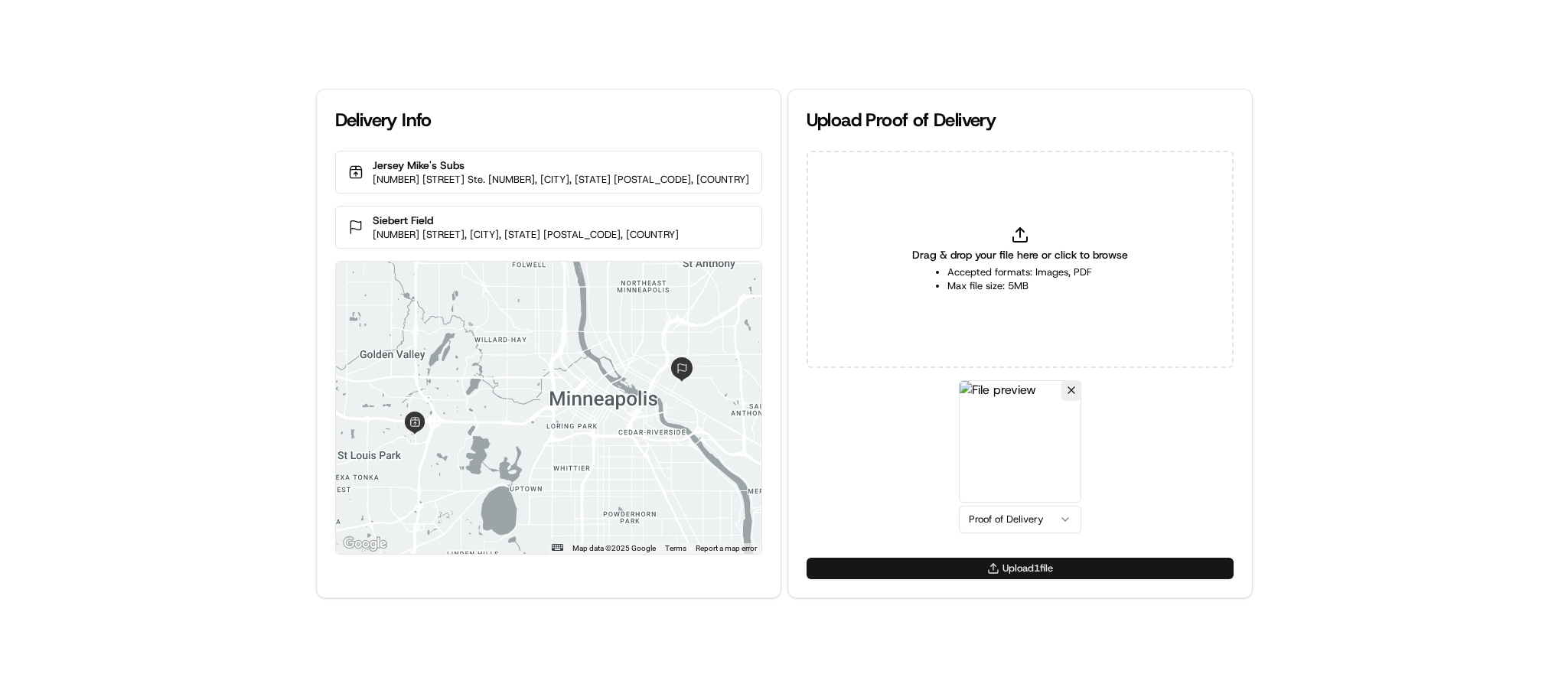 click on "Upload  1  file" at bounding box center [1020, 568] 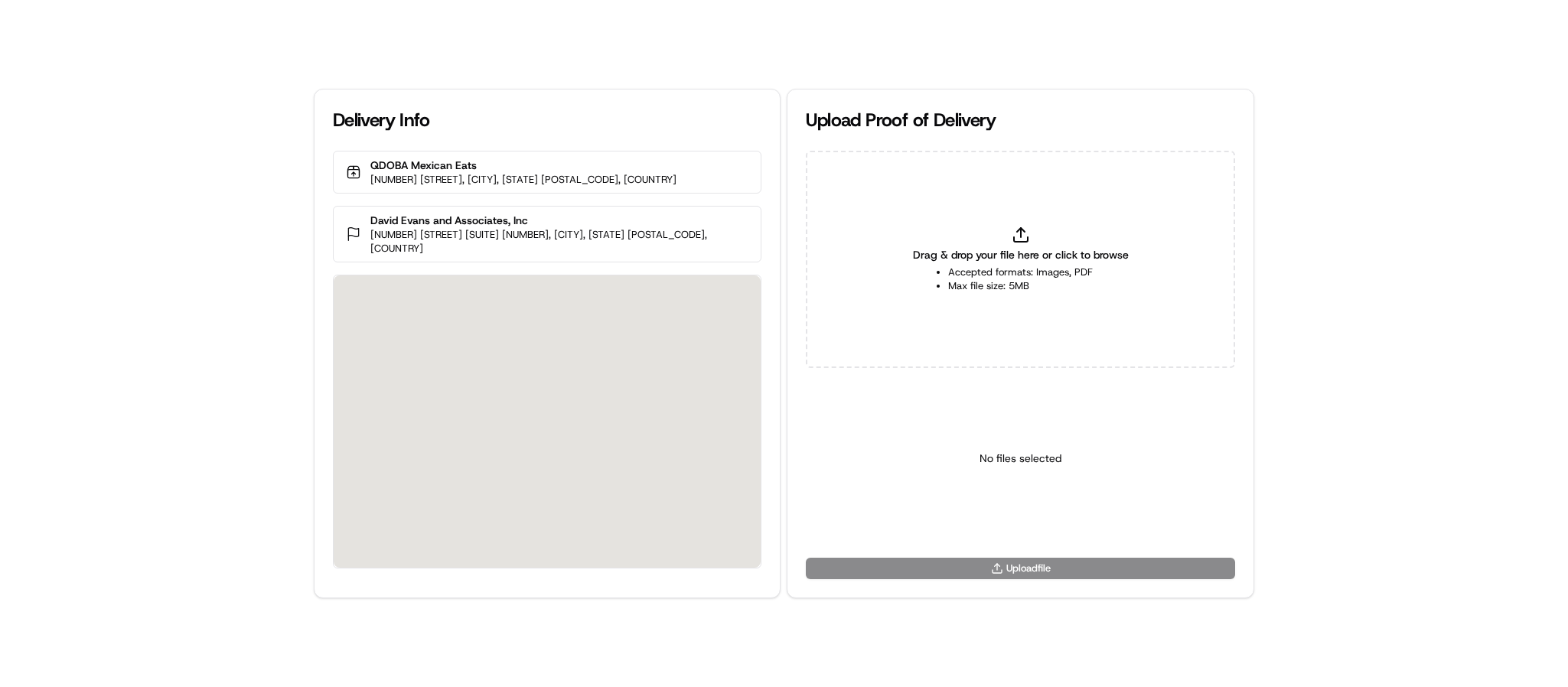 scroll, scrollTop: 0, scrollLeft: 0, axis: both 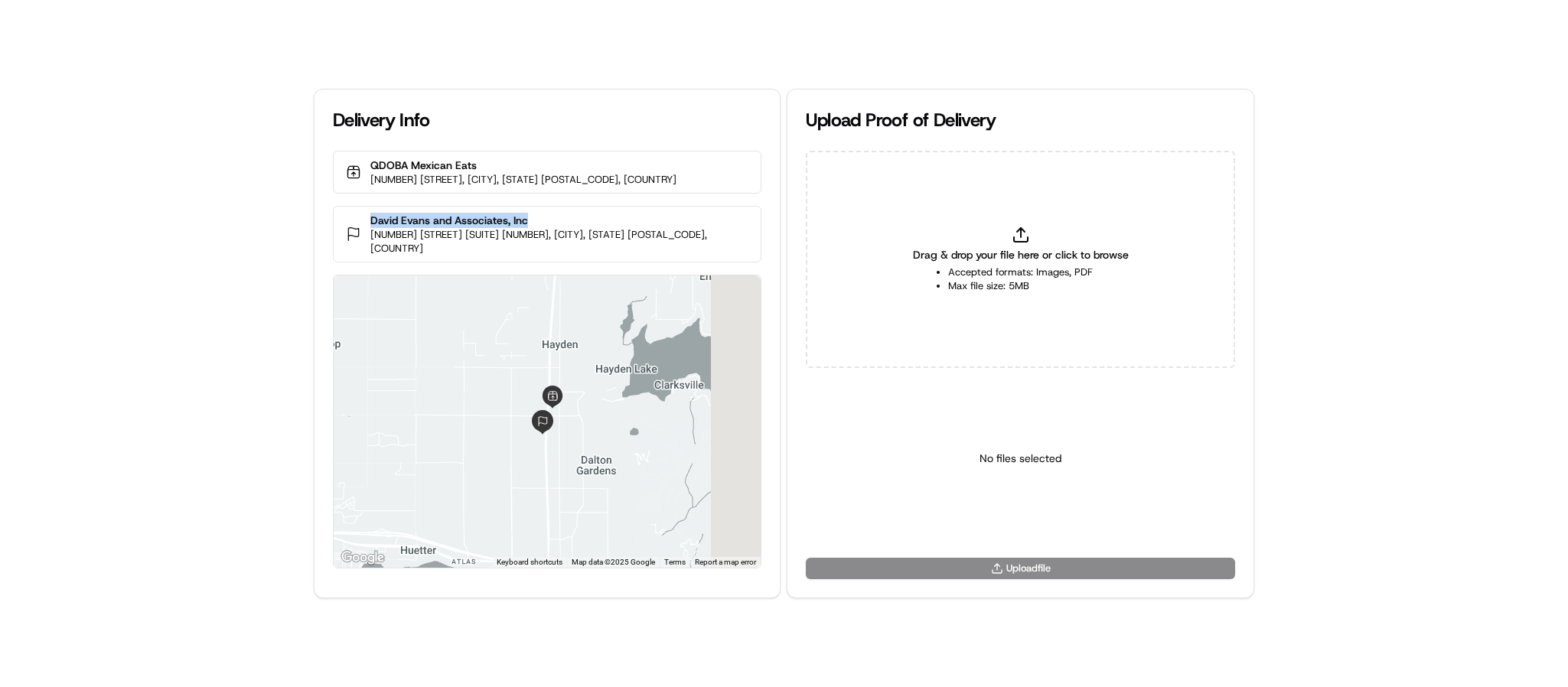 copy on "David Evans and Associates, Inc" 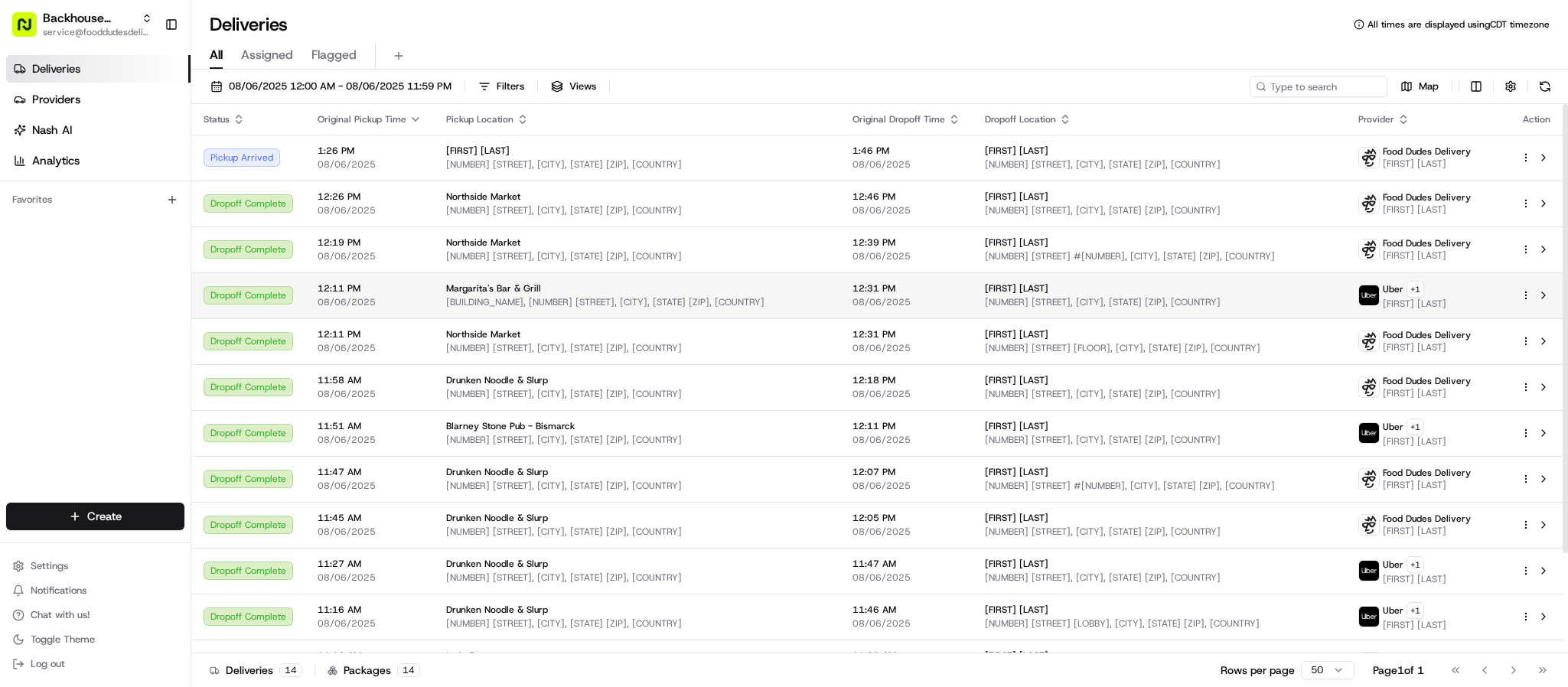 scroll, scrollTop: 0, scrollLeft: 0, axis: both 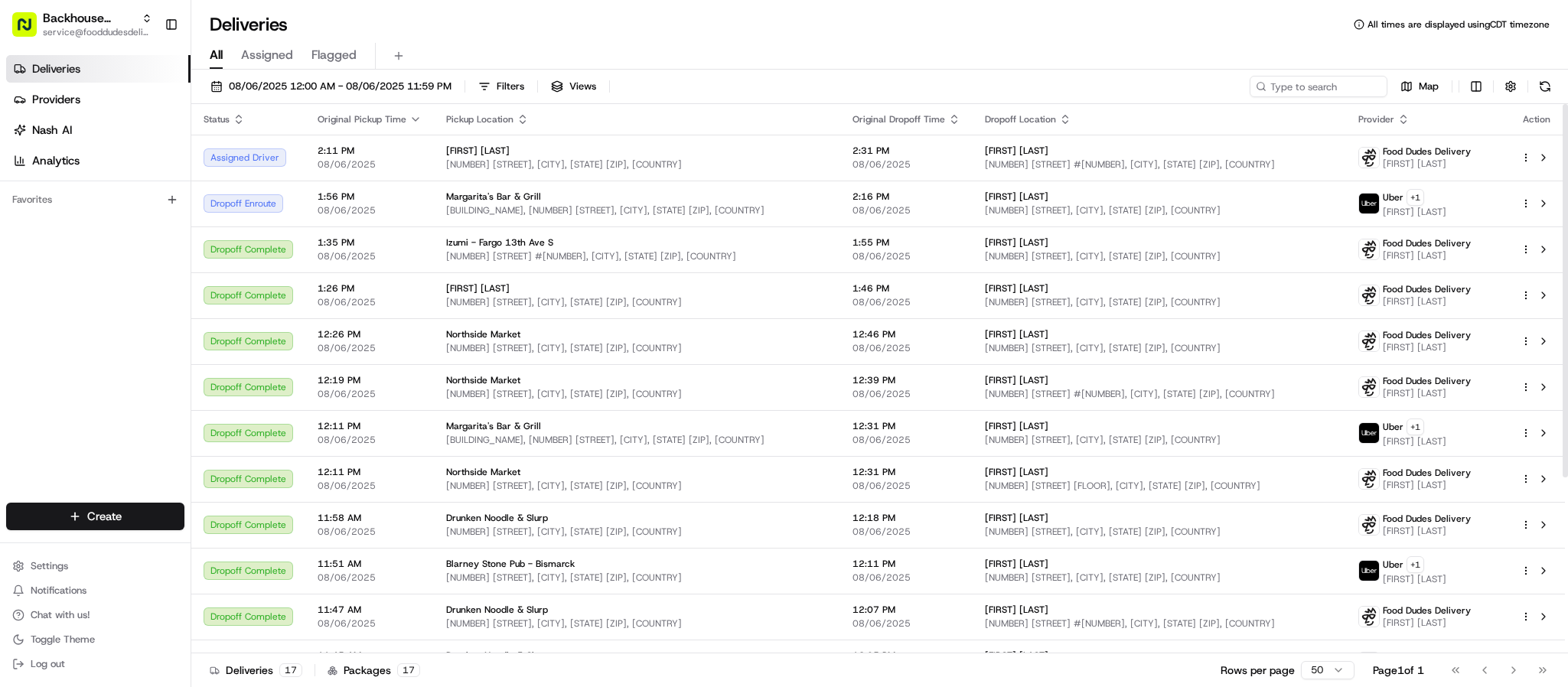 click on "Deliveries Providers Nash AI Analytics Favorites" at bounding box center [95, 282] 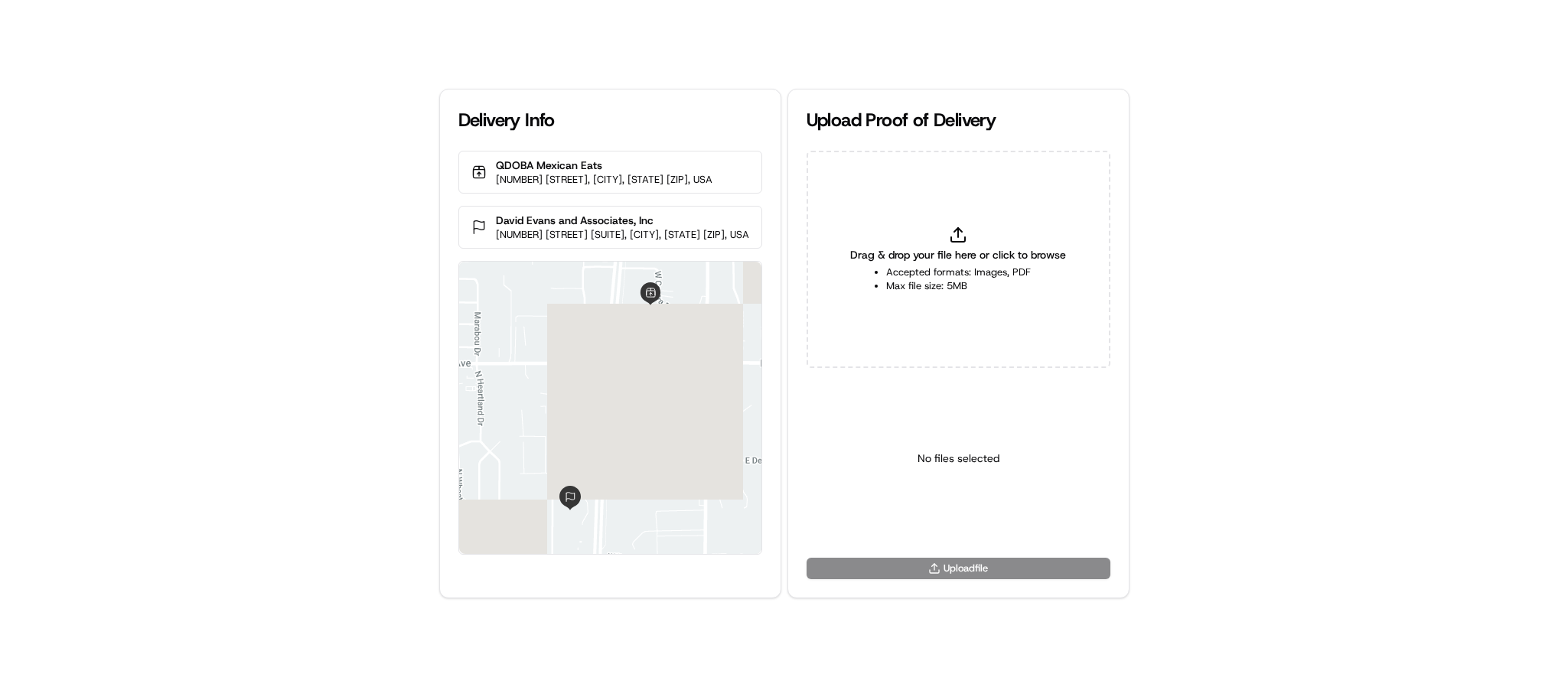 scroll, scrollTop: 0, scrollLeft: 0, axis: both 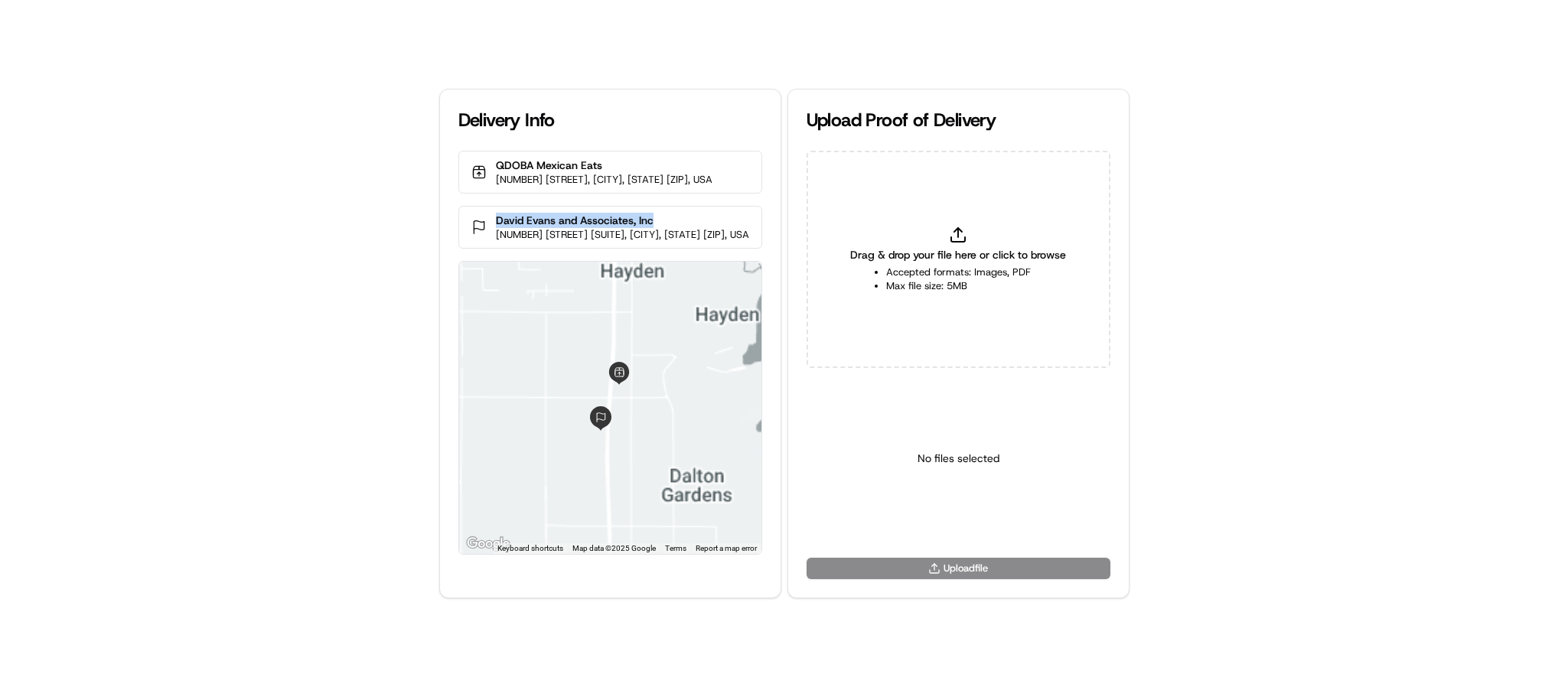 drag, startPoint x: 579, startPoint y: 220, endPoint x: 475, endPoint y: 218, distance: 104.01923 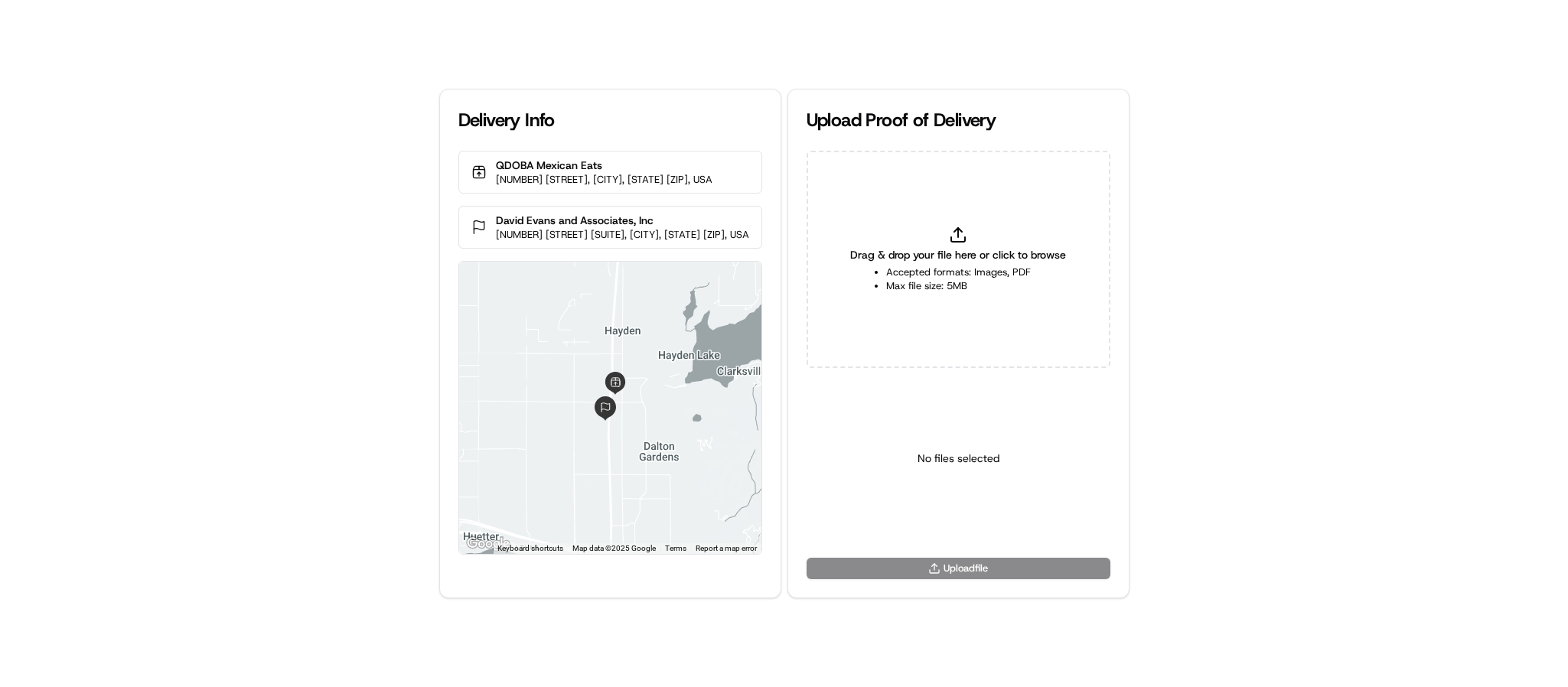 click 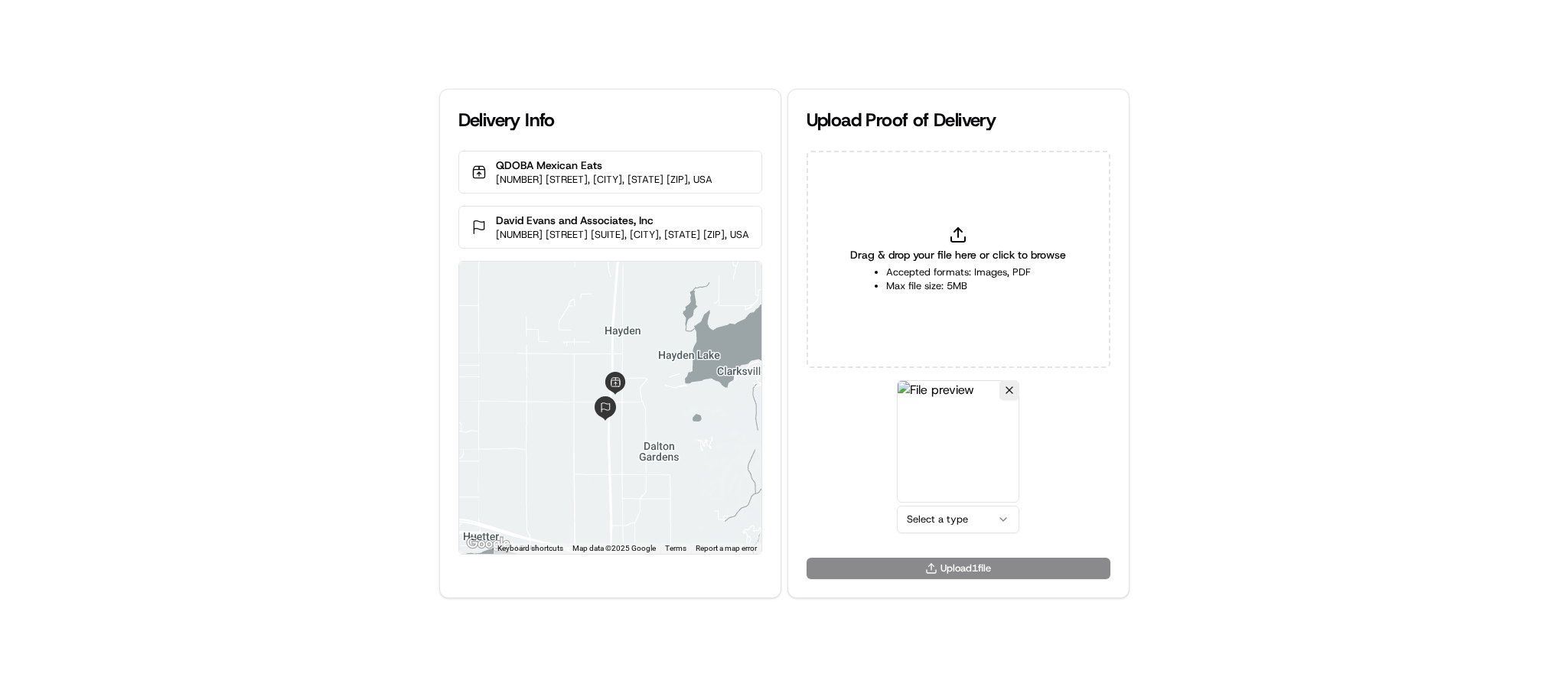 click on "Delivery Info QDOBA Mexican Eats [NUMBER] [STREET], [CITY], [STATE] [ZIP], USA [NAME] and Associates, Inc   [NUMBER] [STREET] [SUITE], [CITY], [STATE] [ZIP], USA ← Move left → Move right ↑ Move up ↓ Move down + Zoom in - Zoom out Home Jump left by 75% End Jump right by 75% Page Up Jump up by 75% Page Down Jump down by 75% Keyboard shortcuts Map Data Map data ©2025 Google Map data ©2025 Google 2 km  Click to toggle between metric and imperial units Terms Report a map error Upload Proof of Delivery Drag & drop your file here or click to browse Accepted formats: Images, PDF Max file size: 5MB Select a type   Upload  1  file" at bounding box center (784, 344) 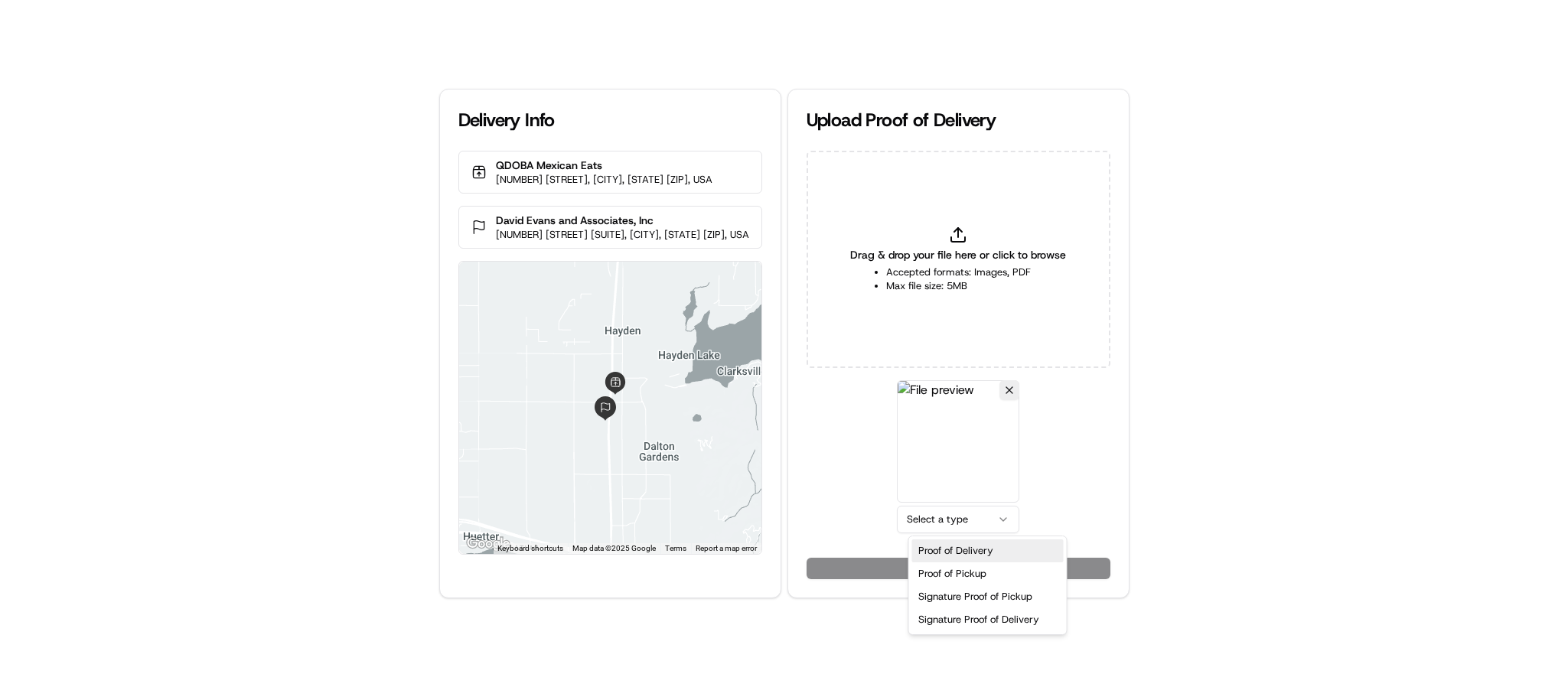 click on "Proof of Delivery Proof of Pickup Signature Proof of Pickup Signature Proof of Delivery" at bounding box center (988, 585) 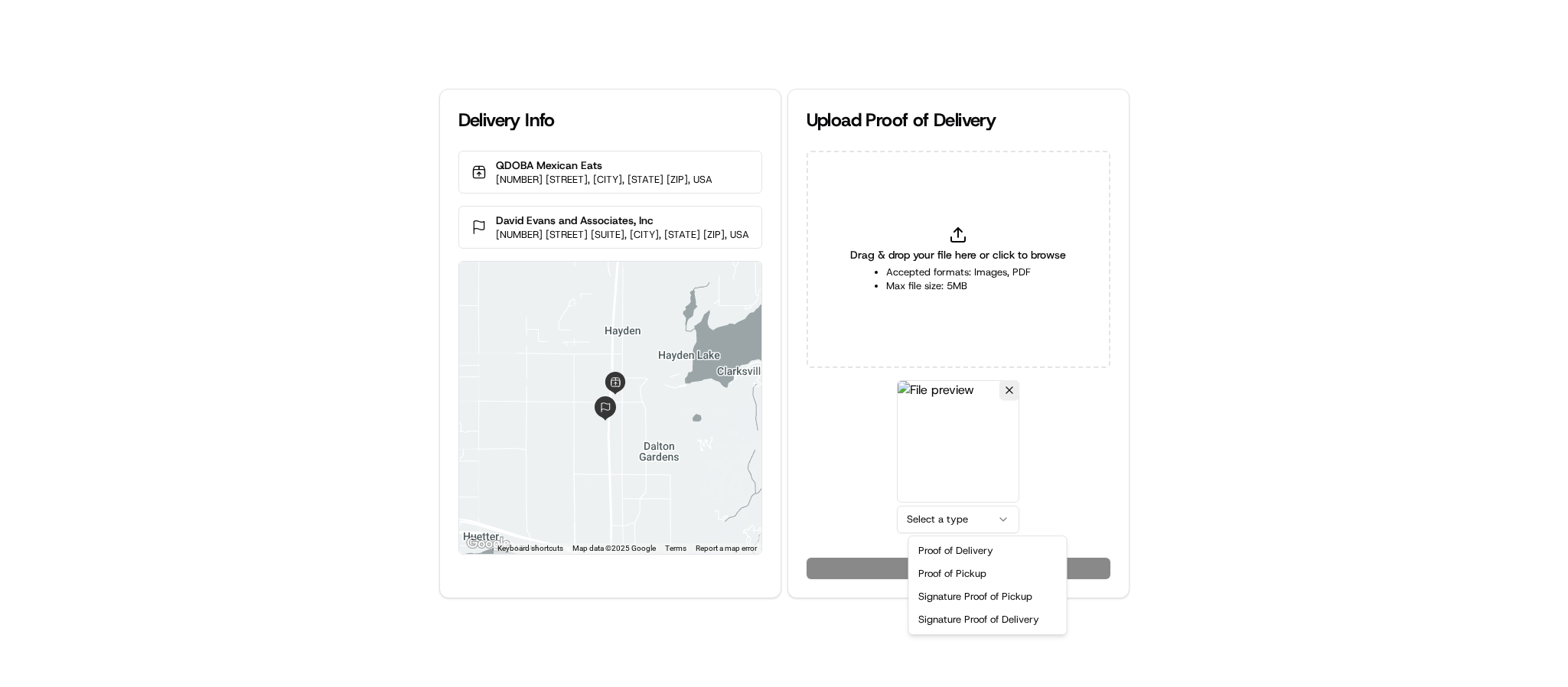drag, startPoint x: 960, startPoint y: 545, endPoint x: 960, endPoint y: 558, distance: 13 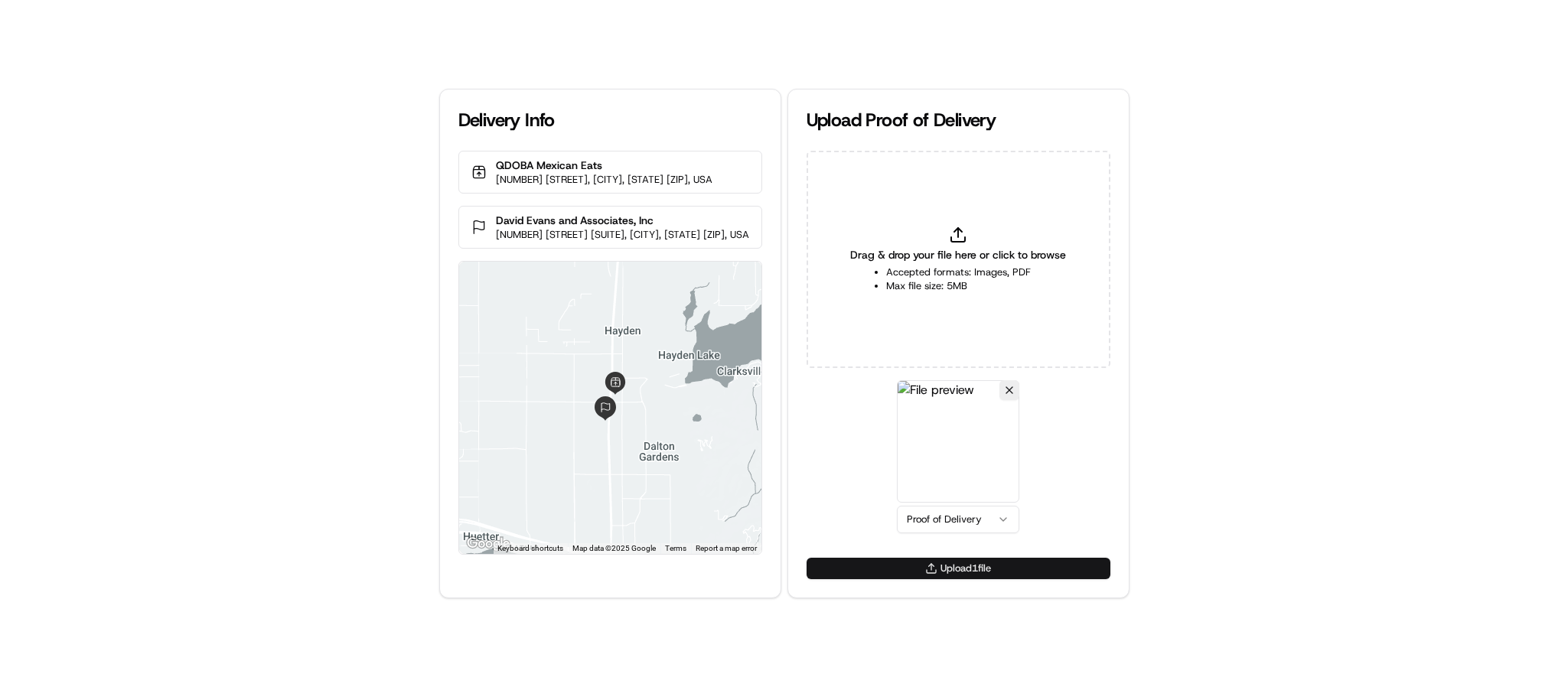 click on "Upload  1  file" at bounding box center (958, 568) 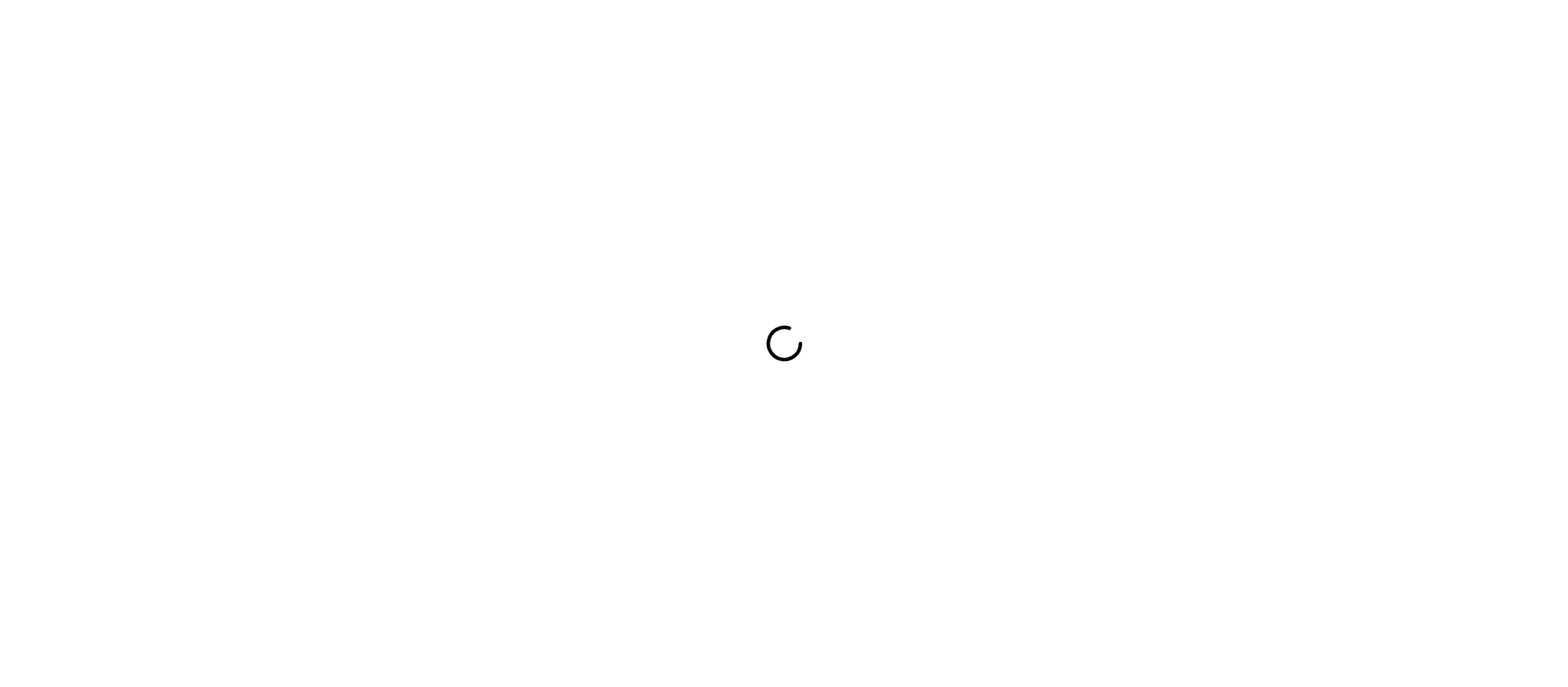 scroll, scrollTop: 0, scrollLeft: 0, axis: both 